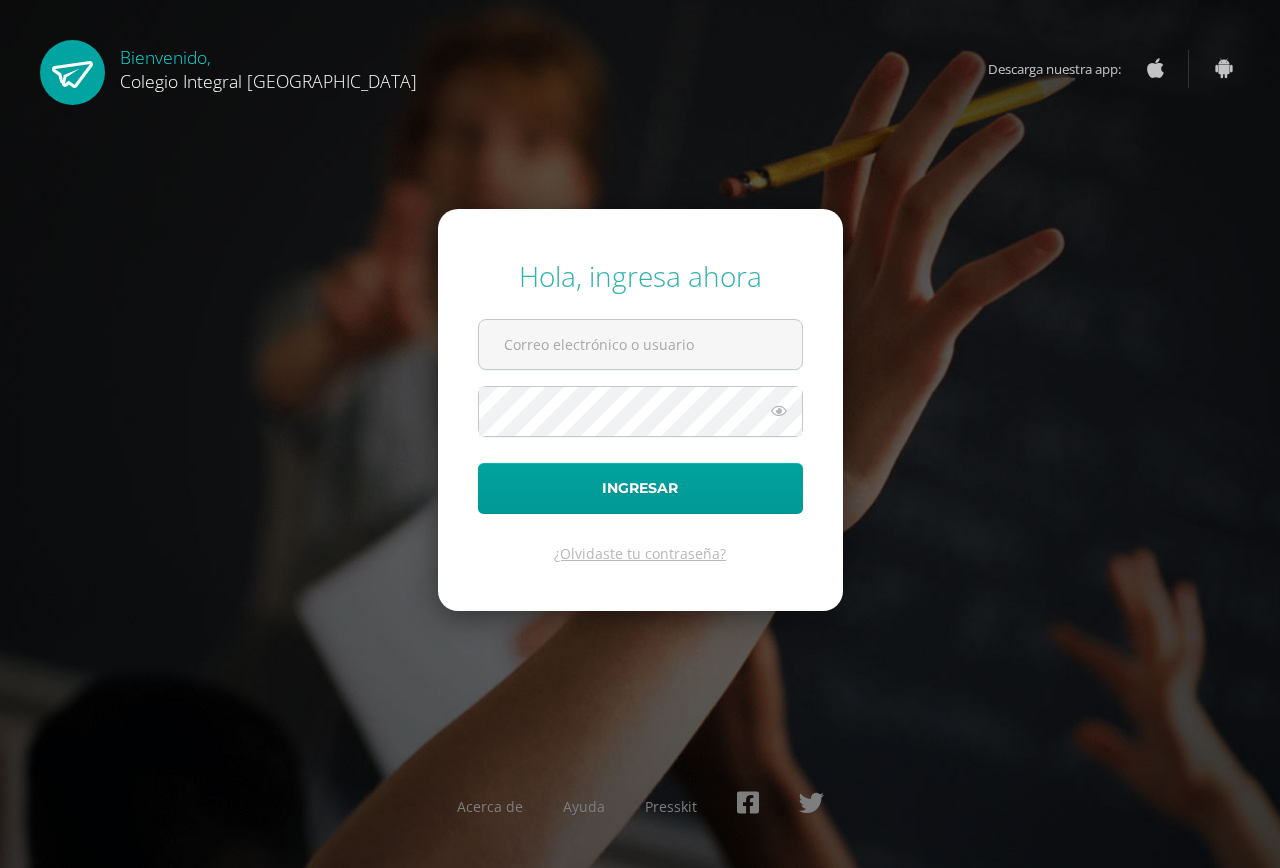 scroll, scrollTop: 0, scrollLeft: 0, axis: both 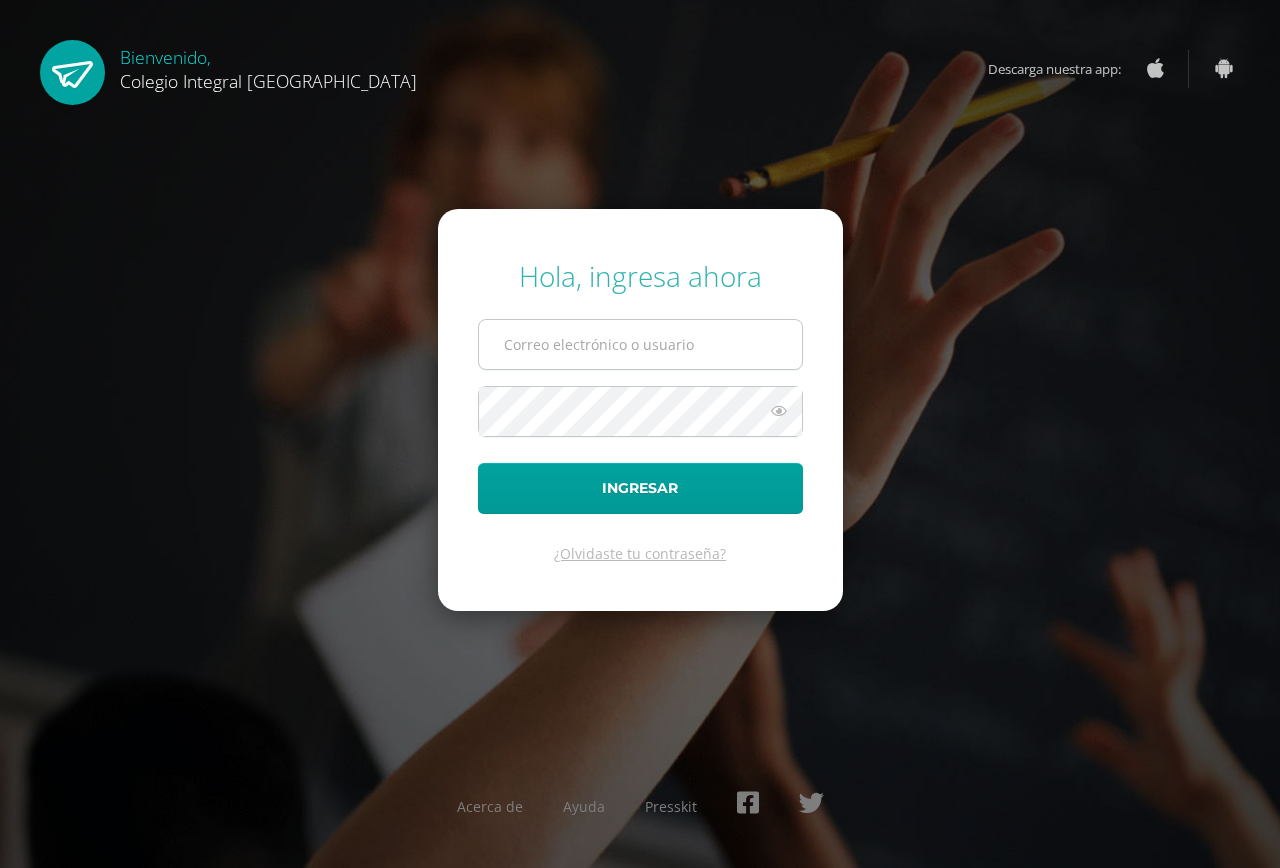 type on "202416@colegioelfaro.edu.gt" 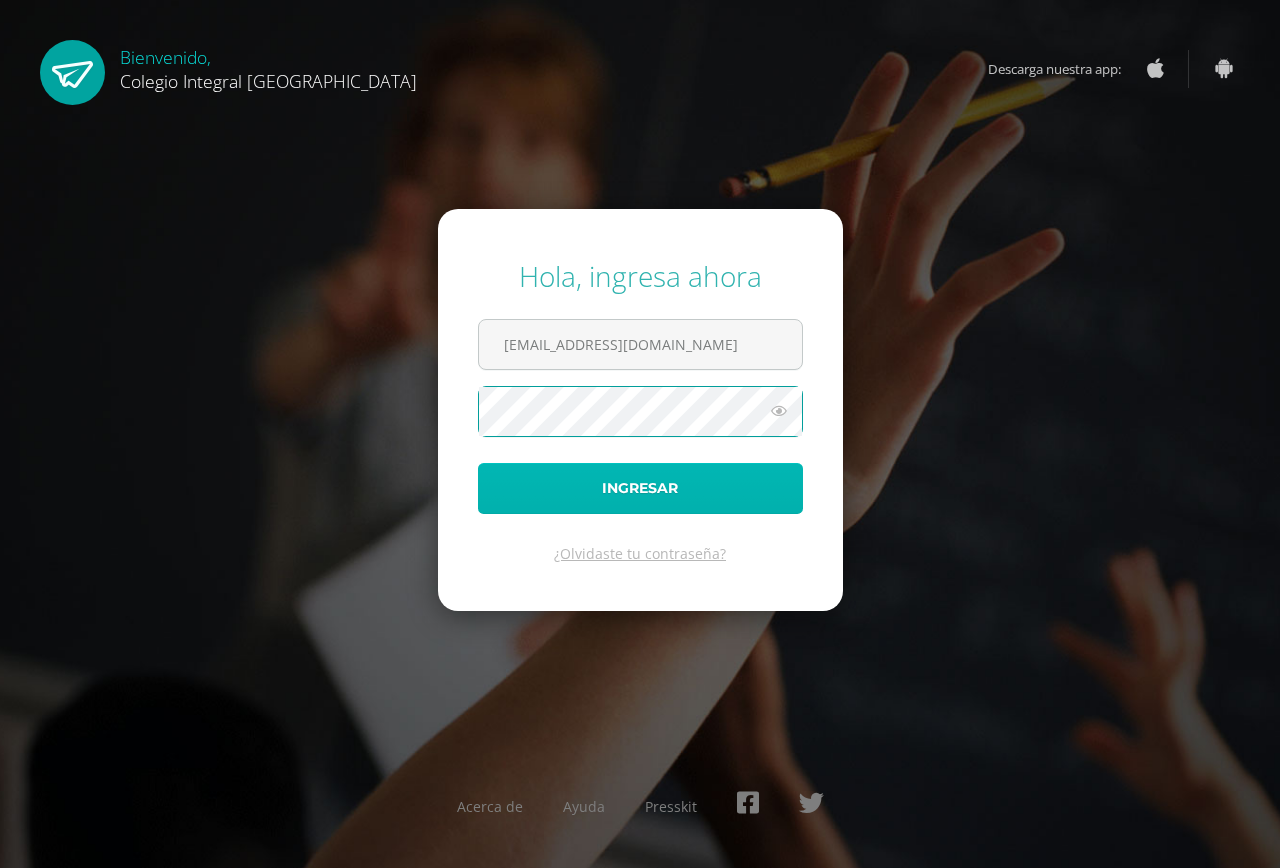 click on "Ingresar" at bounding box center (640, 488) 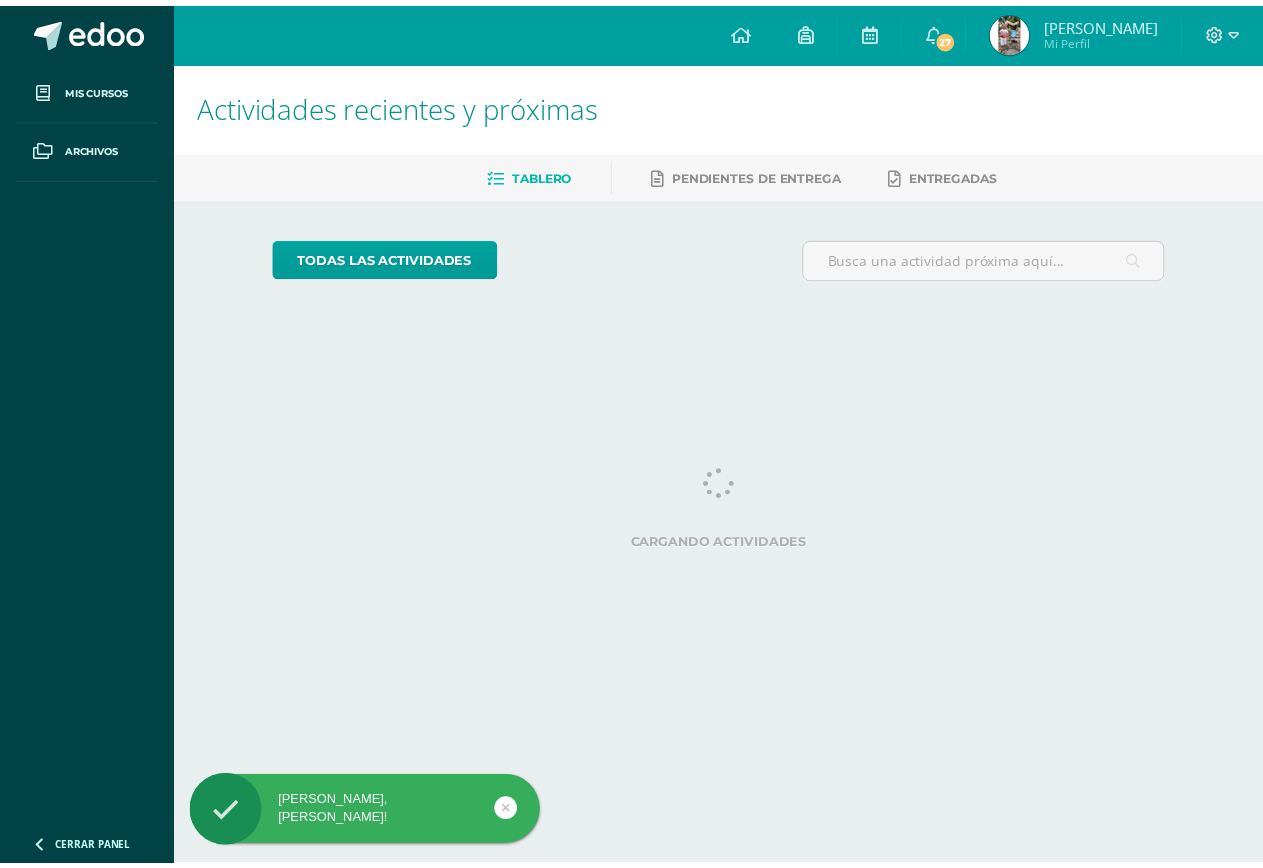 scroll, scrollTop: 0, scrollLeft: 0, axis: both 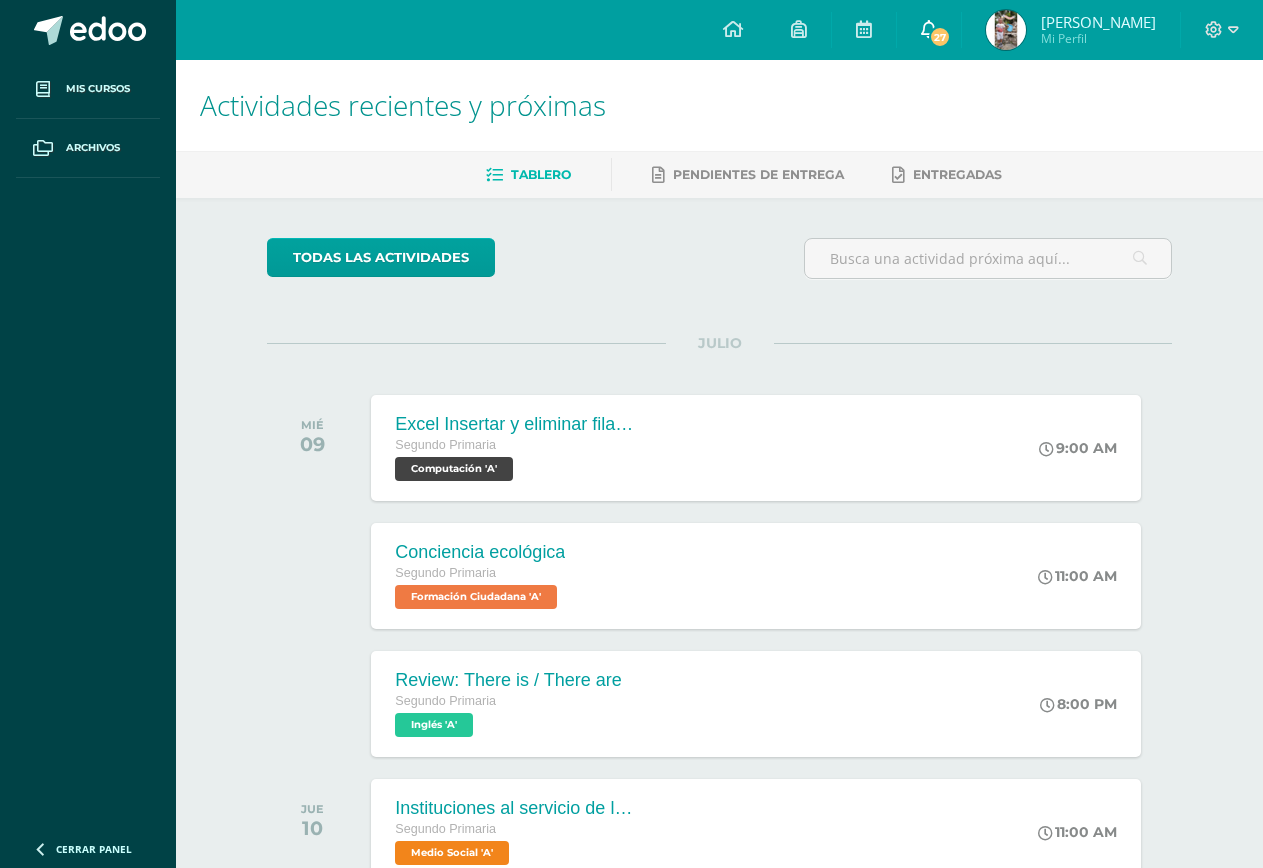 click on "27" at bounding box center (940, 37) 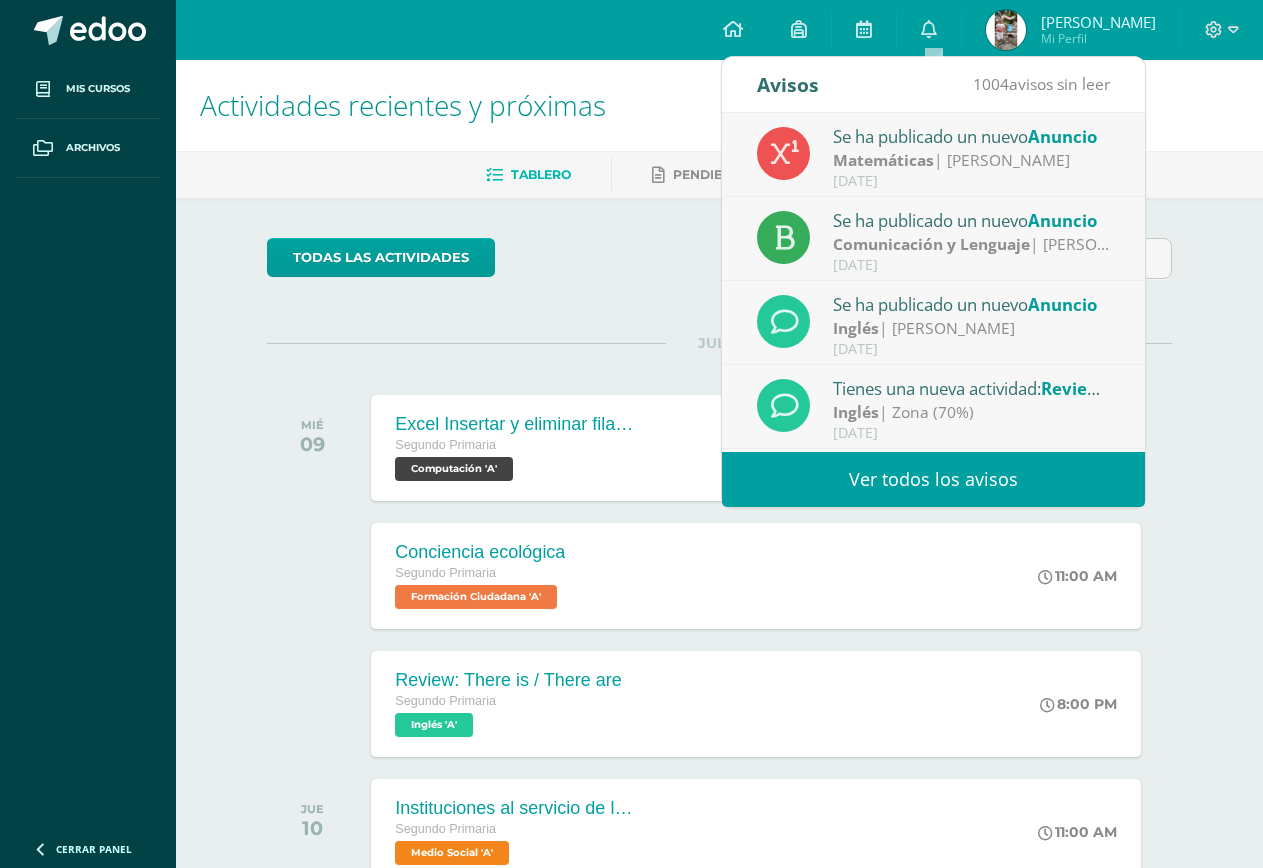 click on "Se ha publicado un nuevo  Anuncio" at bounding box center [972, 136] 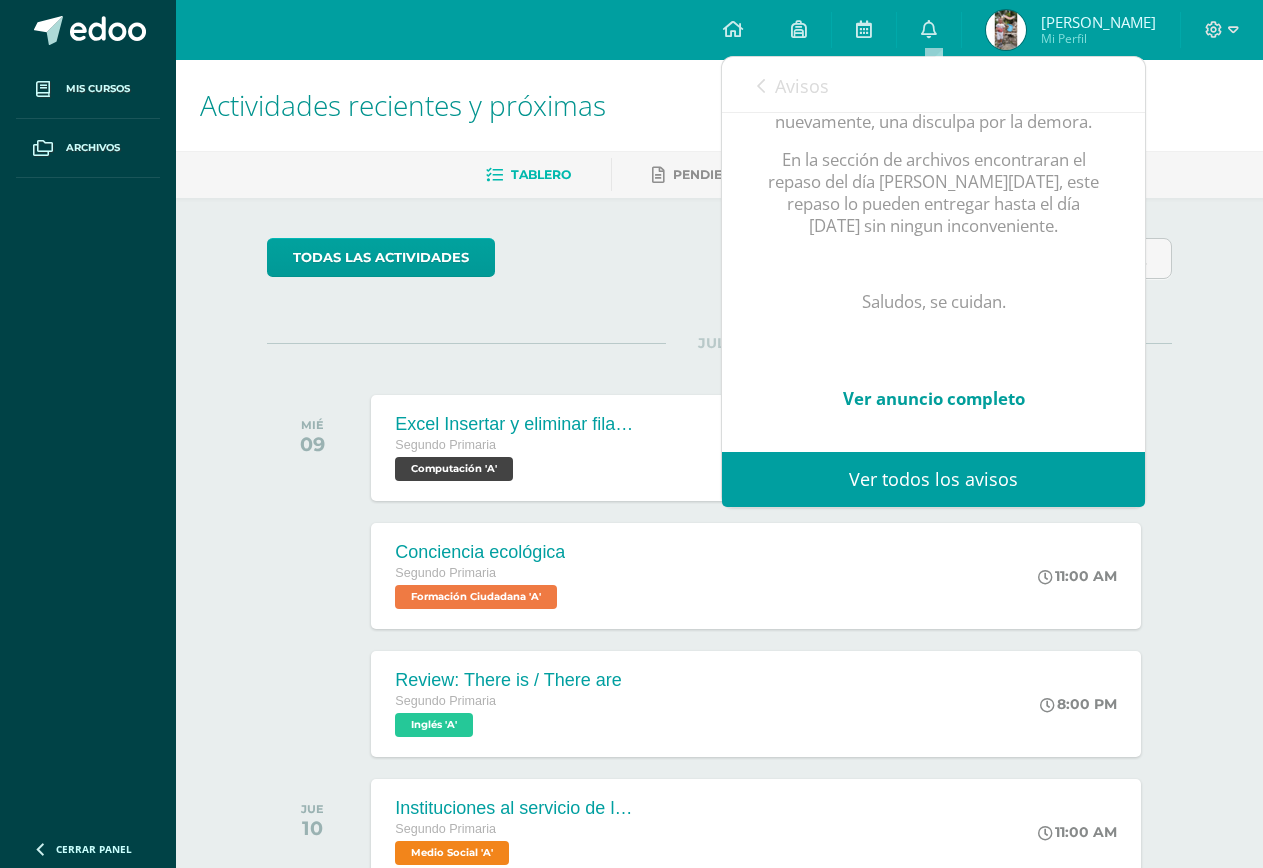 scroll, scrollTop: 368, scrollLeft: 0, axis: vertical 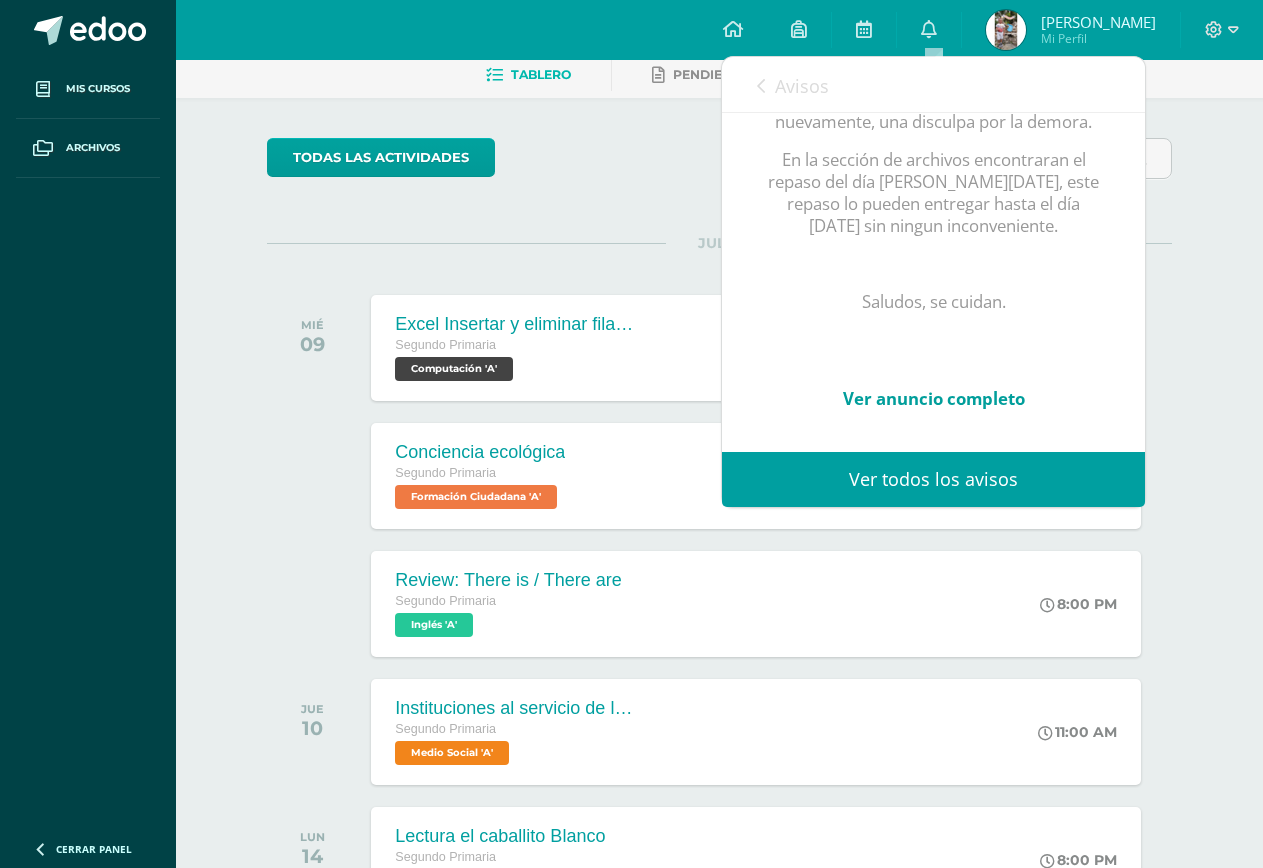 click on "Ver anuncio completo" at bounding box center (934, 398) 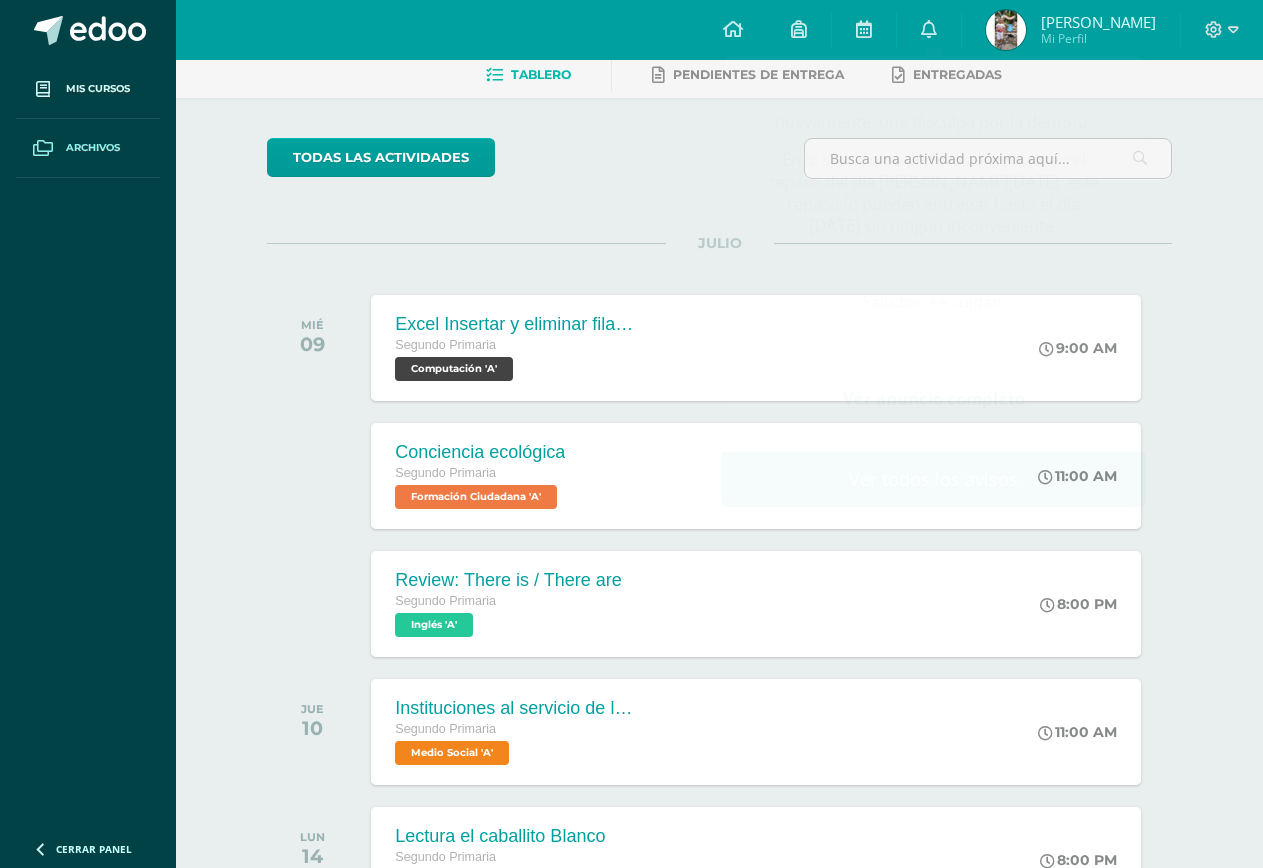 click on "Archivos" at bounding box center [93, 148] 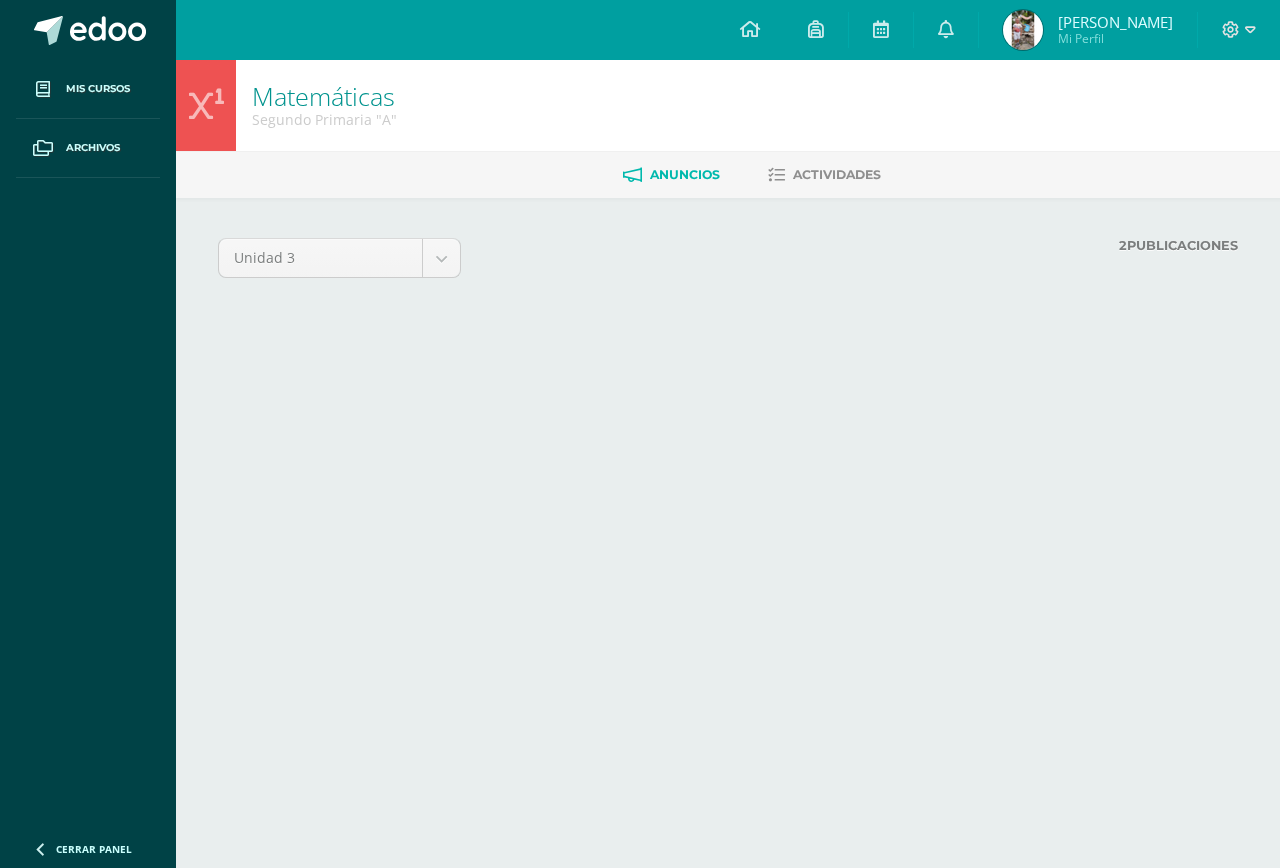 scroll, scrollTop: 0, scrollLeft: 0, axis: both 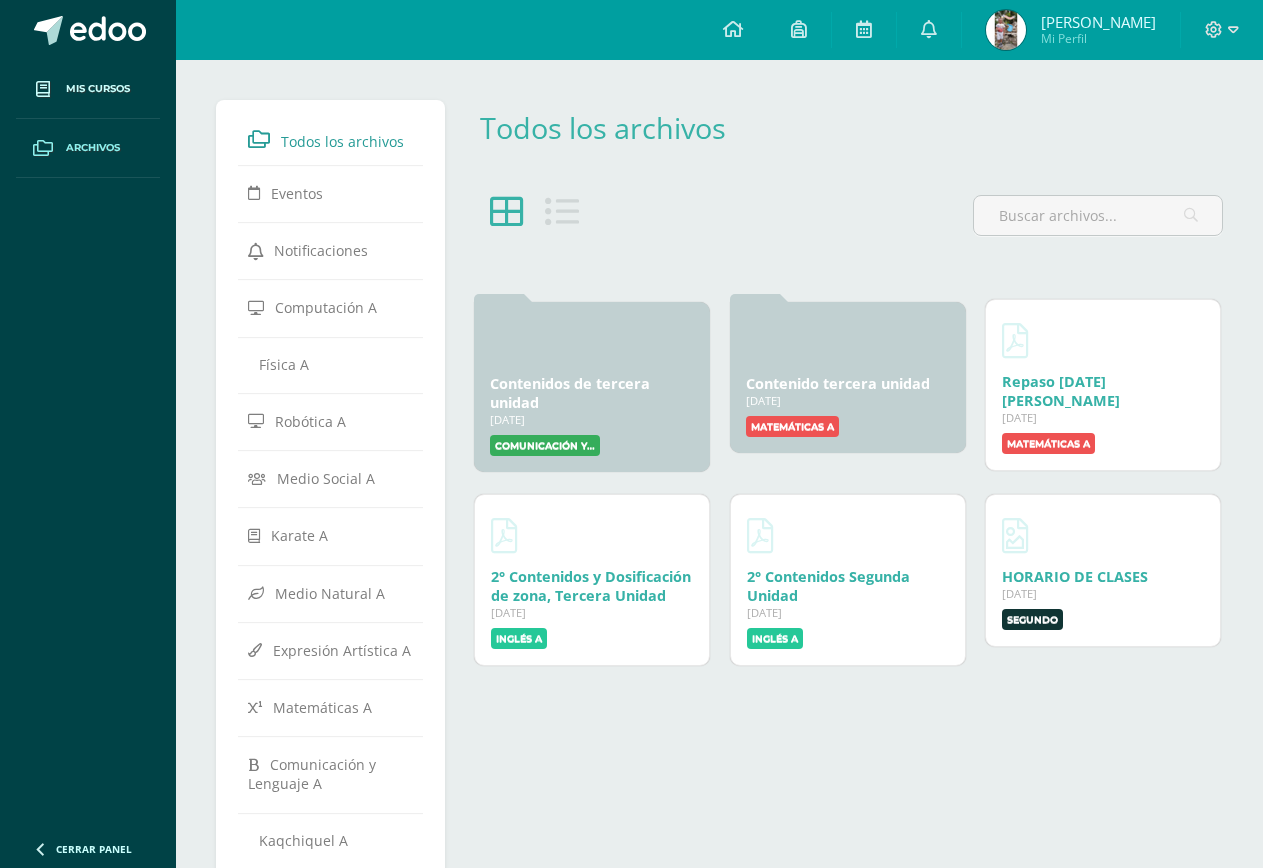 click on "Matemáticas A" at bounding box center [1048, 443] 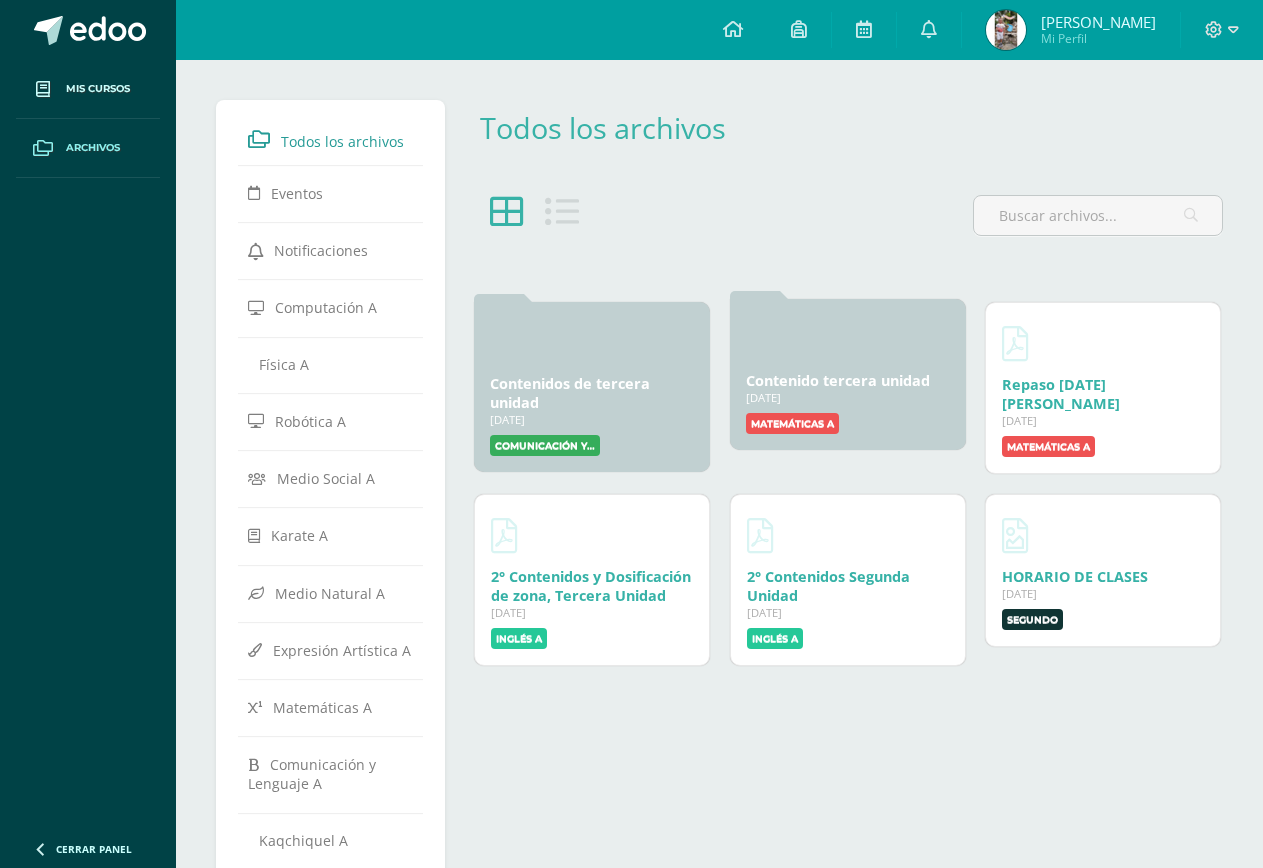 click on "Matemáticas A" at bounding box center (792, 423) 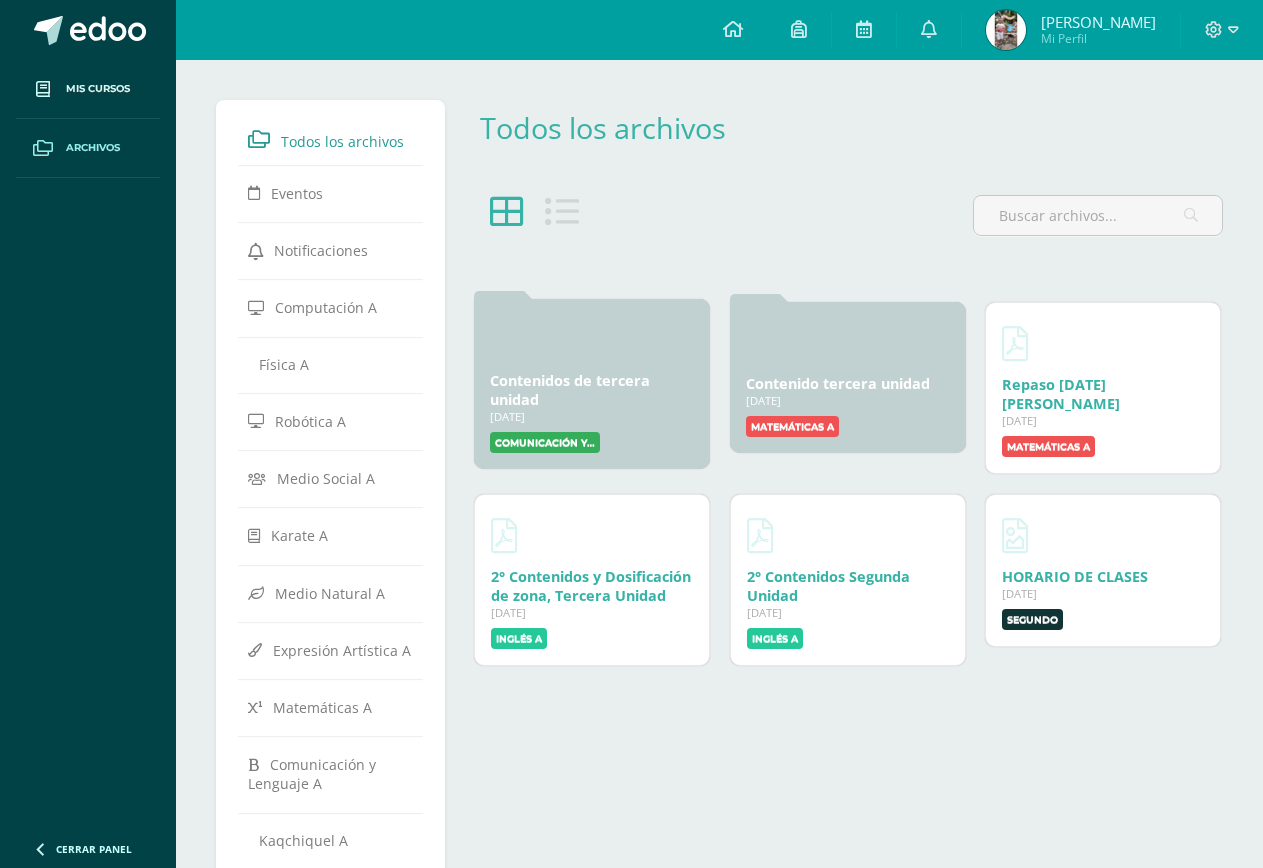 click on "Comunicación y Lenguaje A" at bounding box center (545, 442) 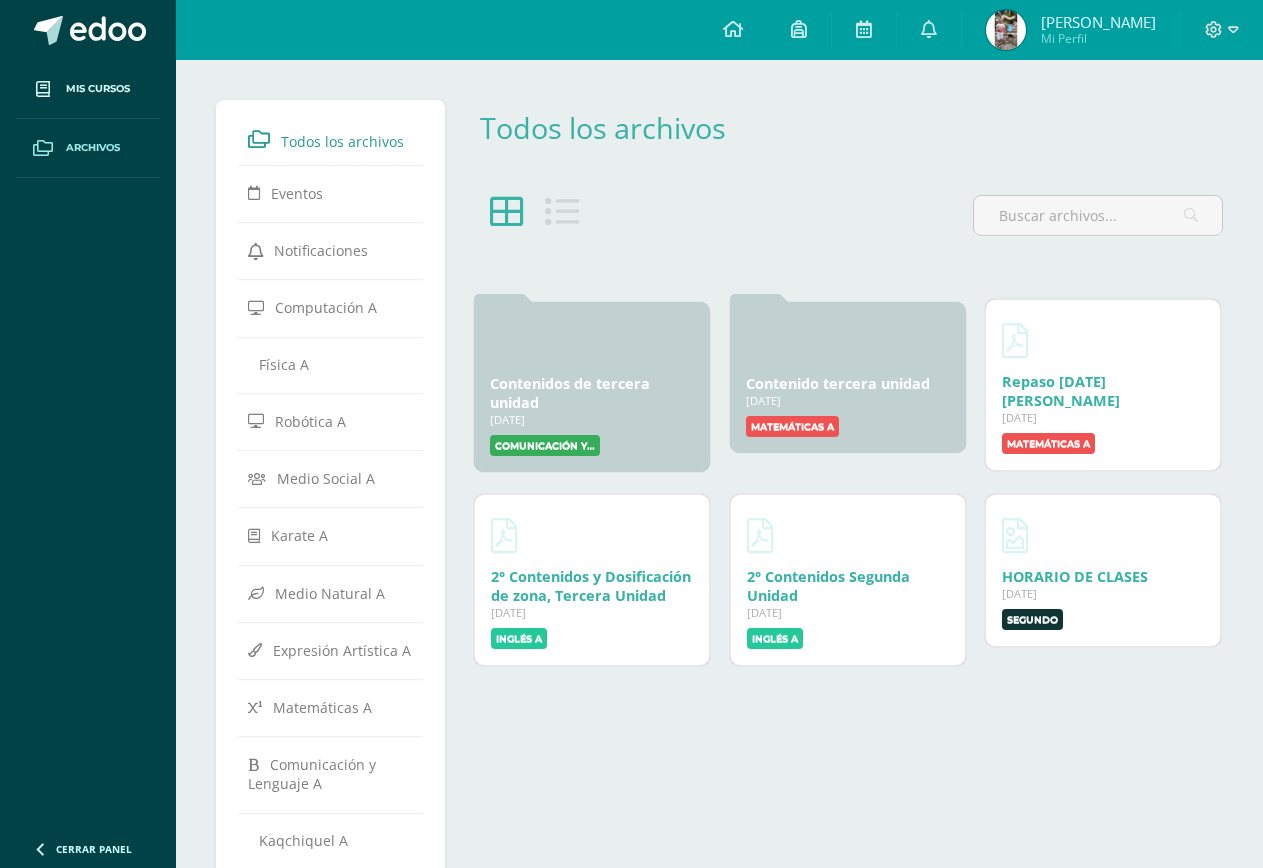 click at bounding box center [1103, 340] 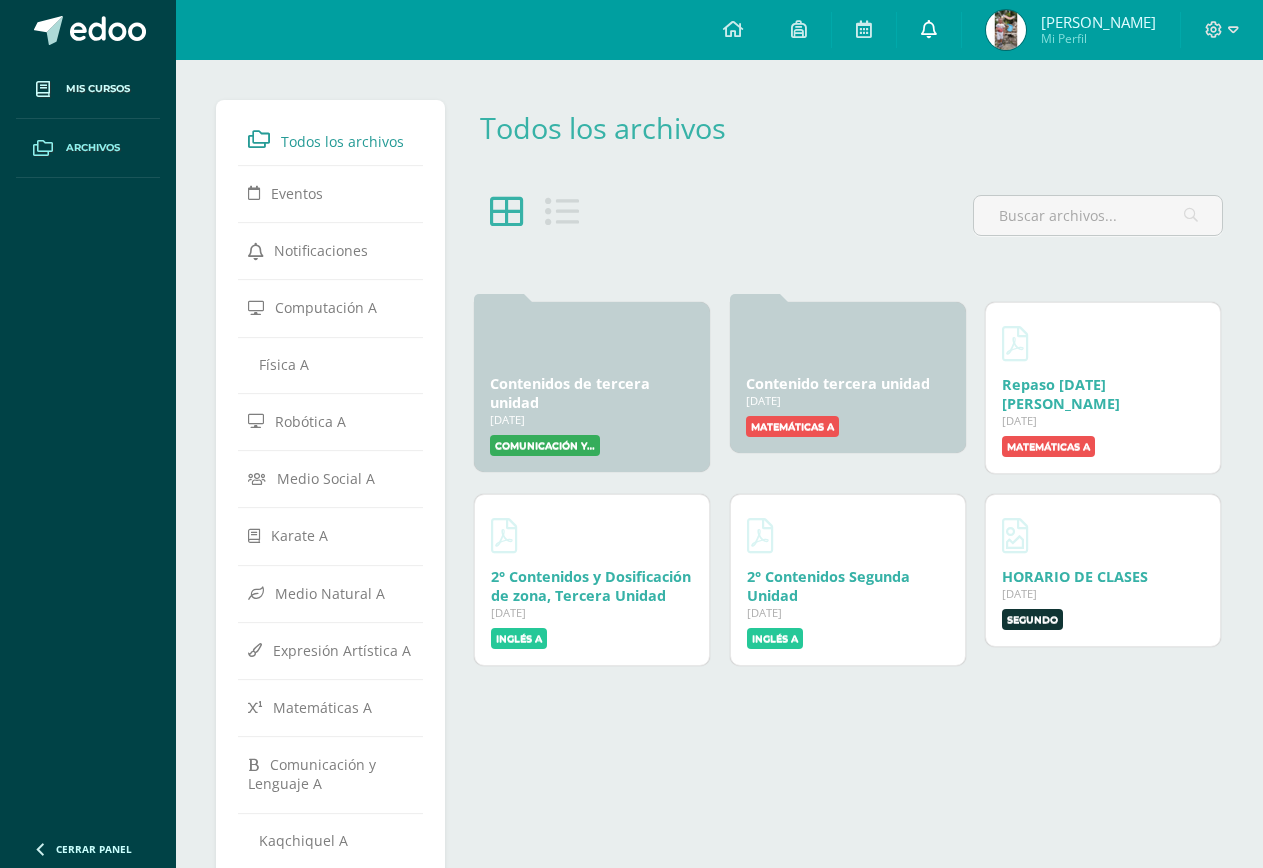 click at bounding box center [929, 29] 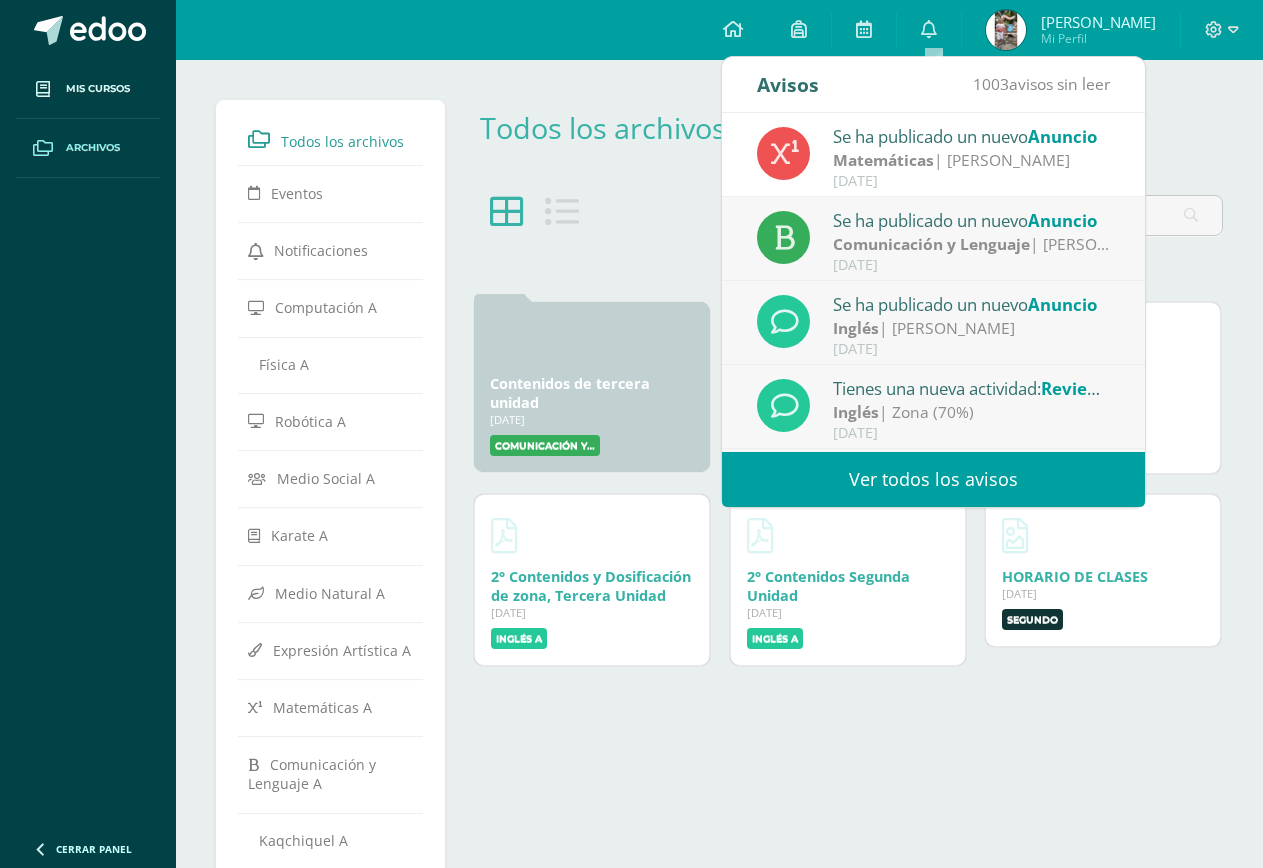 click on "Se ha publicado un nuevo  Anuncio" at bounding box center [972, 220] 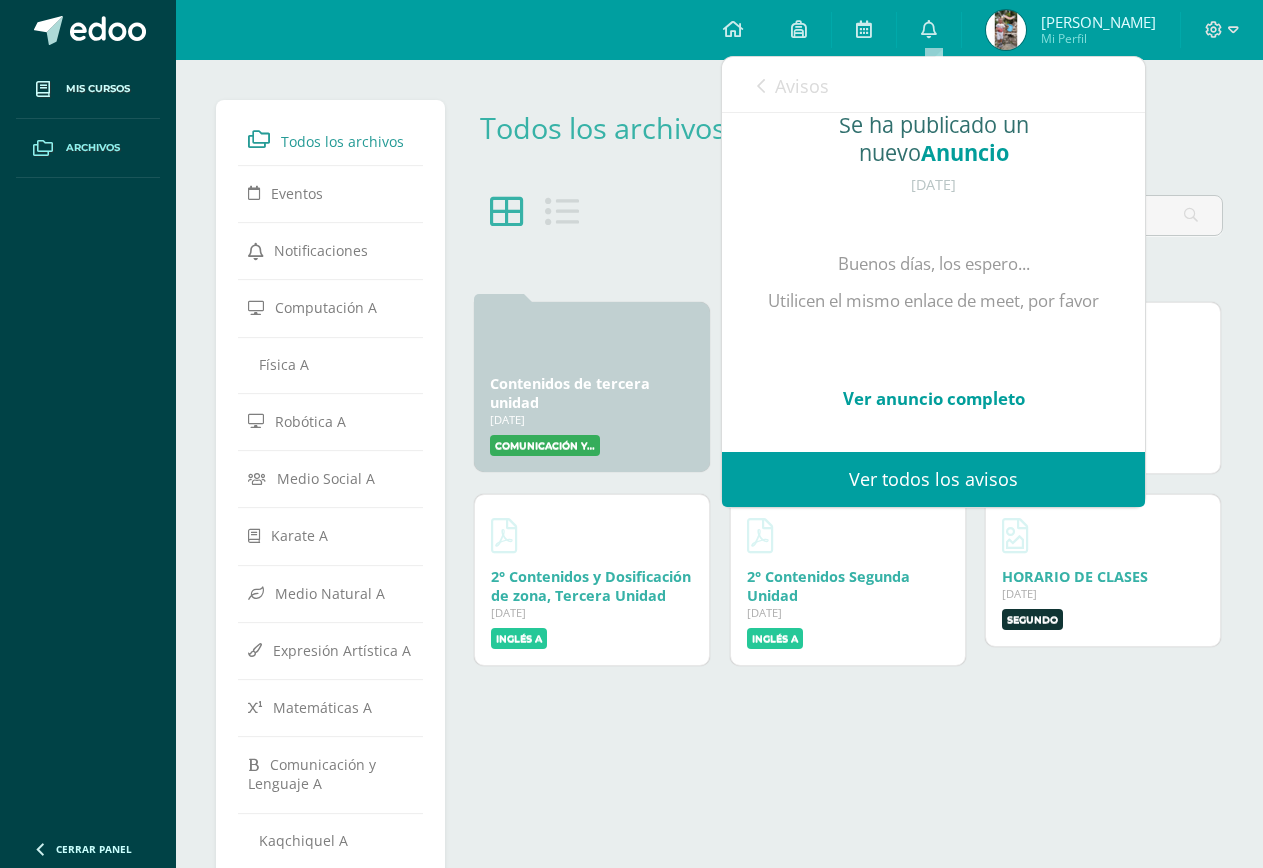 scroll, scrollTop: 227, scrollLeft: 0, axis: vertical 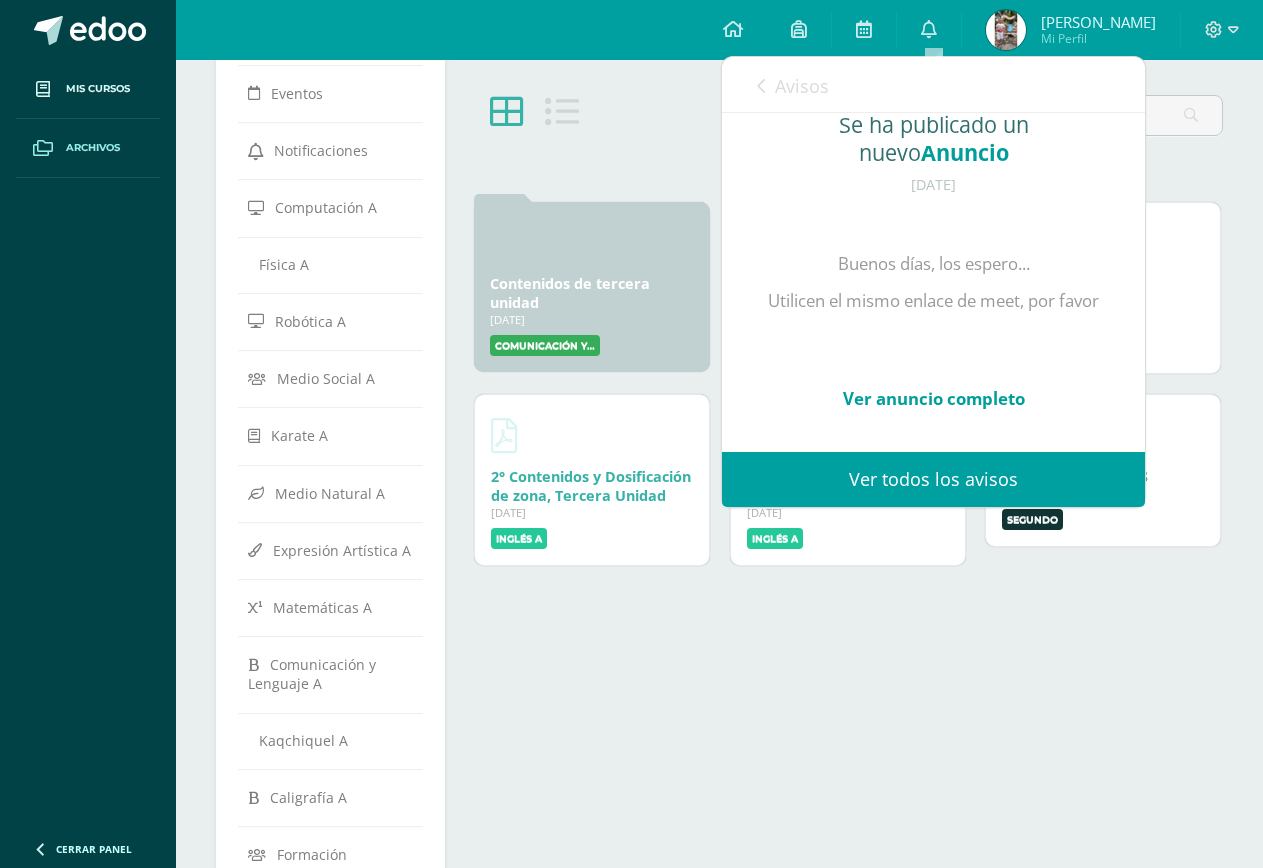 click at bounding box center [847, 139] 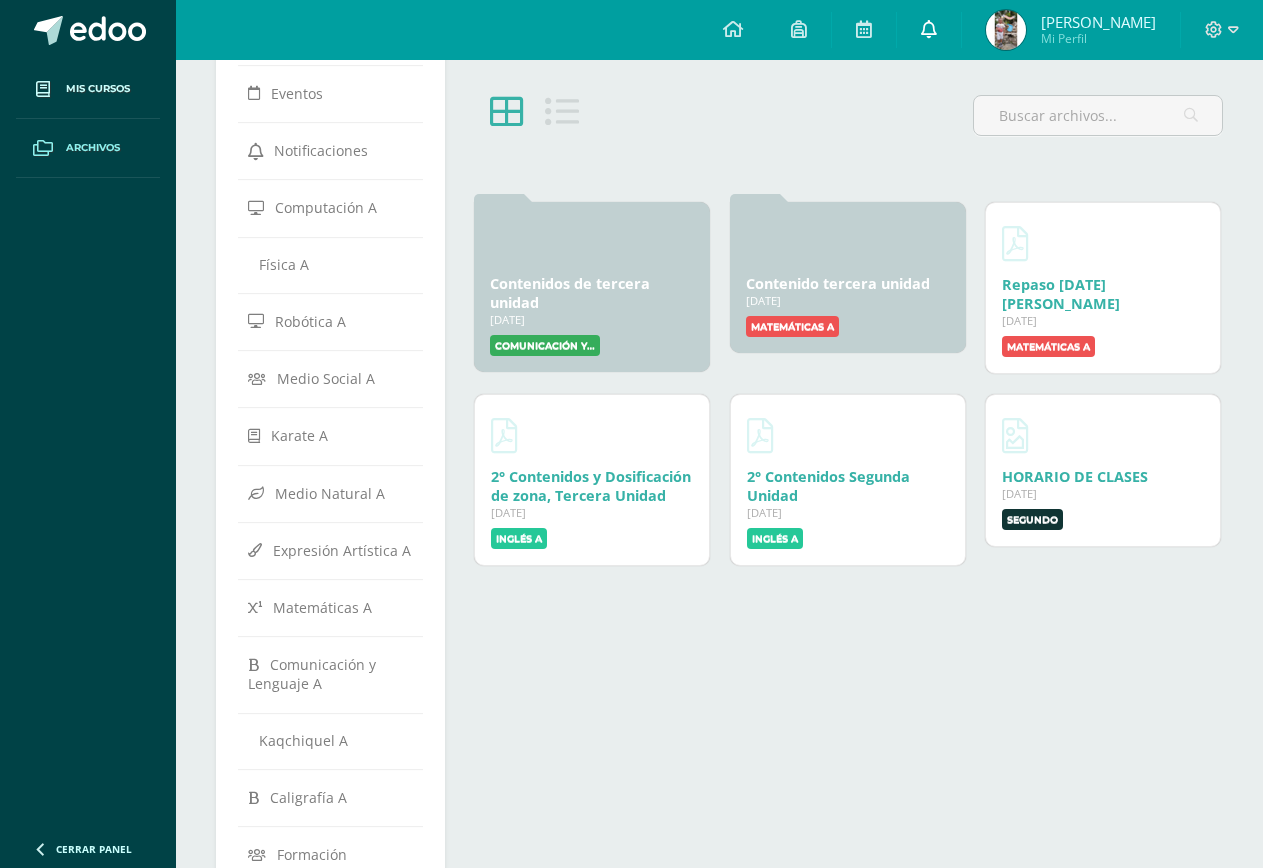 click at bounding box center [929, 29] 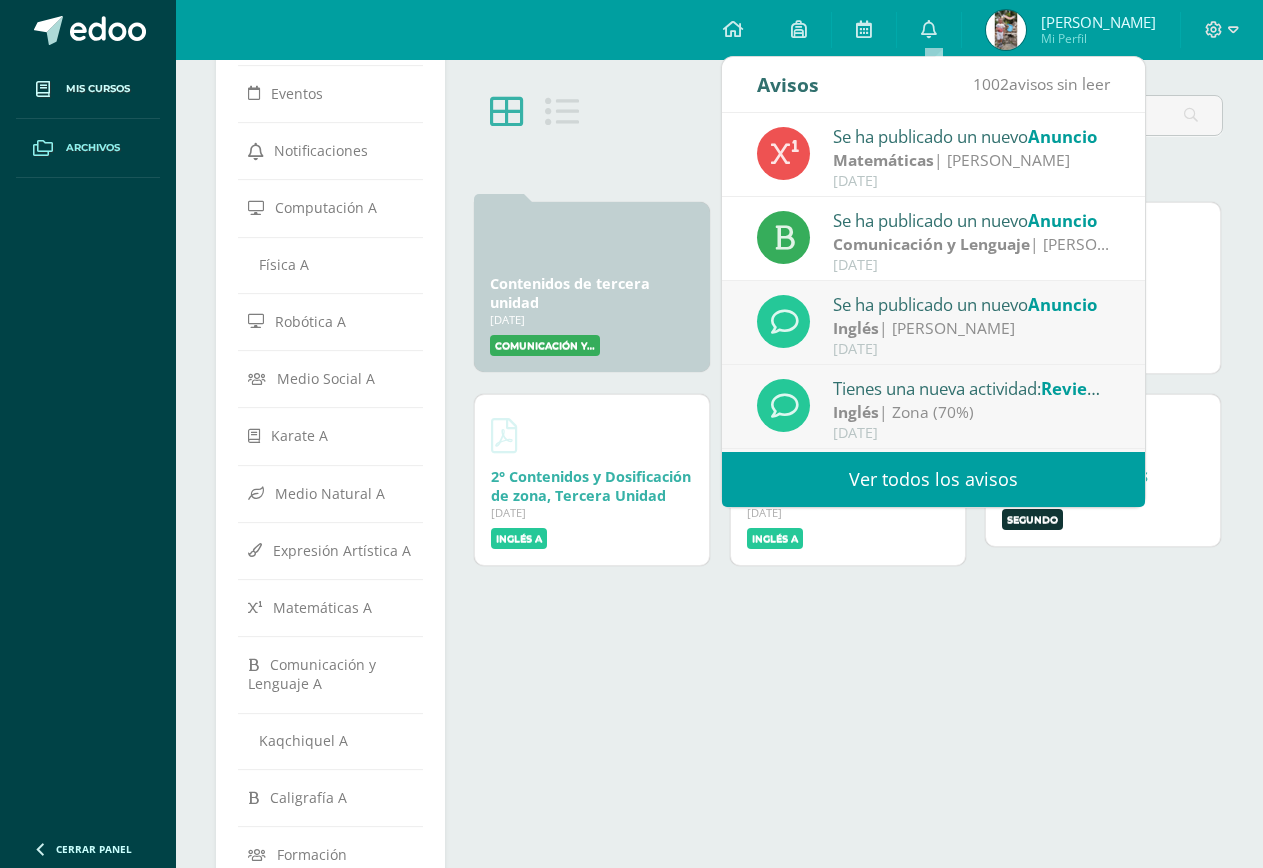 click on "Comunicación y Lenguaje" at bounding box center [931, 244] 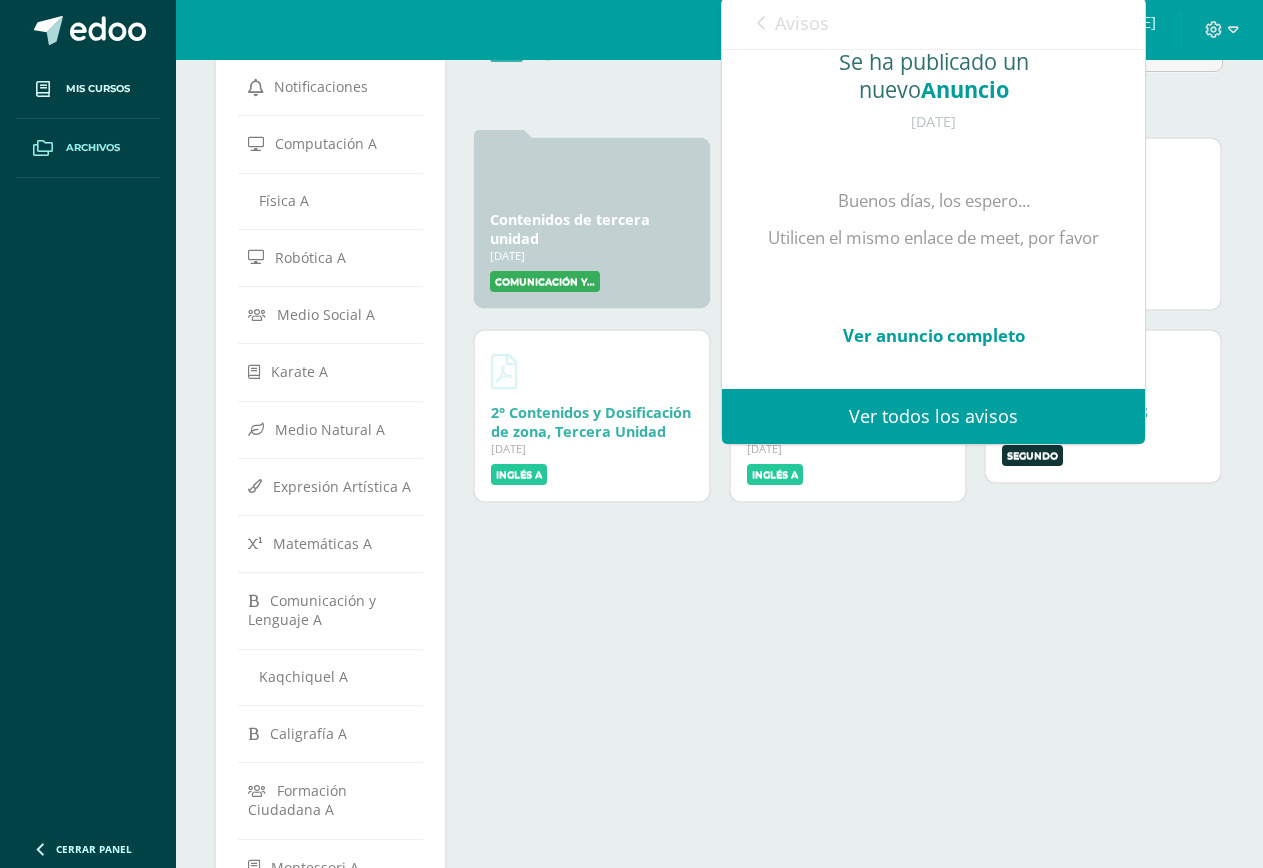 scroll, scrollTop: 200, scrollLeft: 0, axis: vertical 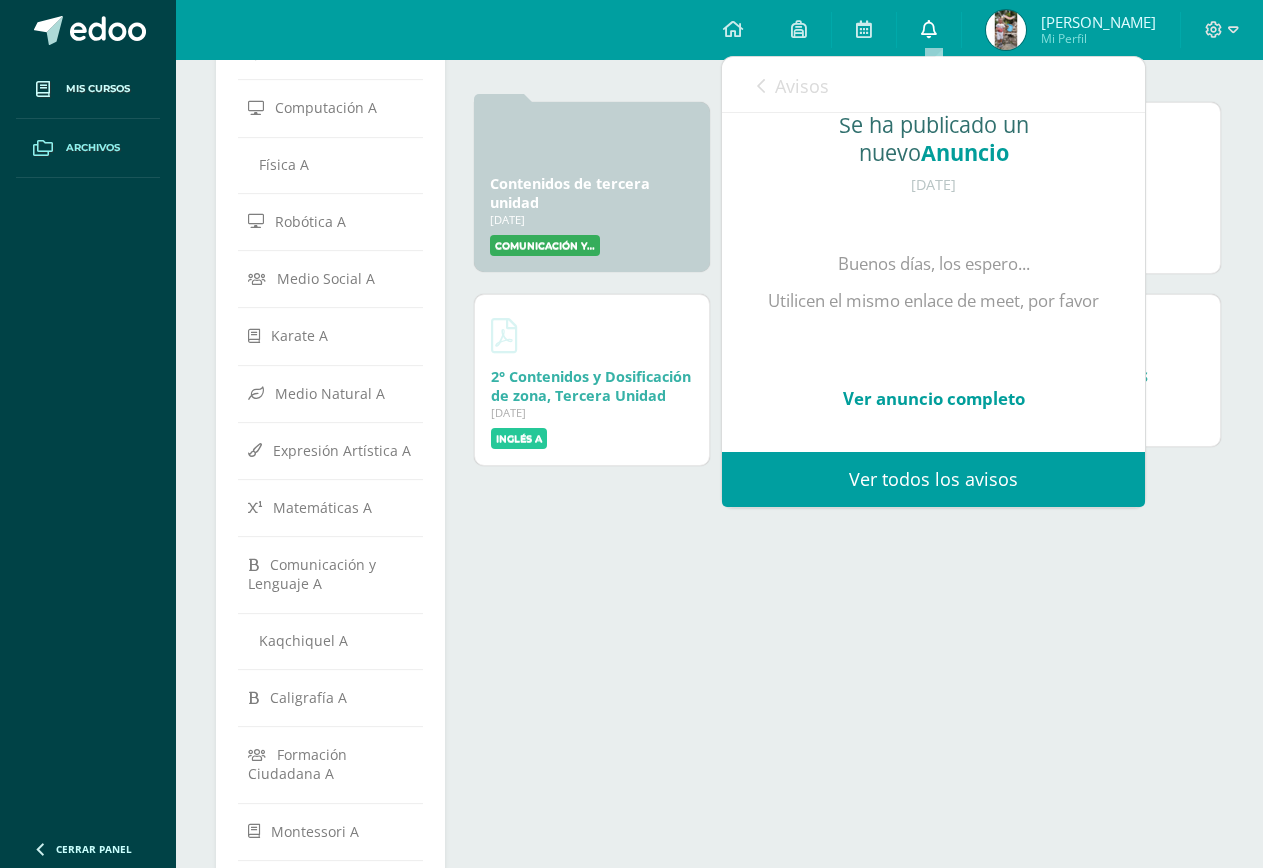 click at bounding box center (929, 29) 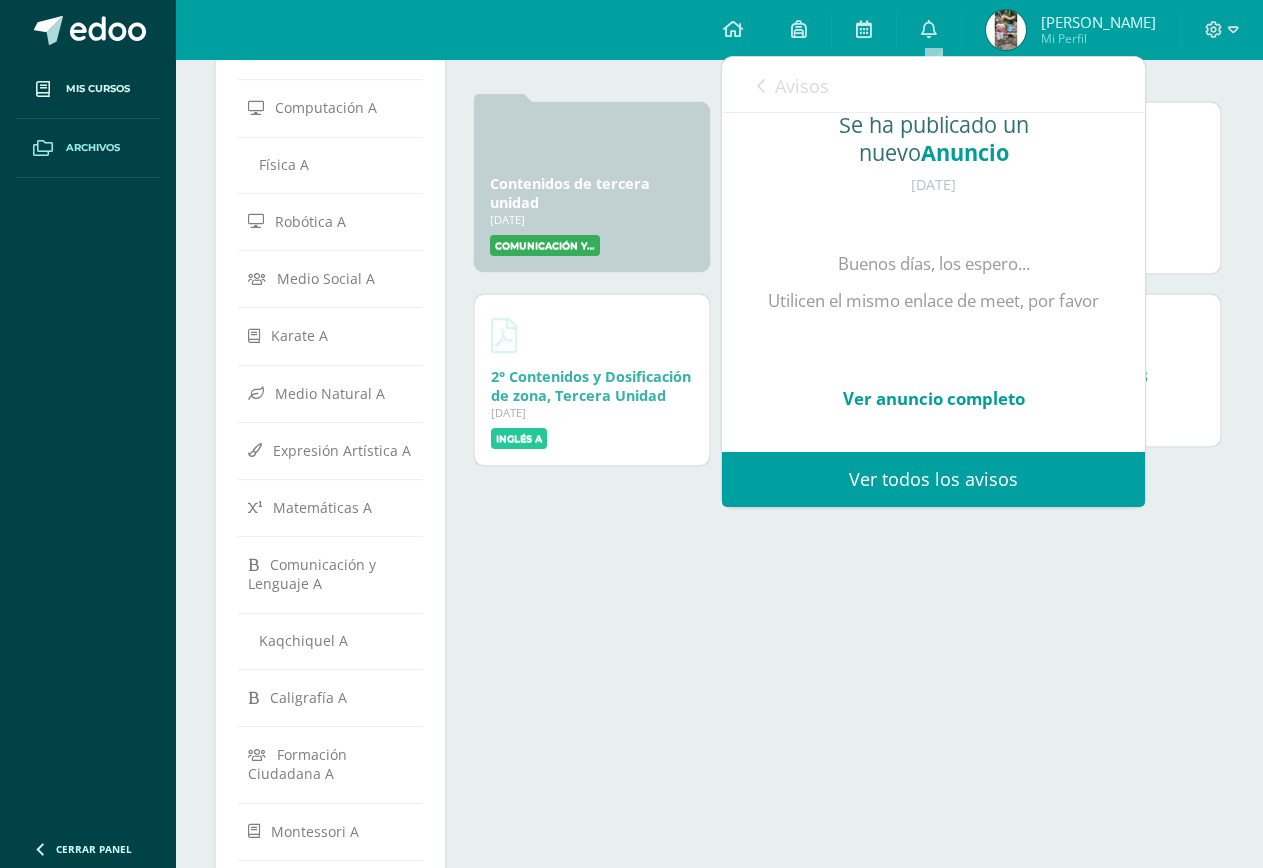 click on "Avisos" at bounding box center (802, 86) 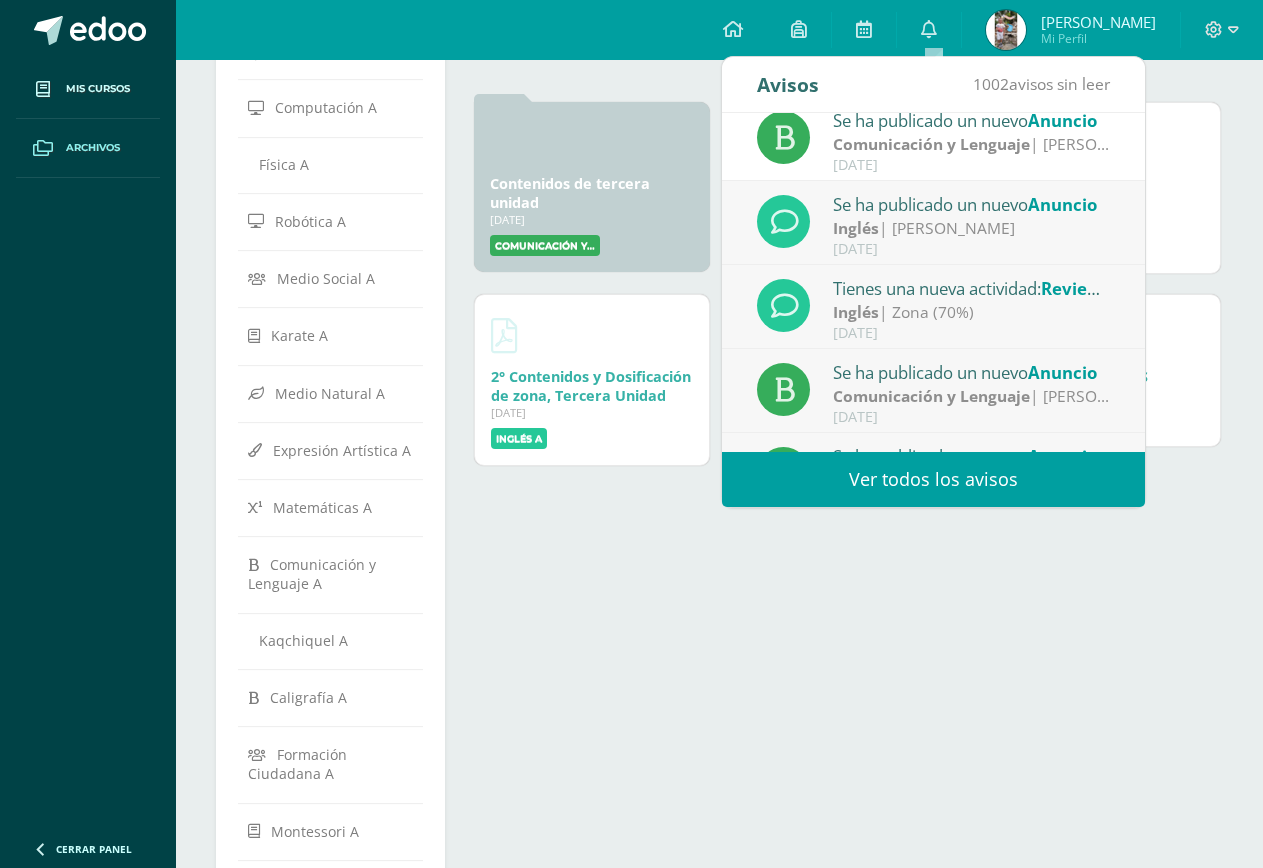 scroll, scrollTop: 200, scrollLeft: 0, axis: vertical 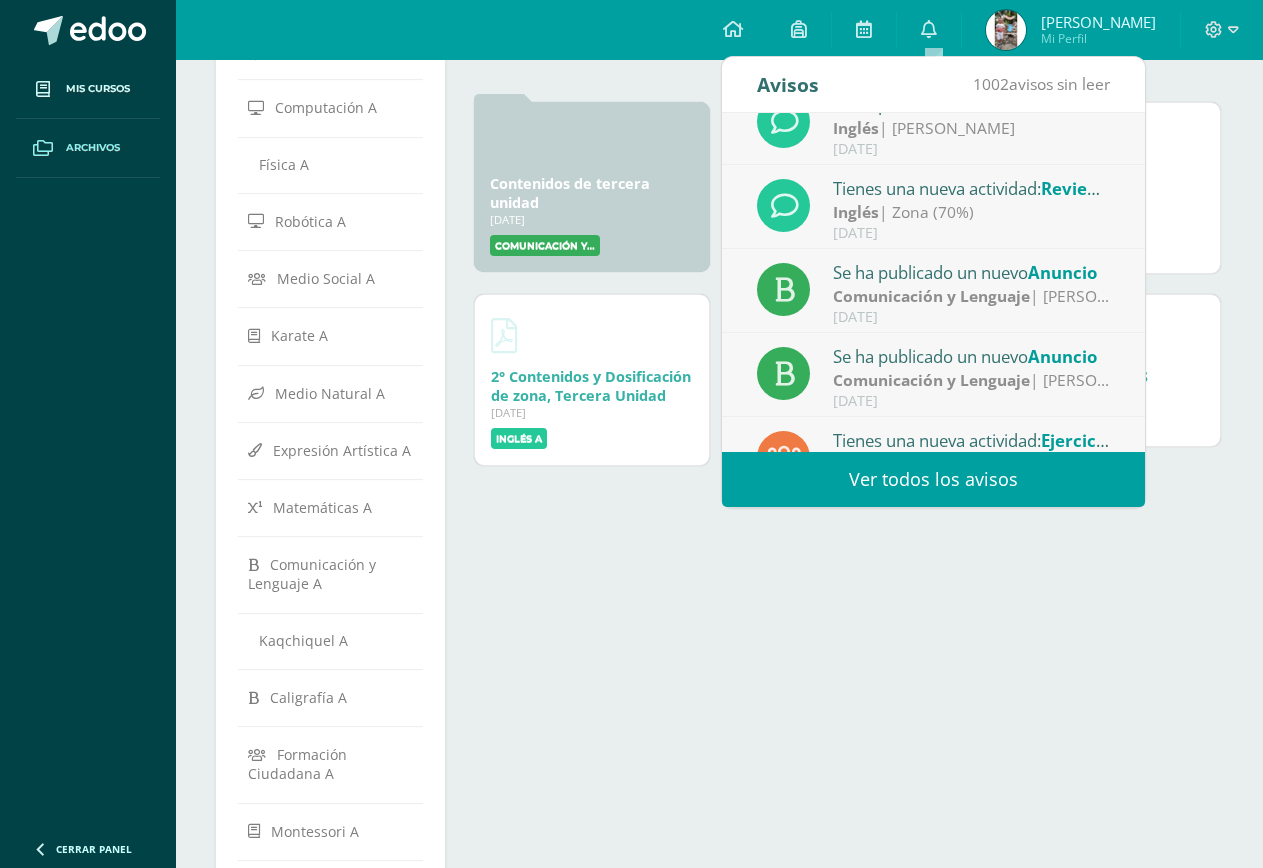 click on "Inglés
| Zona (70%)" at bounding box center (972, 212) 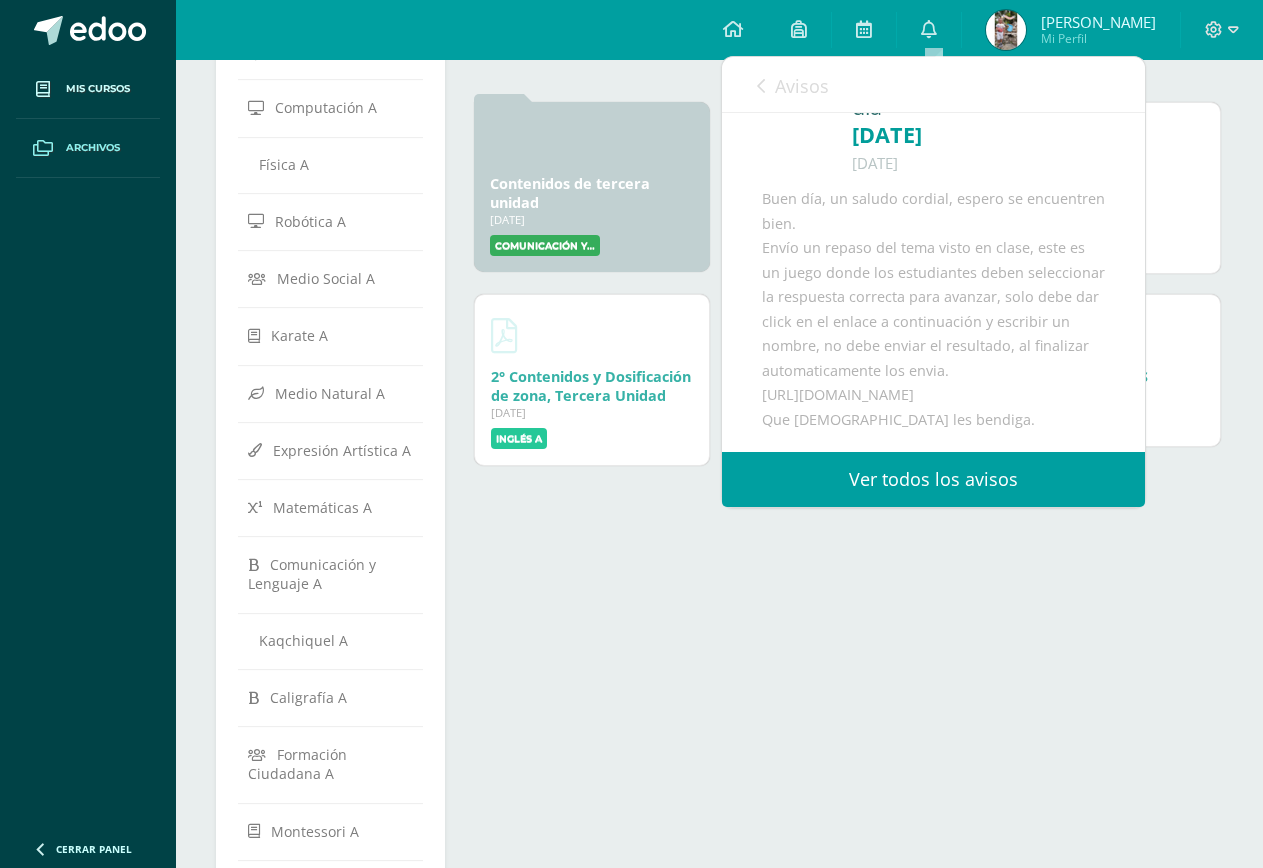 scroll, scrollTop: 173, scrollLeft: 0, axis: vertical 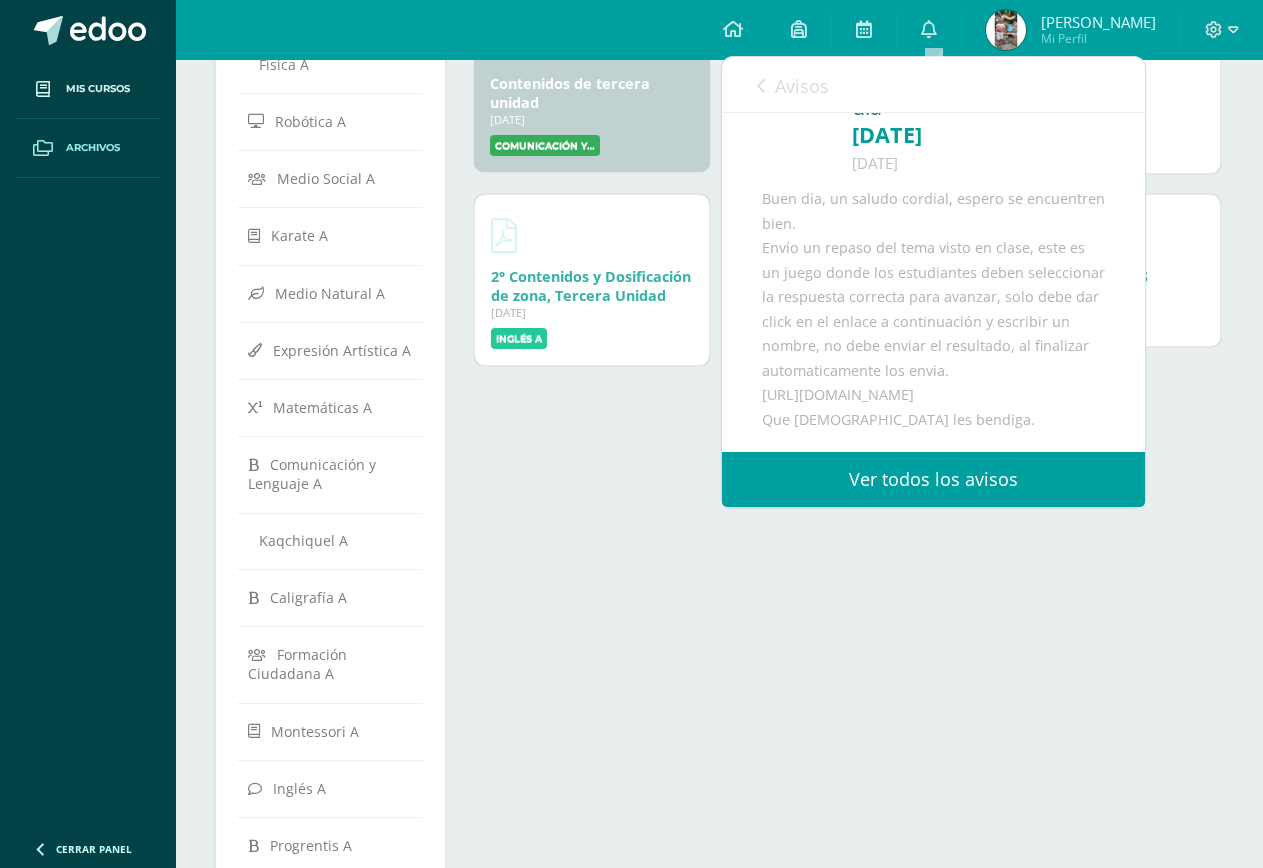 click on "Buen día, un saludo cordial, espero se encuentren bien.
Envío un repaso del tema visto en clase, este es un juego donde los estudiantes deben seleccionar la respuesta correcta para avanzar, solo debe dar click en el enlace a continuación y escribir un nombre, no debe enviar el resultado, al finalizar automaticamente los envia.
https://wordwall.net/play/31670/530/936
Que Dios les bendiga." at bounding box center [933, 309] 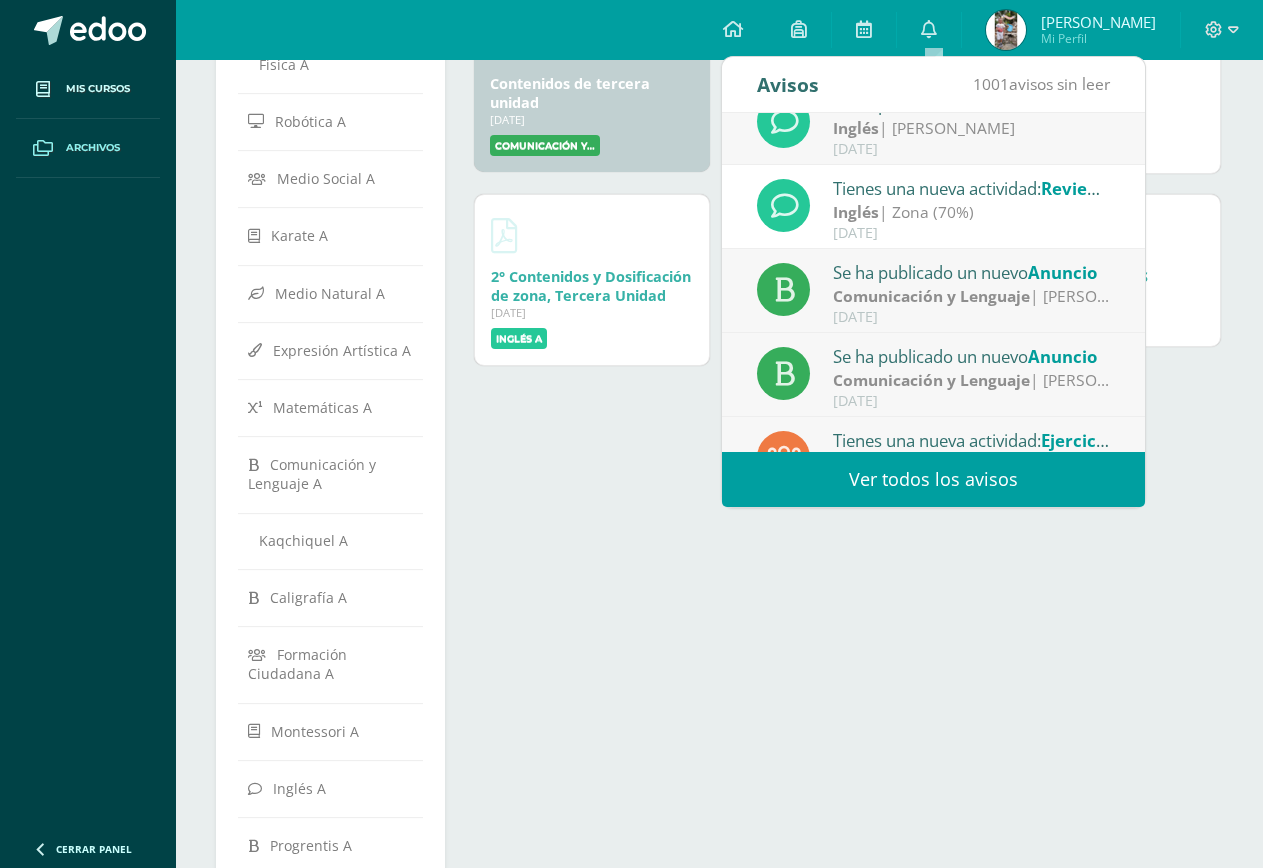 scroll, scrollTop: 100, scrollLeft: 0, axis: vertical 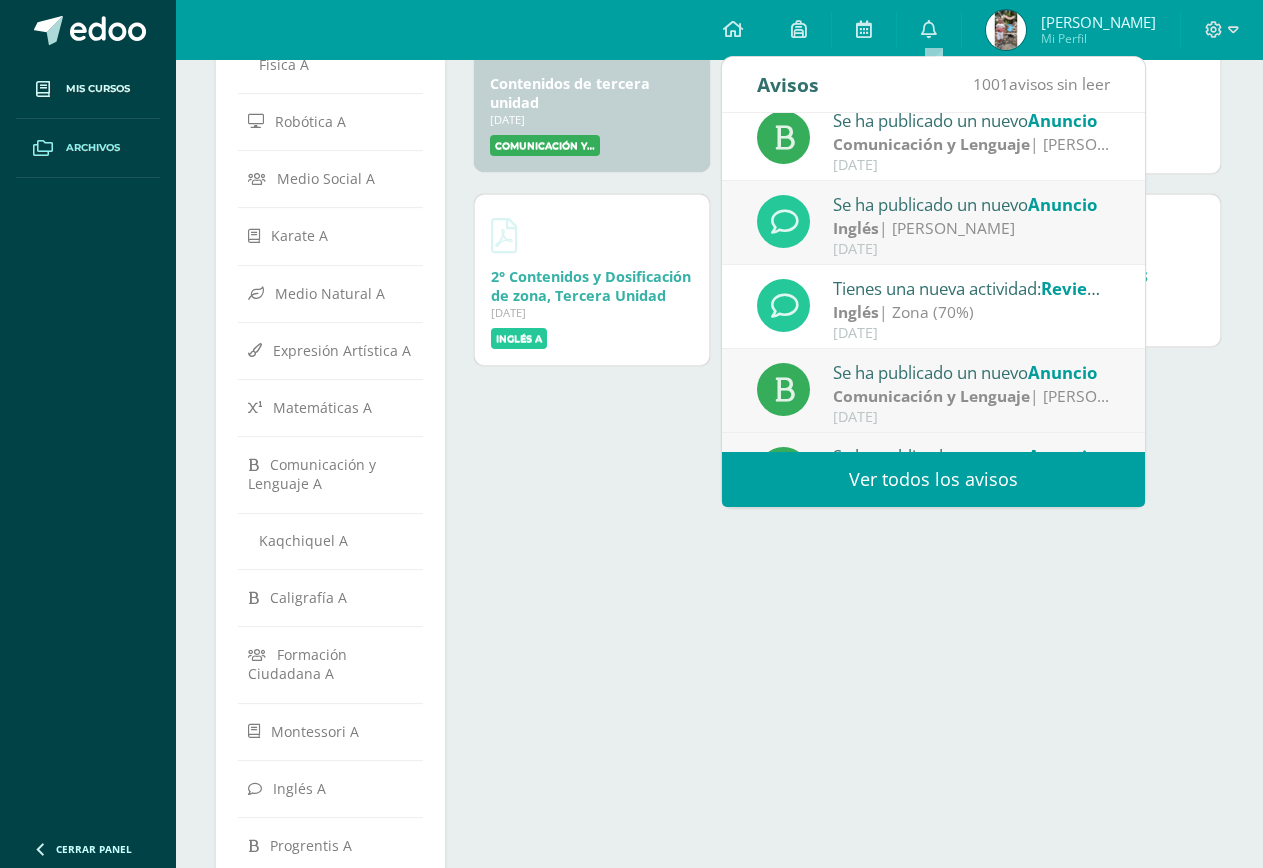 click on "Inglés
| Carina Pérez" at bounding box center [972, 228] 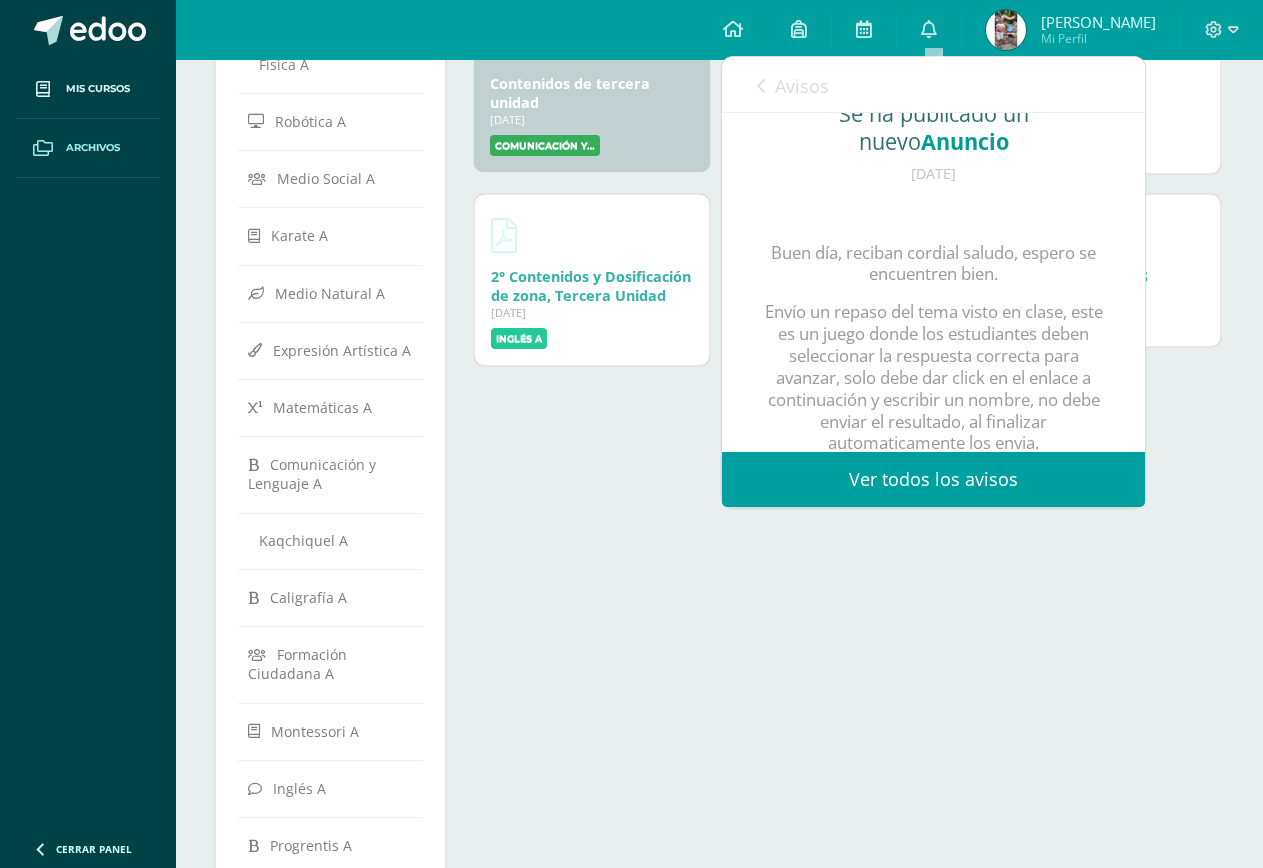 scroll, scrollTop: 273, scrollLeft: 0, axis: vertical 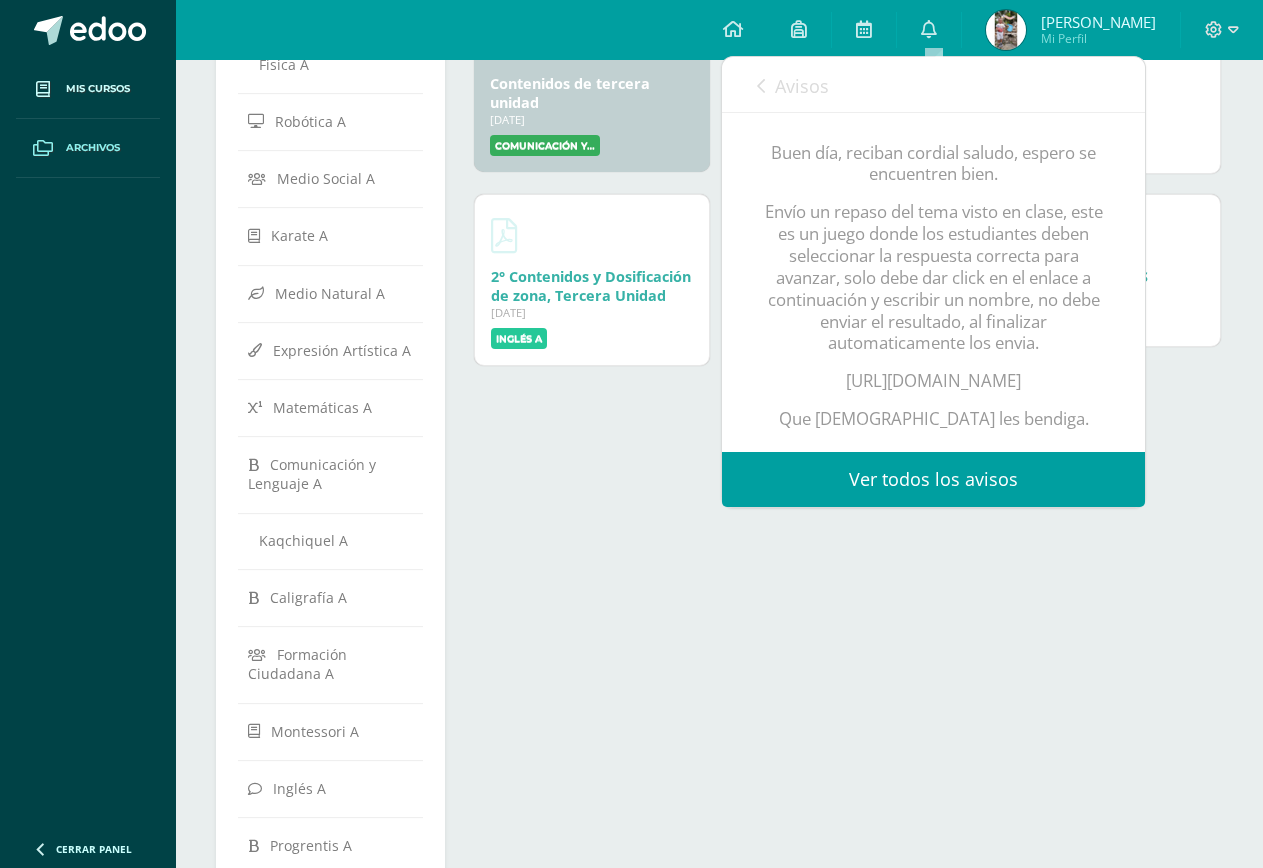click on "https://wordwall.net/play/31670/530/936" at bounding box center [933, 381] 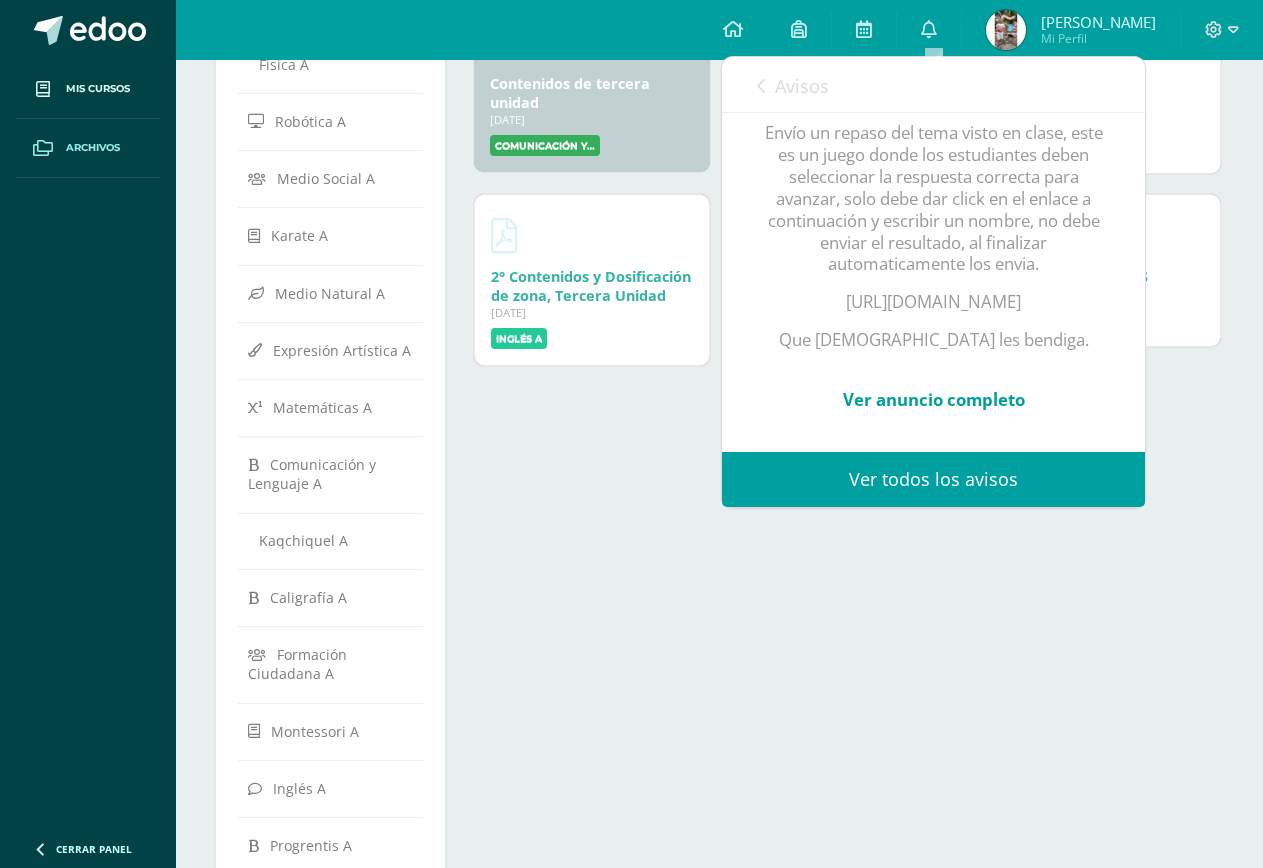 scroll, scrollTop: 396, scrollLeft: 0, axis: vertical 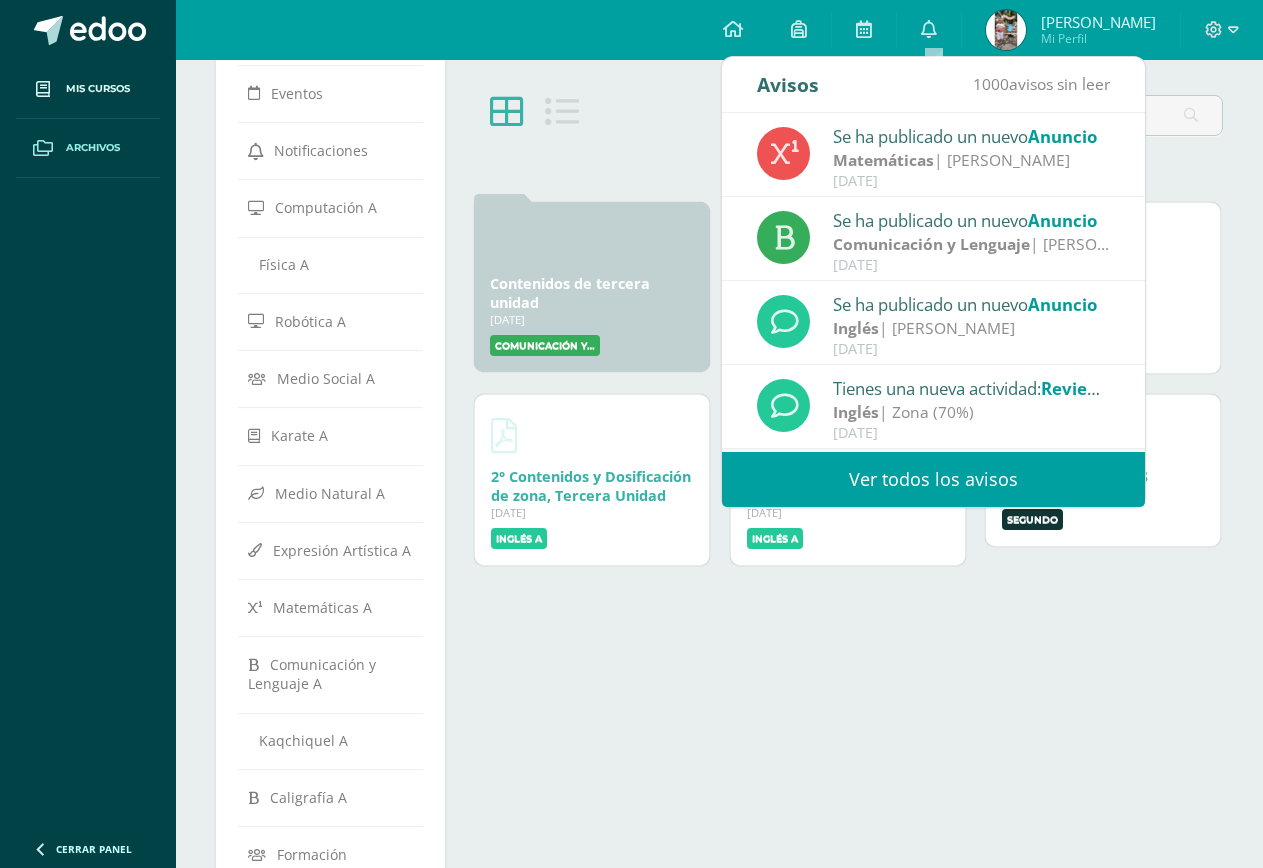 click on "Comunicación y Lenguaje" at bounding box center [931, 244] 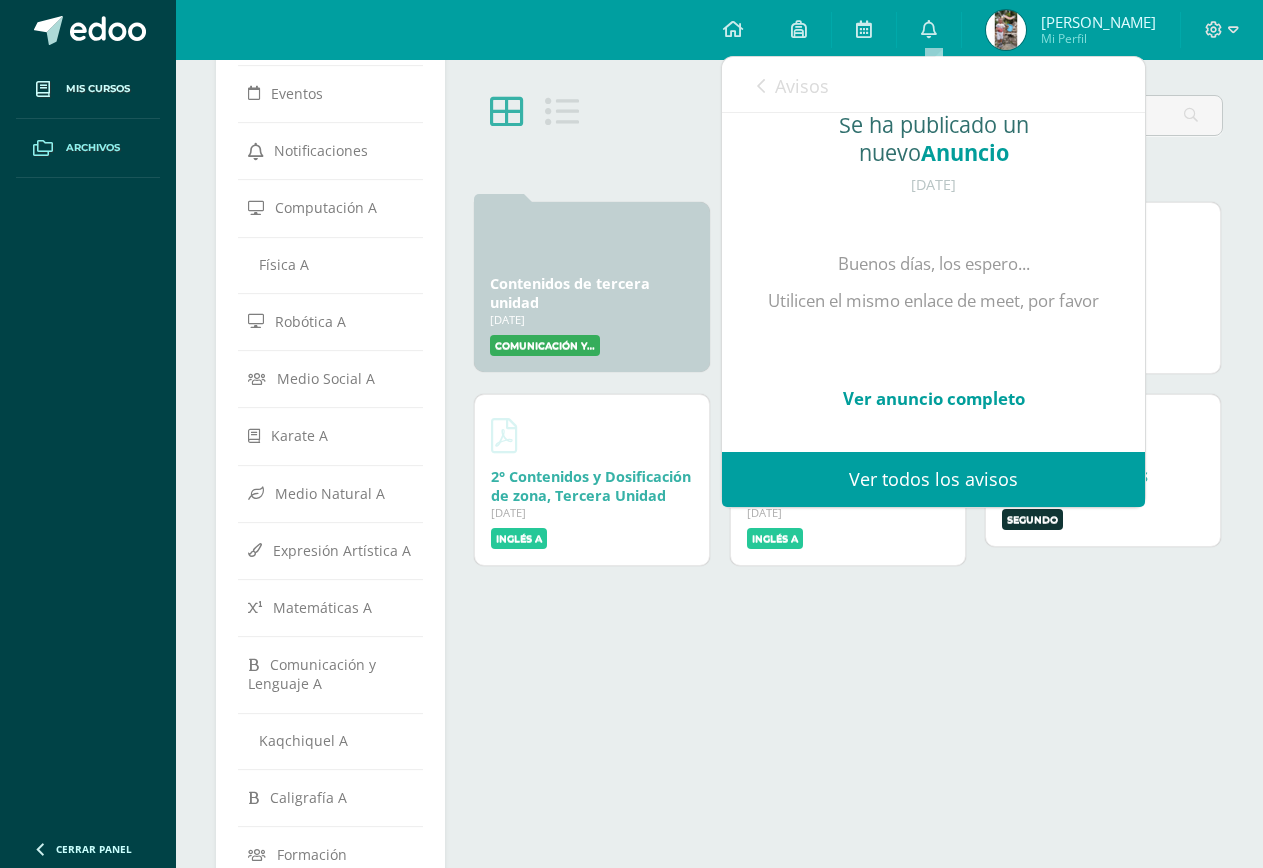 click at bounding box center (761, 86) 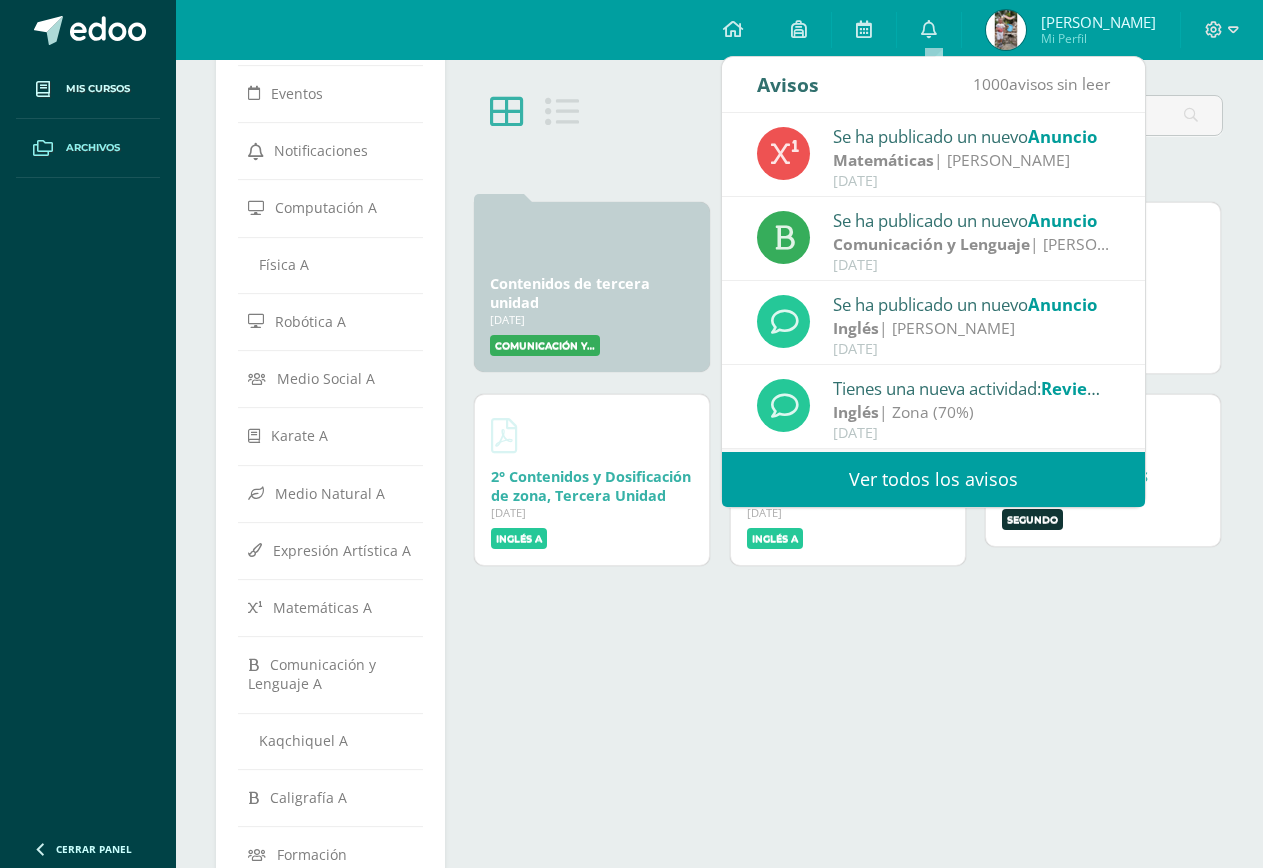click on "Se ha publicado un nuevo  Anuncio" at bounding box center (972, 220) 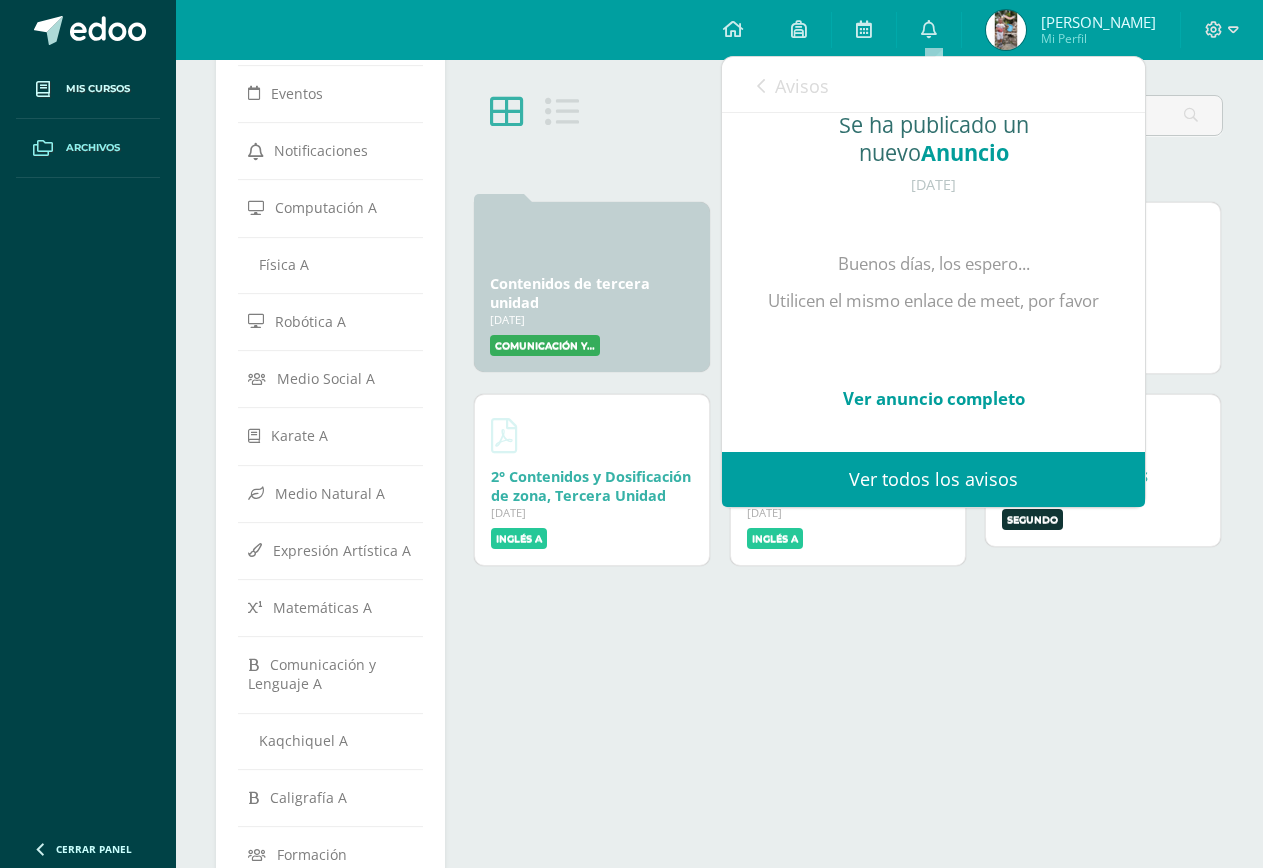 click on "Avisos" at bounding box center (793, 85) 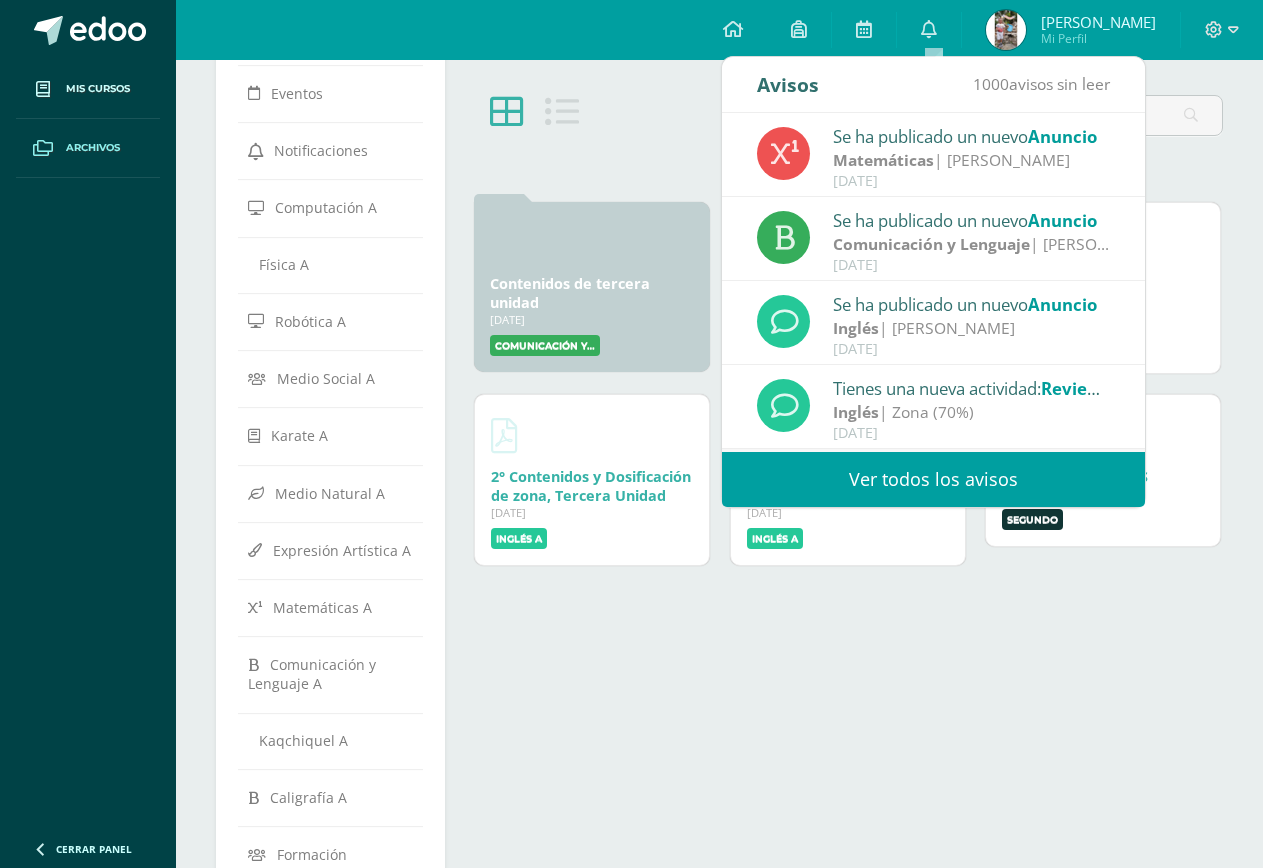 click on "Comunicación y Lenguaje" at bounding box center (931, 244) 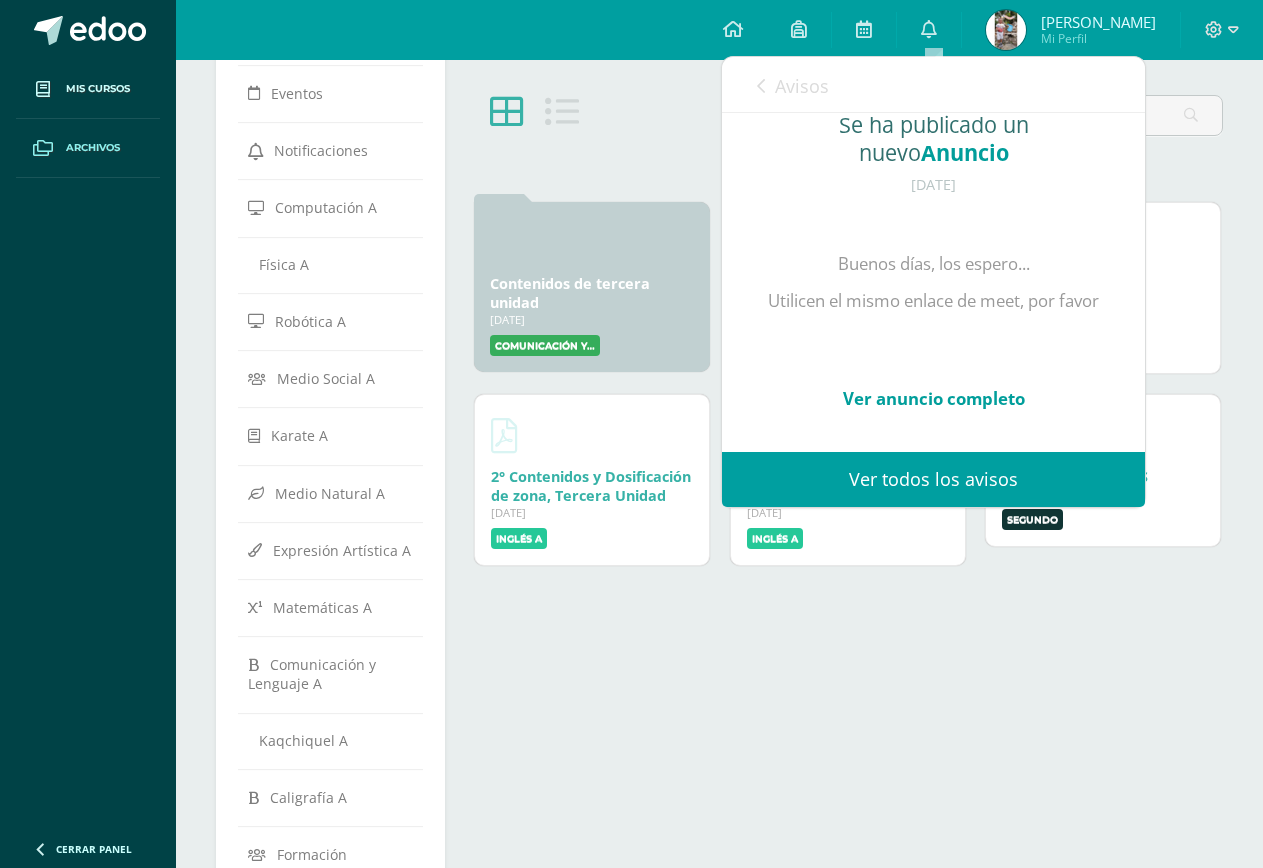 click on "Avisos" at bounding box center (793, 85) 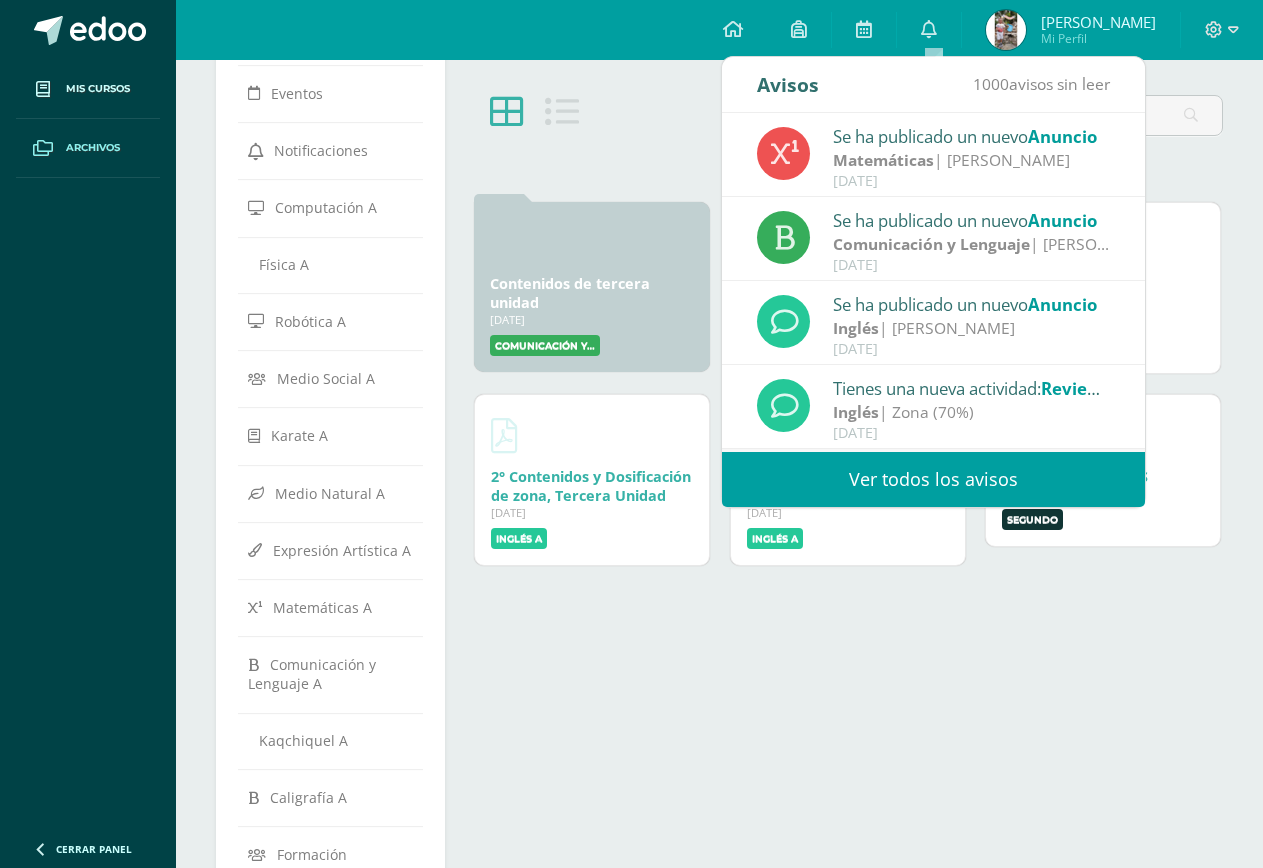 click on "Inglés
| Carina Pérez" at bounding box center [972, 328] 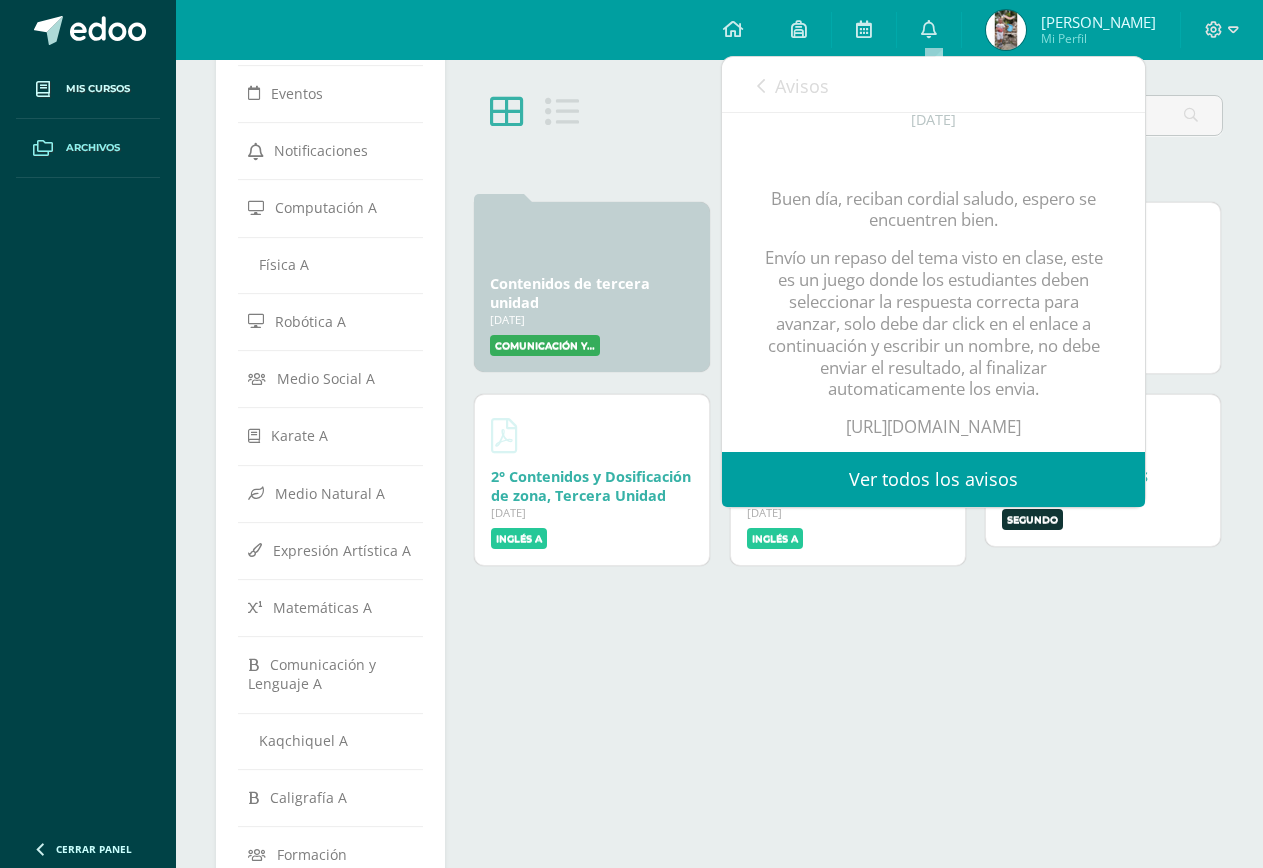 drag, startPoint x: 774, startPoint y: 64, endPoint x: 776, endPoint y: 77, distance: 13.152946 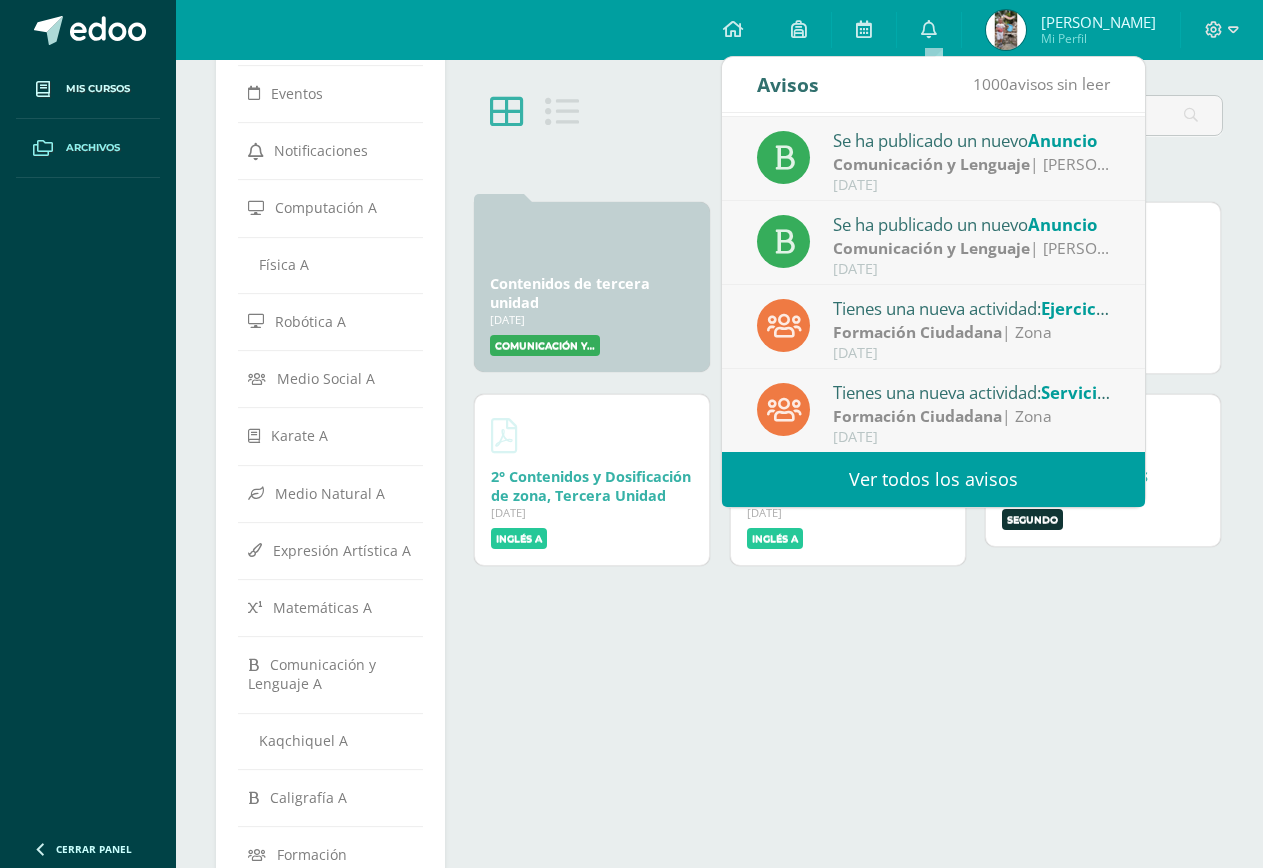 scroll, scrollTop: 333, scrollLeft: 0, axis: vertical 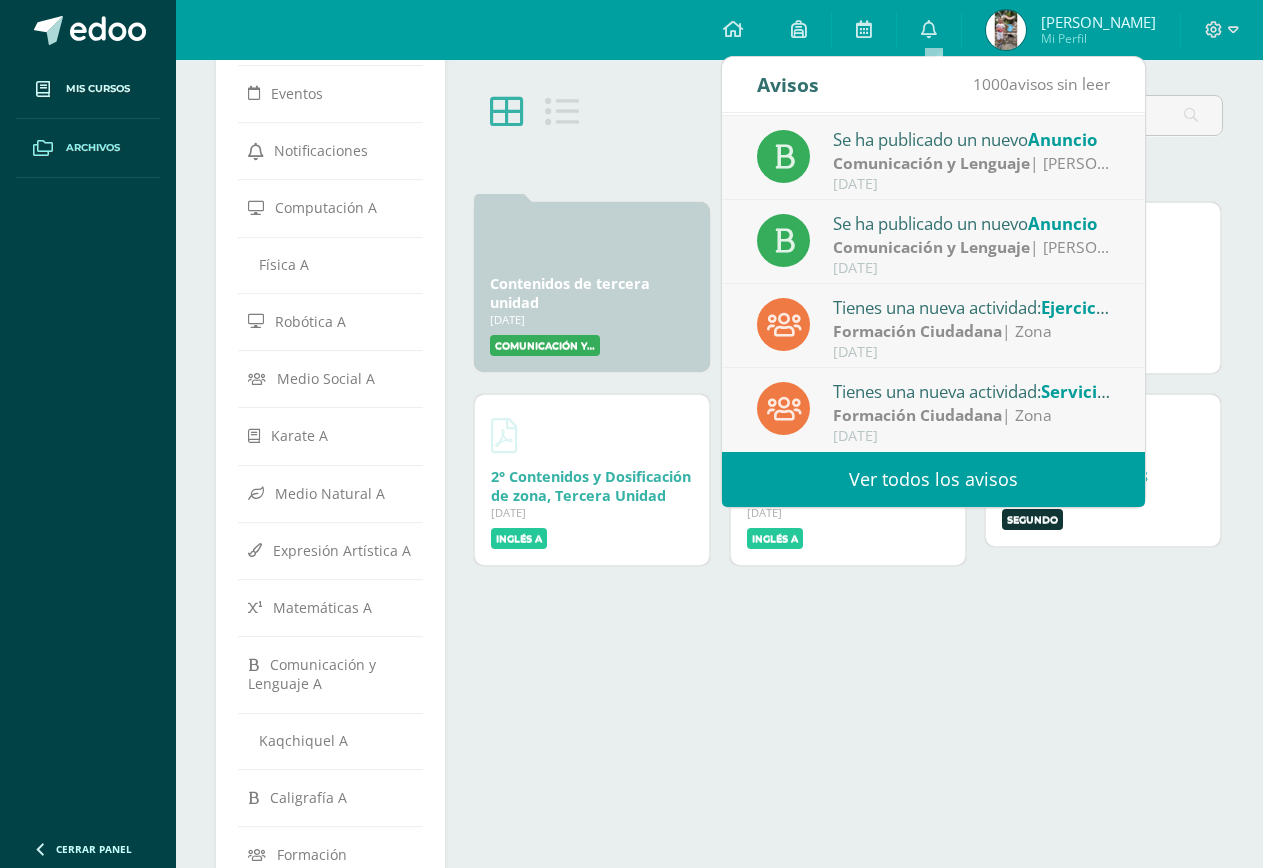 click on "Tienes una nueva actividad:  Ejercicio en el cuaderno" at bounding box center (972, 307) 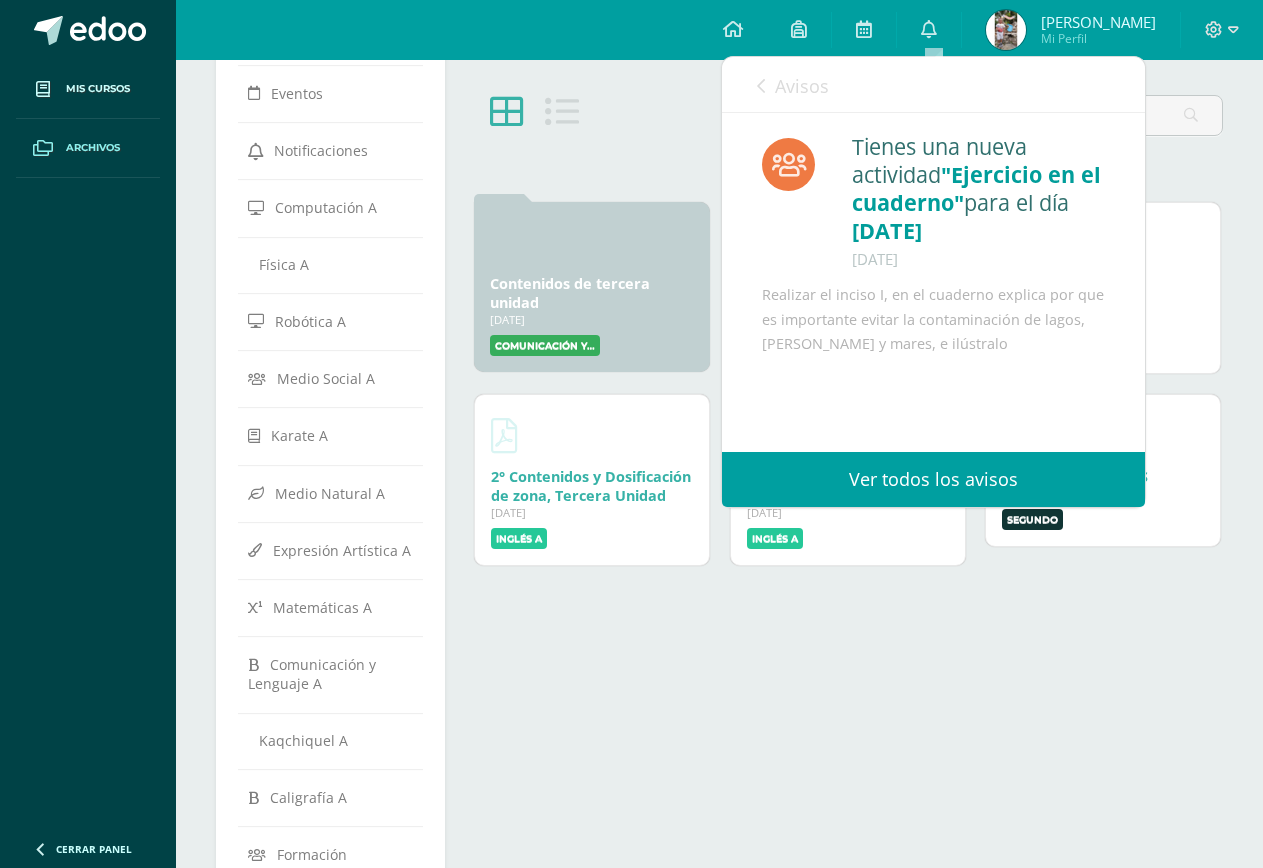scroll, scrollTop: 0, scrollLeft: 0, axis: both 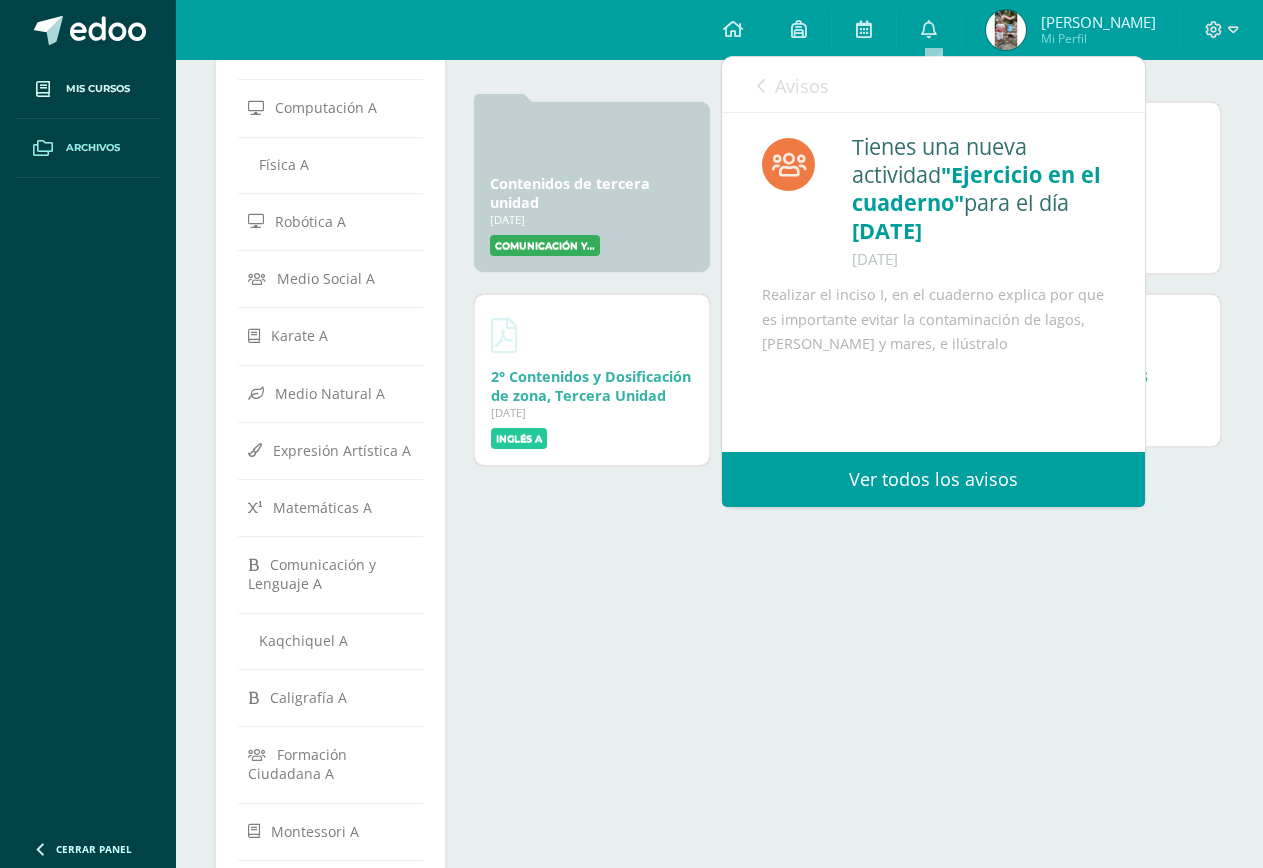 click on "Avisos" at bounding box center [793, 85] 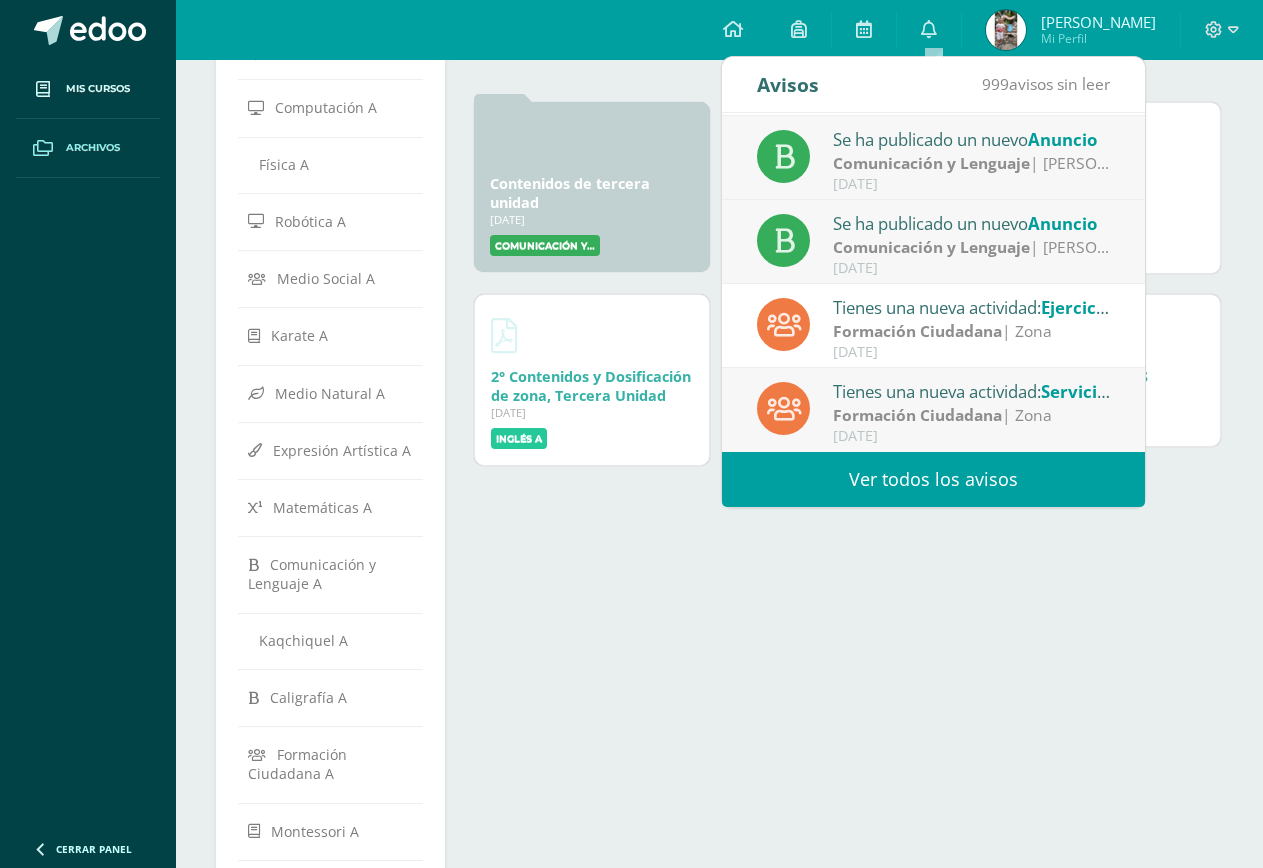 click on "Julio 09" at bounding box center (972, 268) 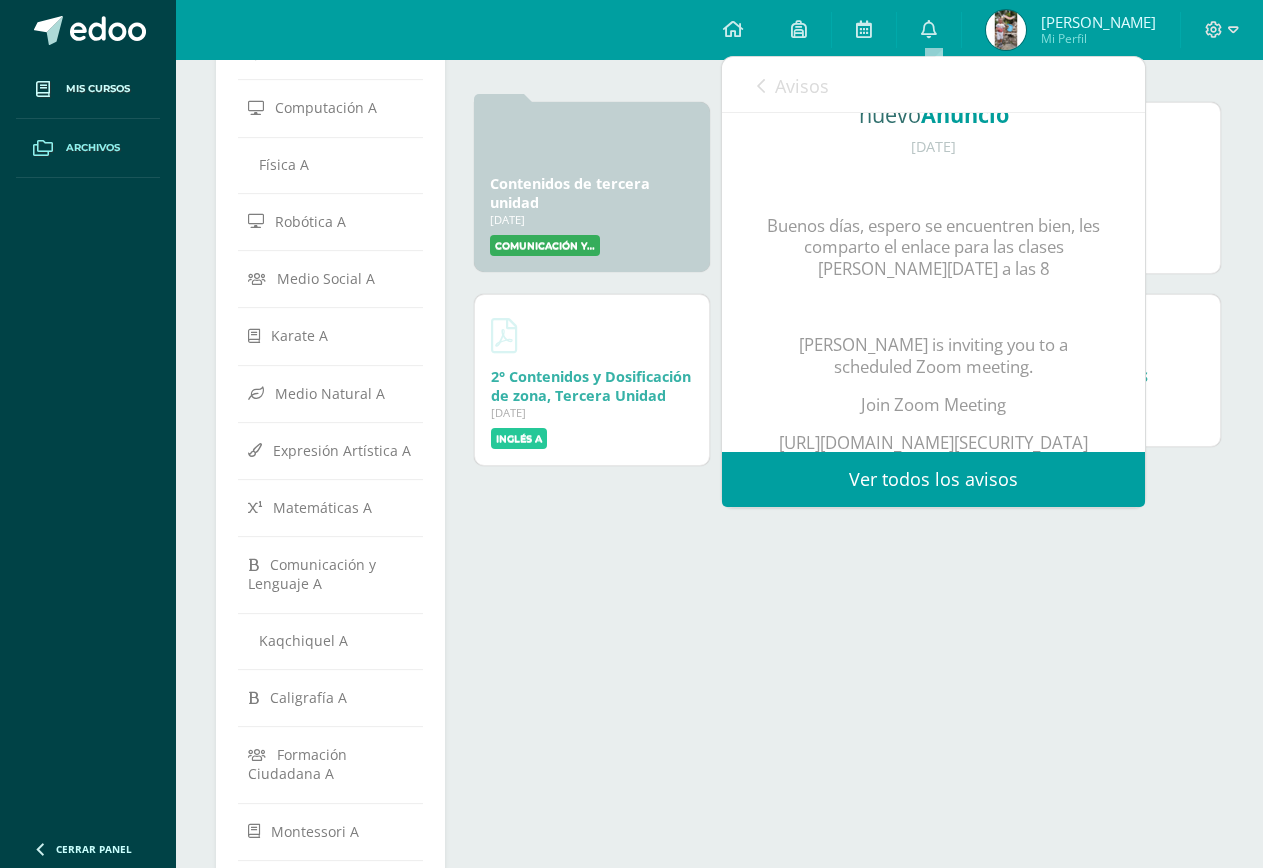 scroll, scrollTop: 300, scrollLeft: 0, axis: vertical 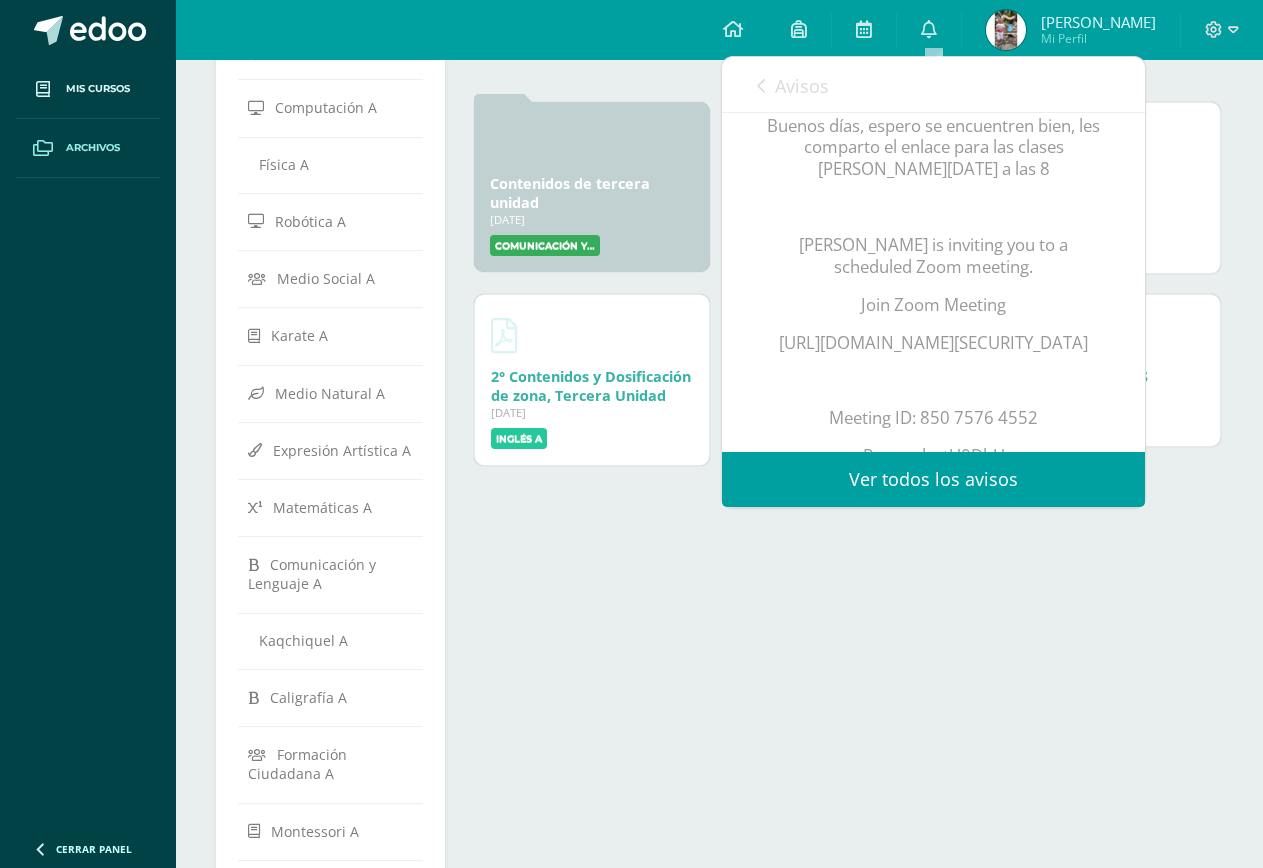 click on "Avisos" at bounding box center (793, 85) 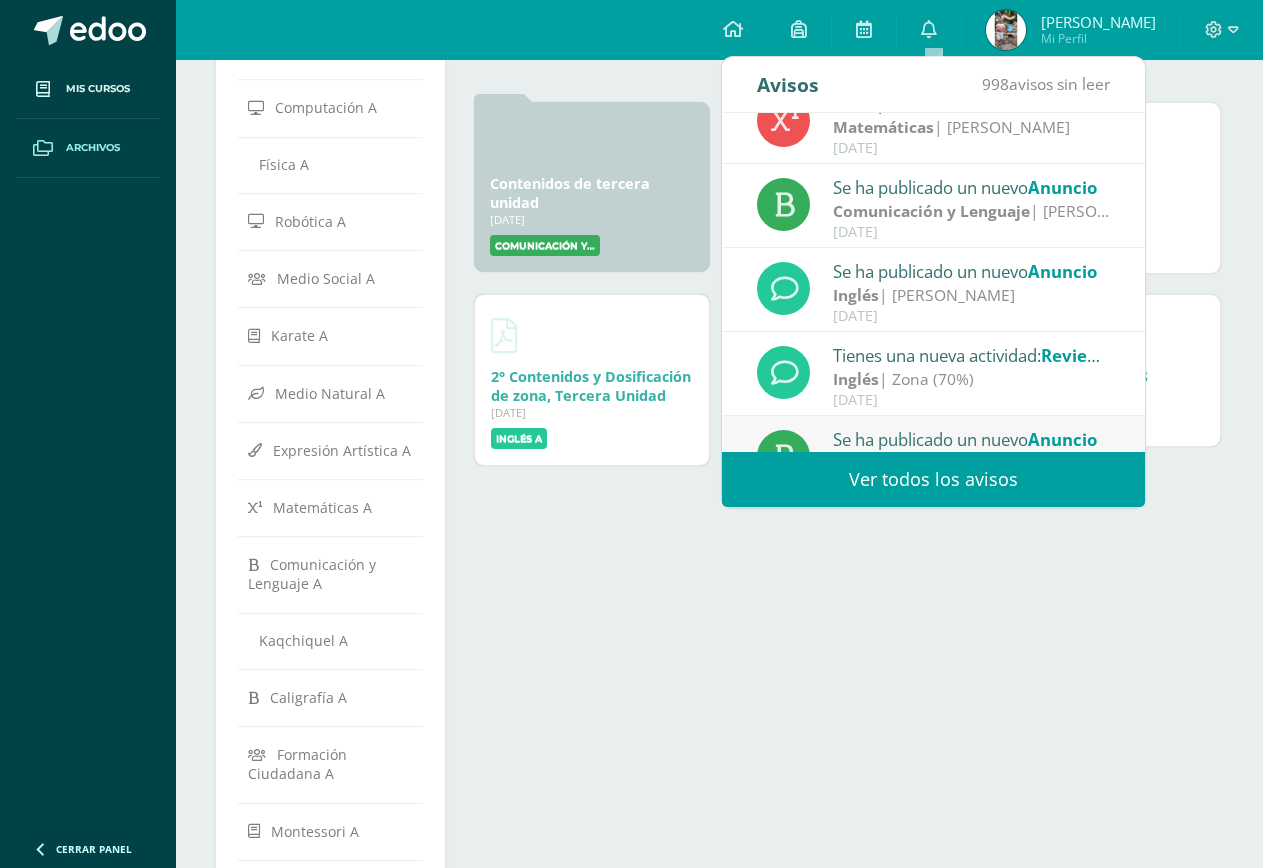 scroll, scrollTop: 0, scrollLeft: 0, axis: both 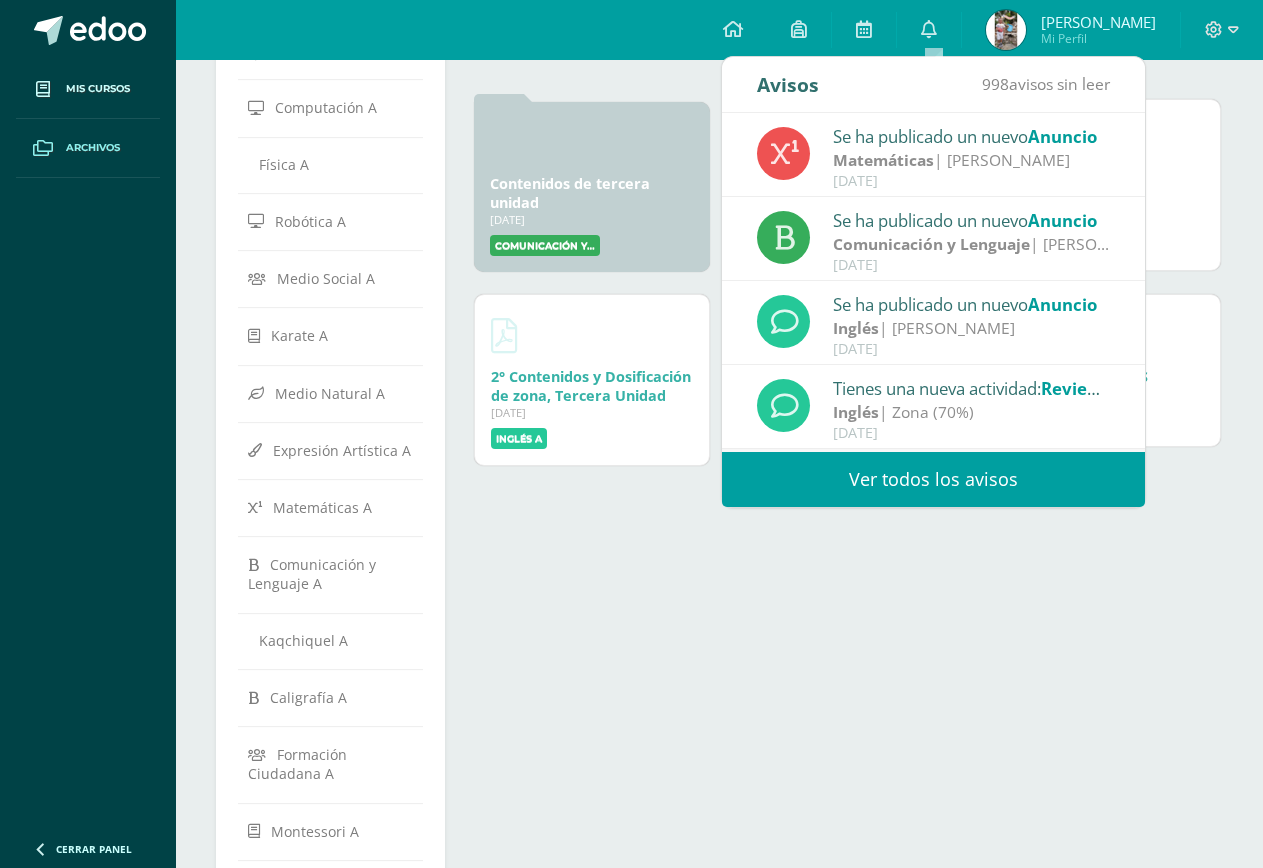 click on "Repaso 09 de Julio 2025
09 Jul, 2025 09 Jul, 2025 Creado por:
Guadalupe Arévalo Matemáticas A" at bounding box center [1103, 185] 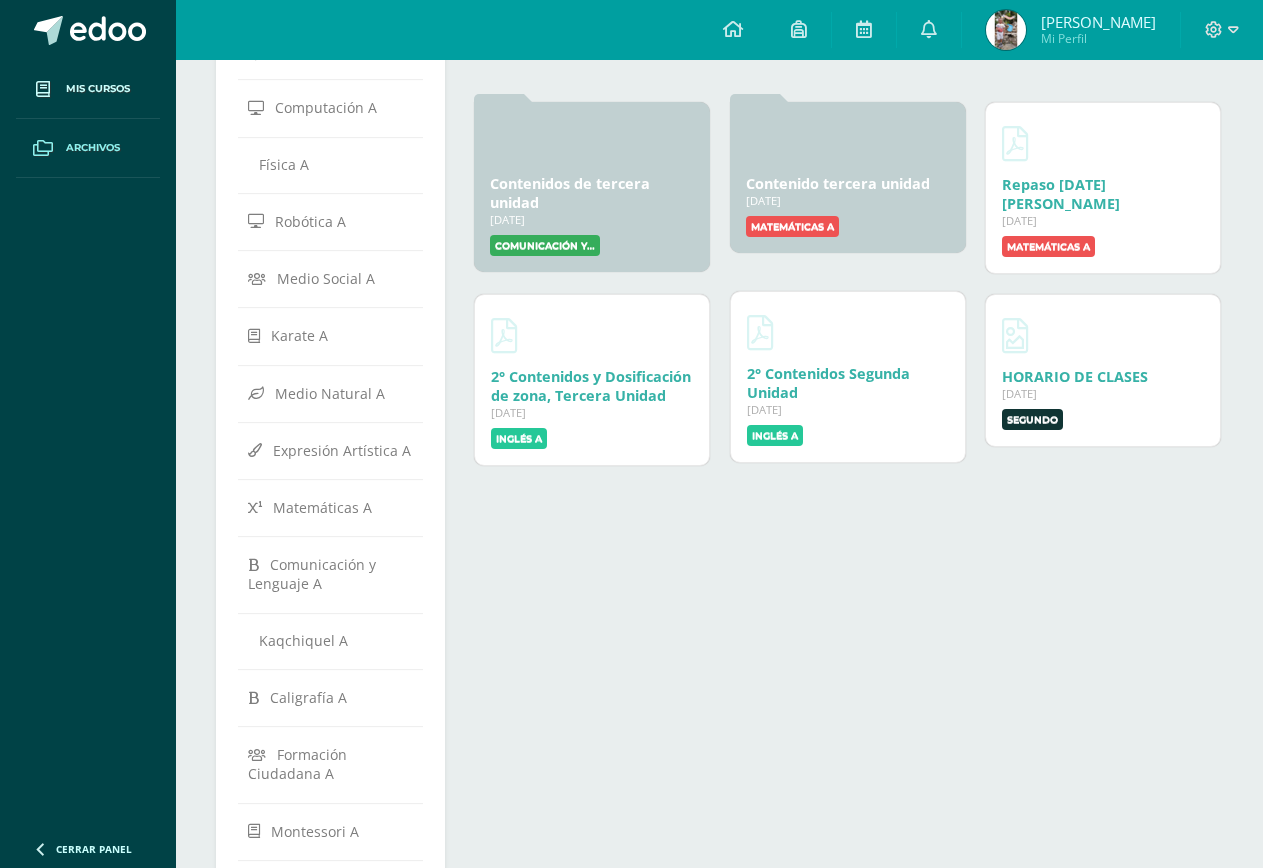 scroll, scrollTop: 0, scrollLeft: 0, axis: both 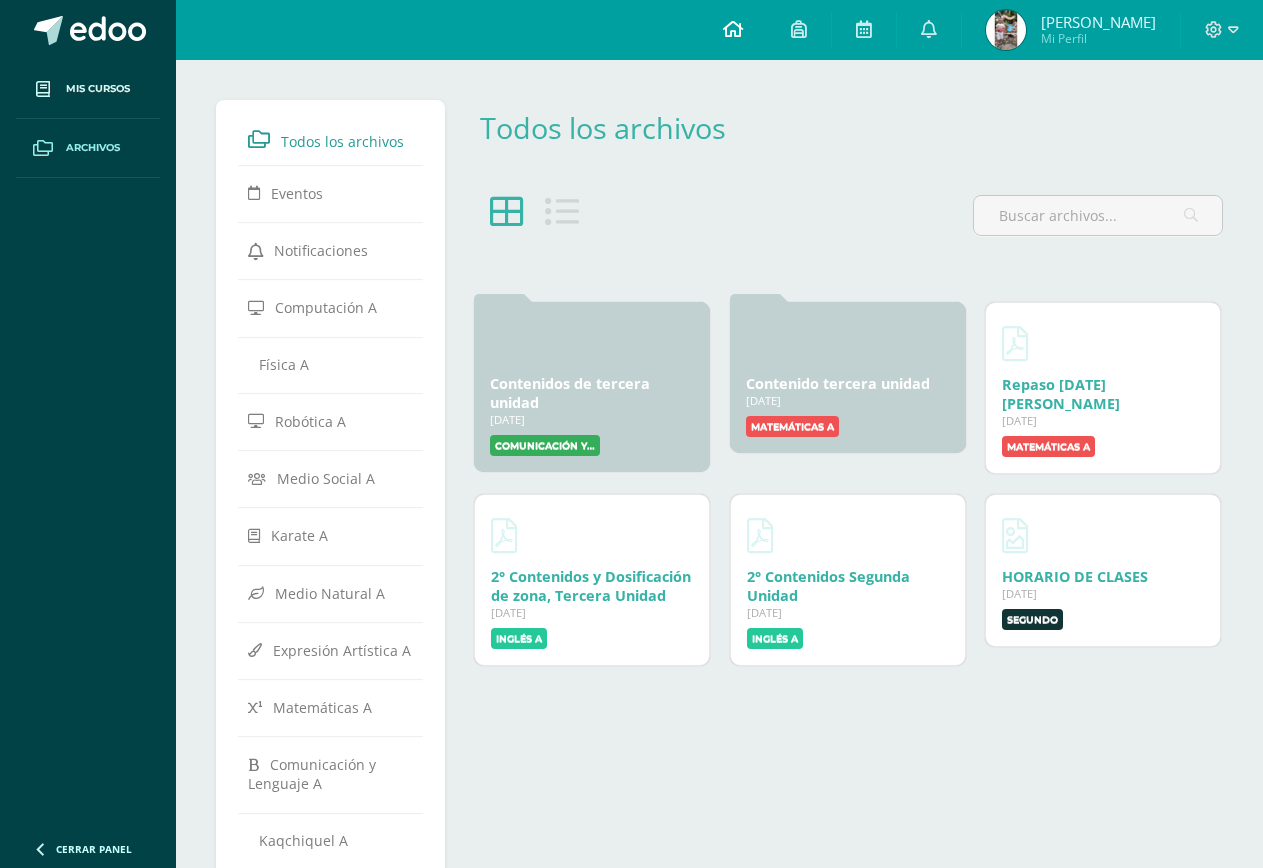 click at bounding box center (733, 29) 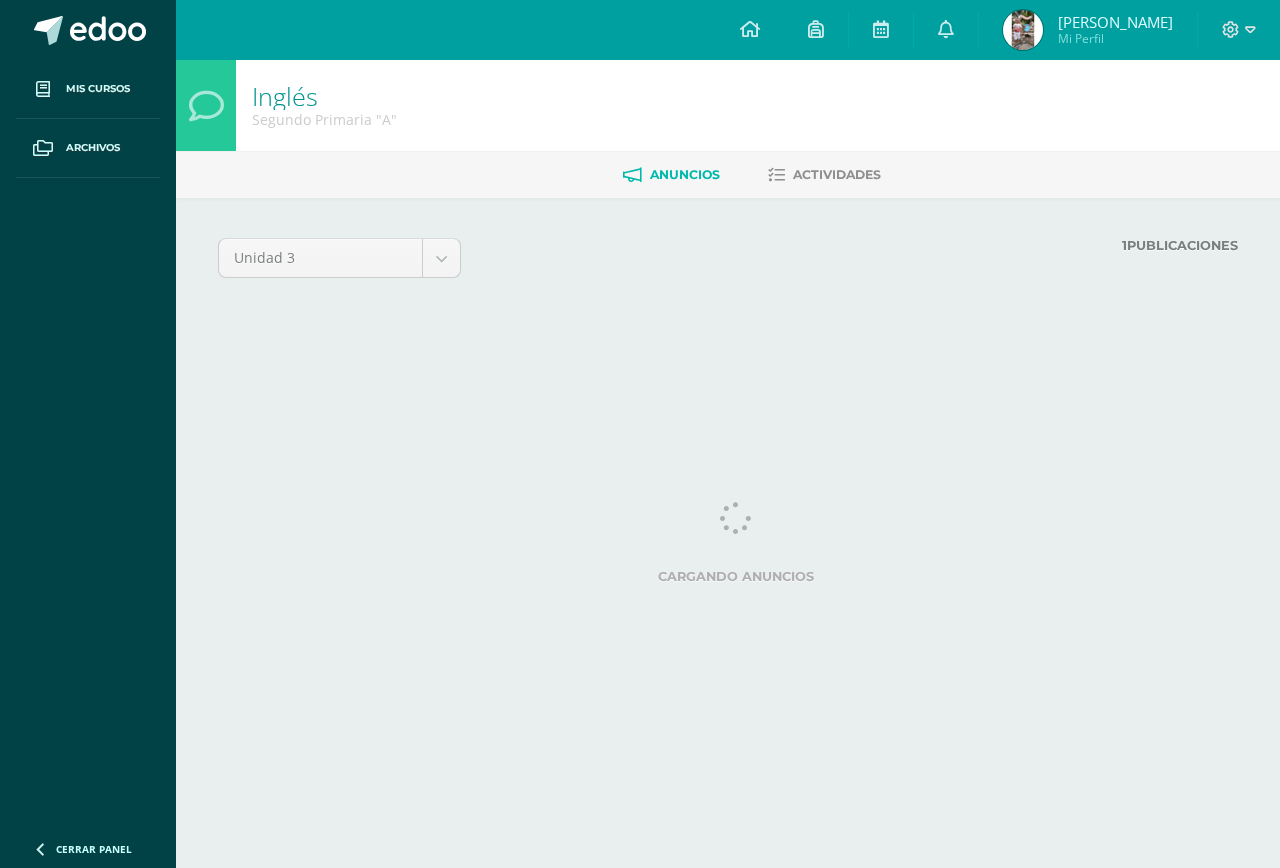scroll, scrollTop: 0, scrollLeft: 0, axis: both 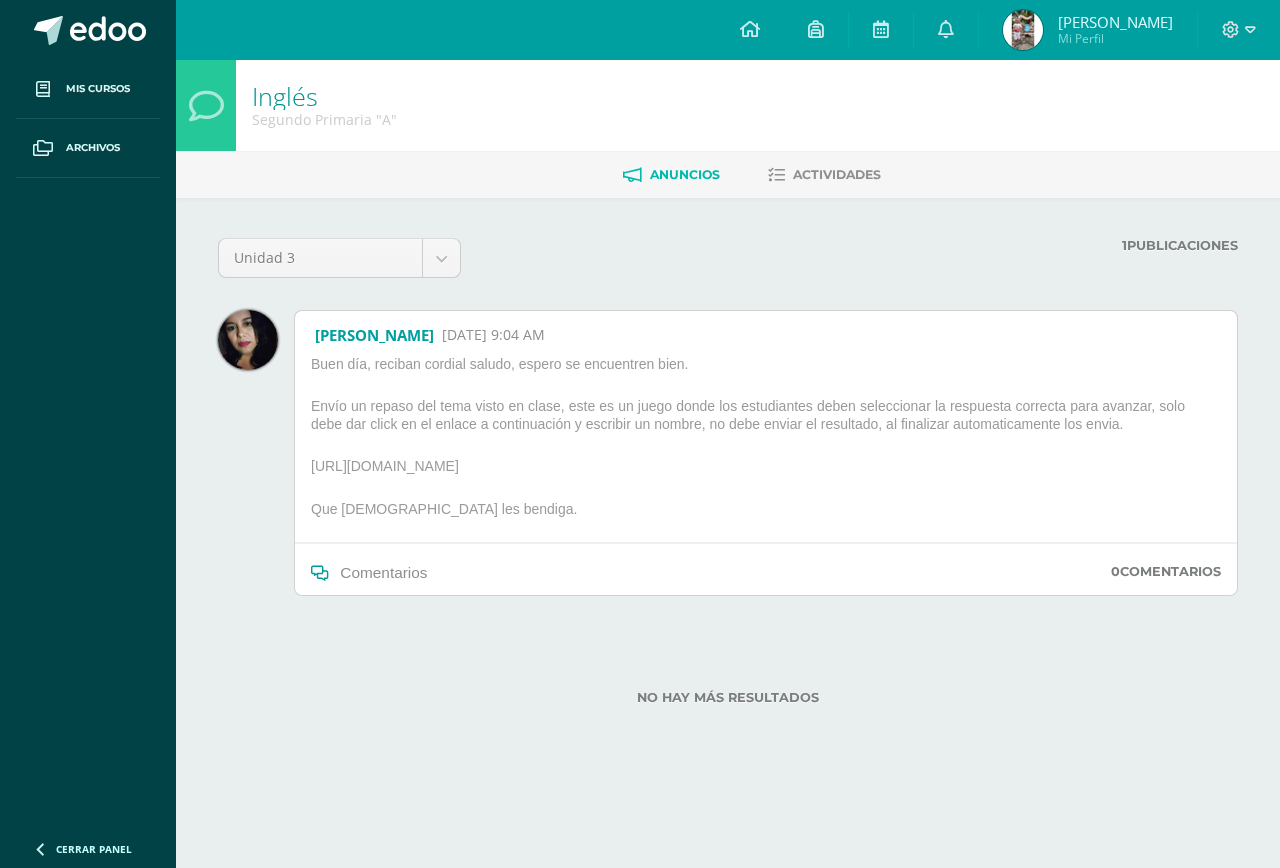 click on "https://wordwall.net/play/31670/530/936" at bounding box center [766, 470] 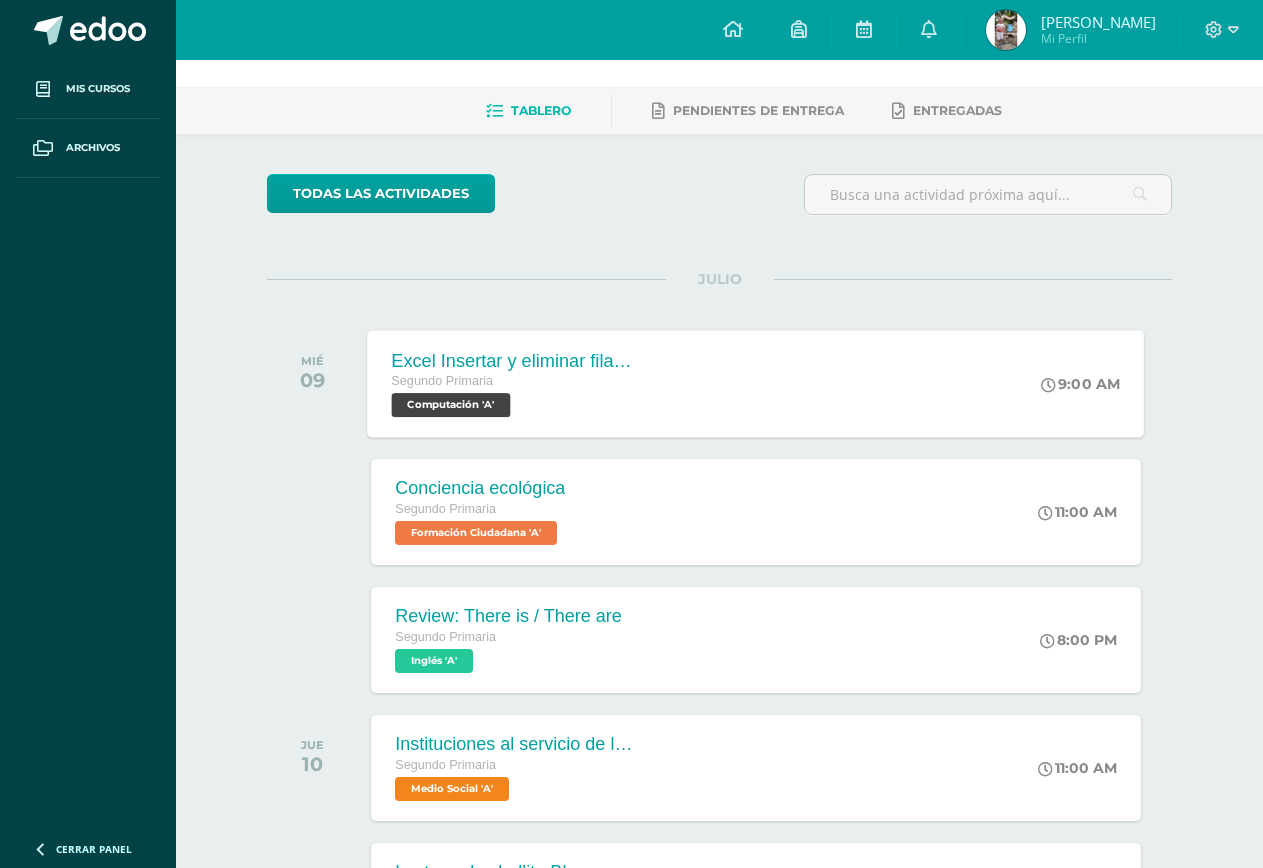 scroll, scrollTop: 100, scrollLeft: 0, axis: vertical 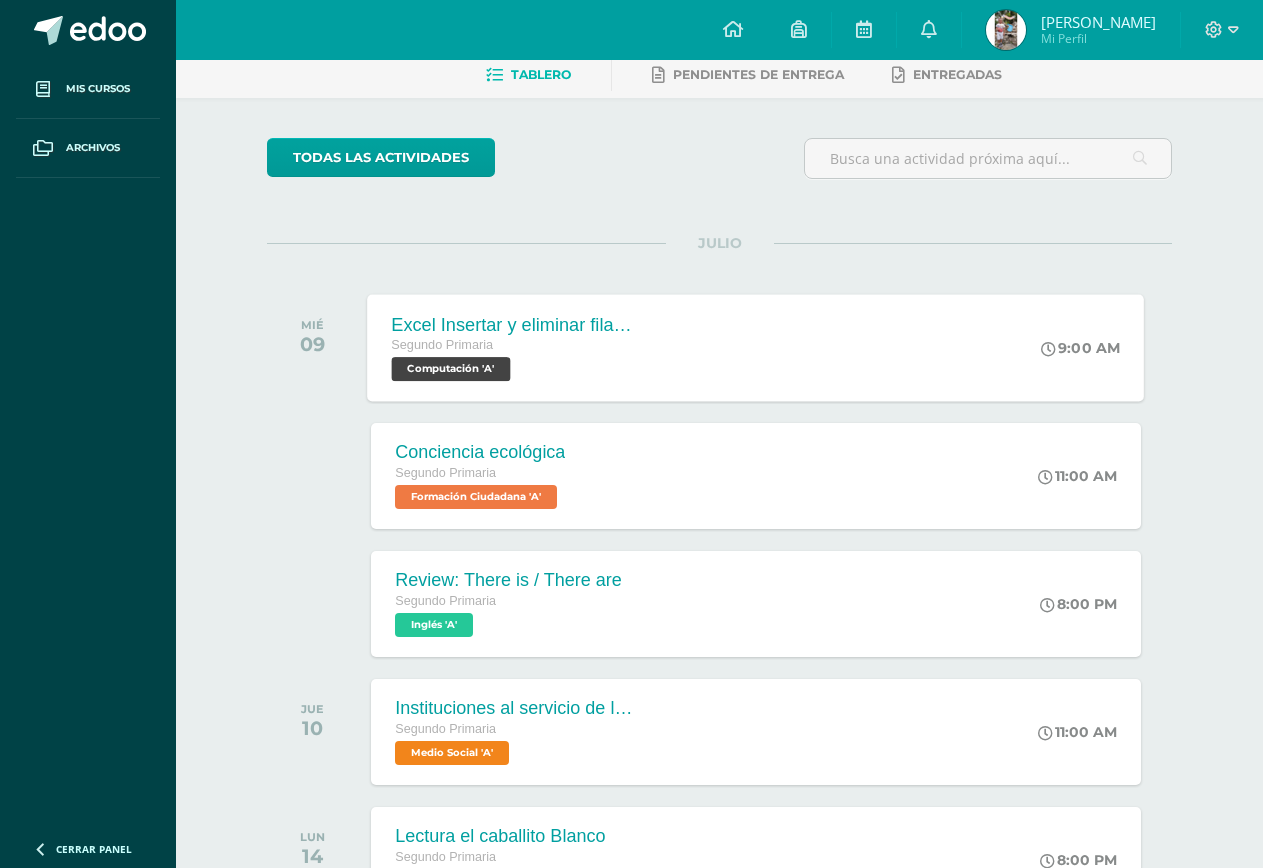 click on "Computación 'A'" at bounding box center (451, 369) 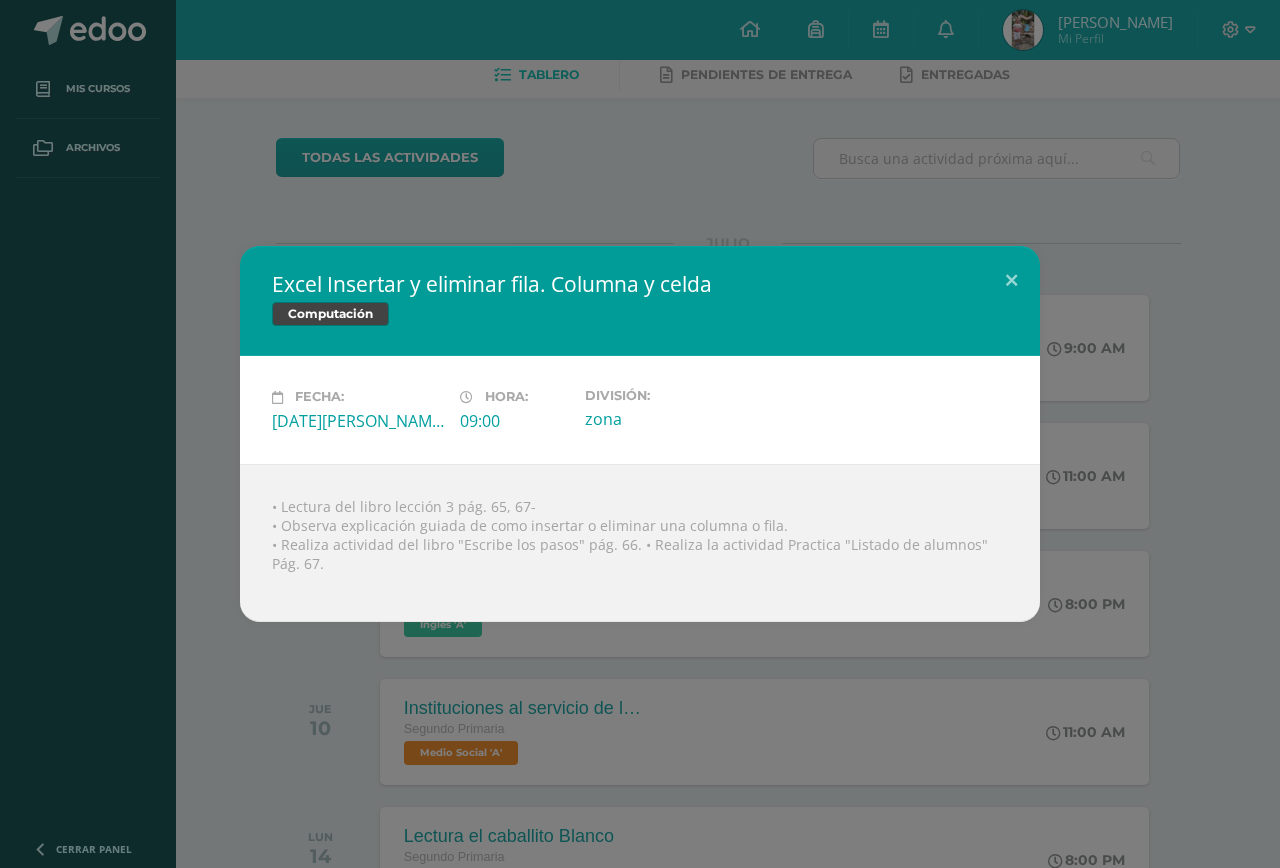 drag, startPoint x: 802, startPoint y: 801, endPoint x: 499, endPoint y: 517, distance: 415.28906 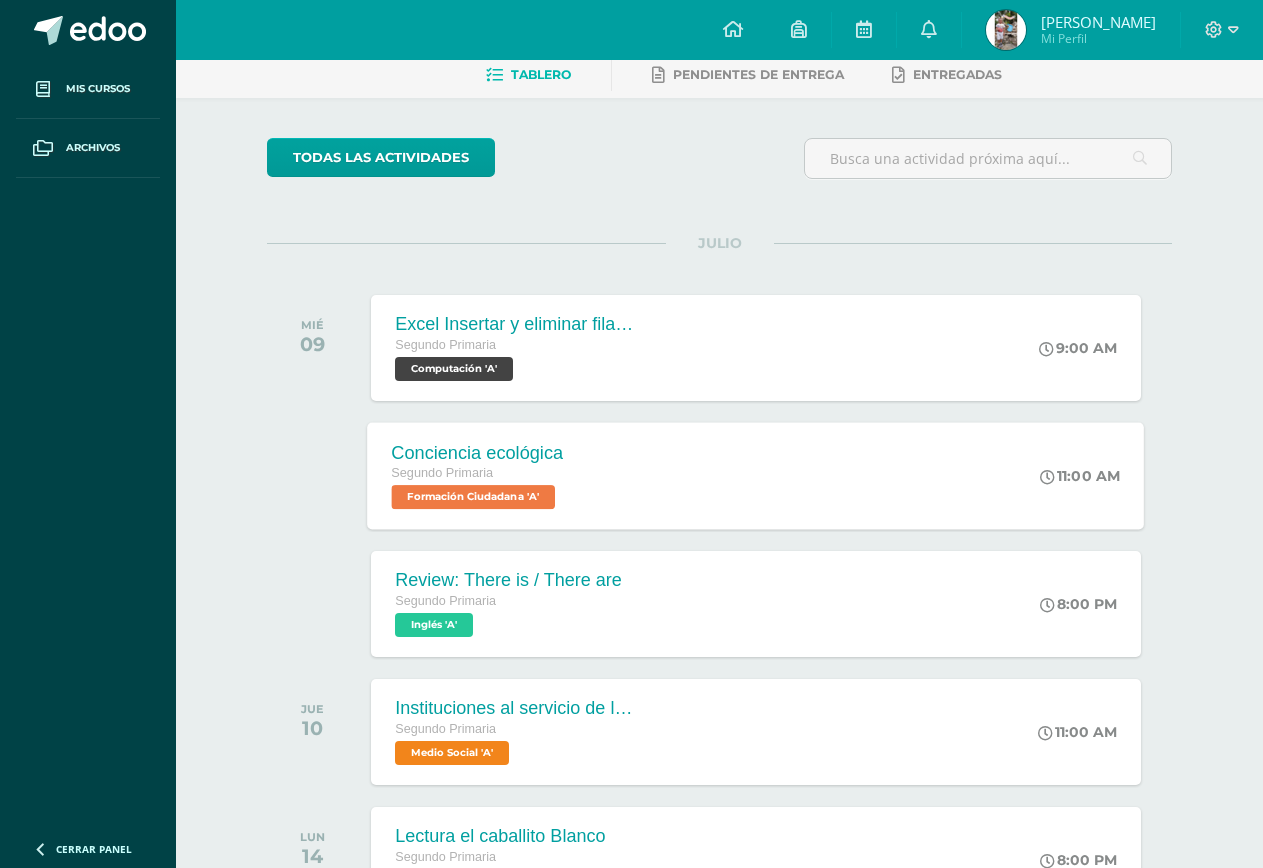 click on "Formación Ciudadana 'A'" at bounding box center [474, 497] 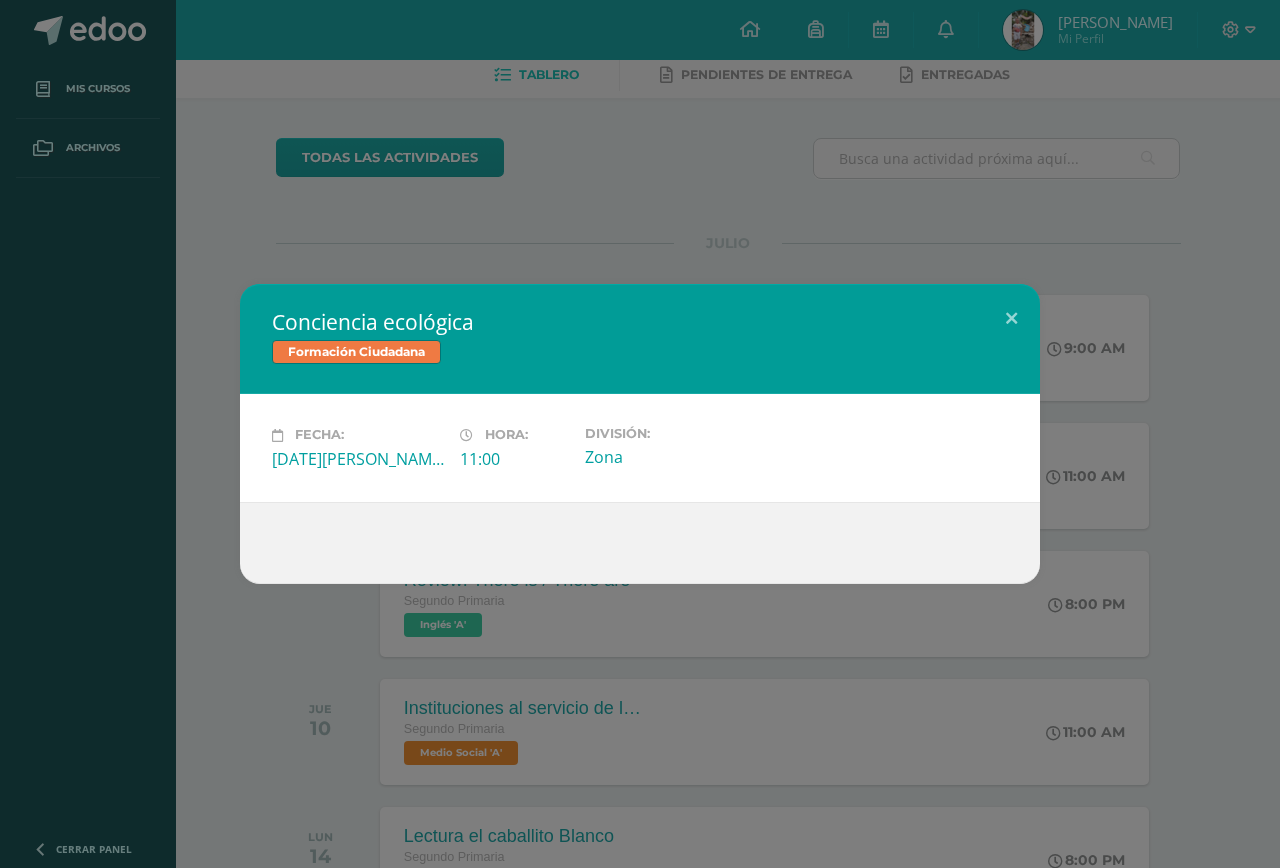 click on "Conciencia ecológica
Formación Ciudadana
Fecha:
[DATE][PERSON_NAME]:
11:00
División:" at bounding box center [640, 434] 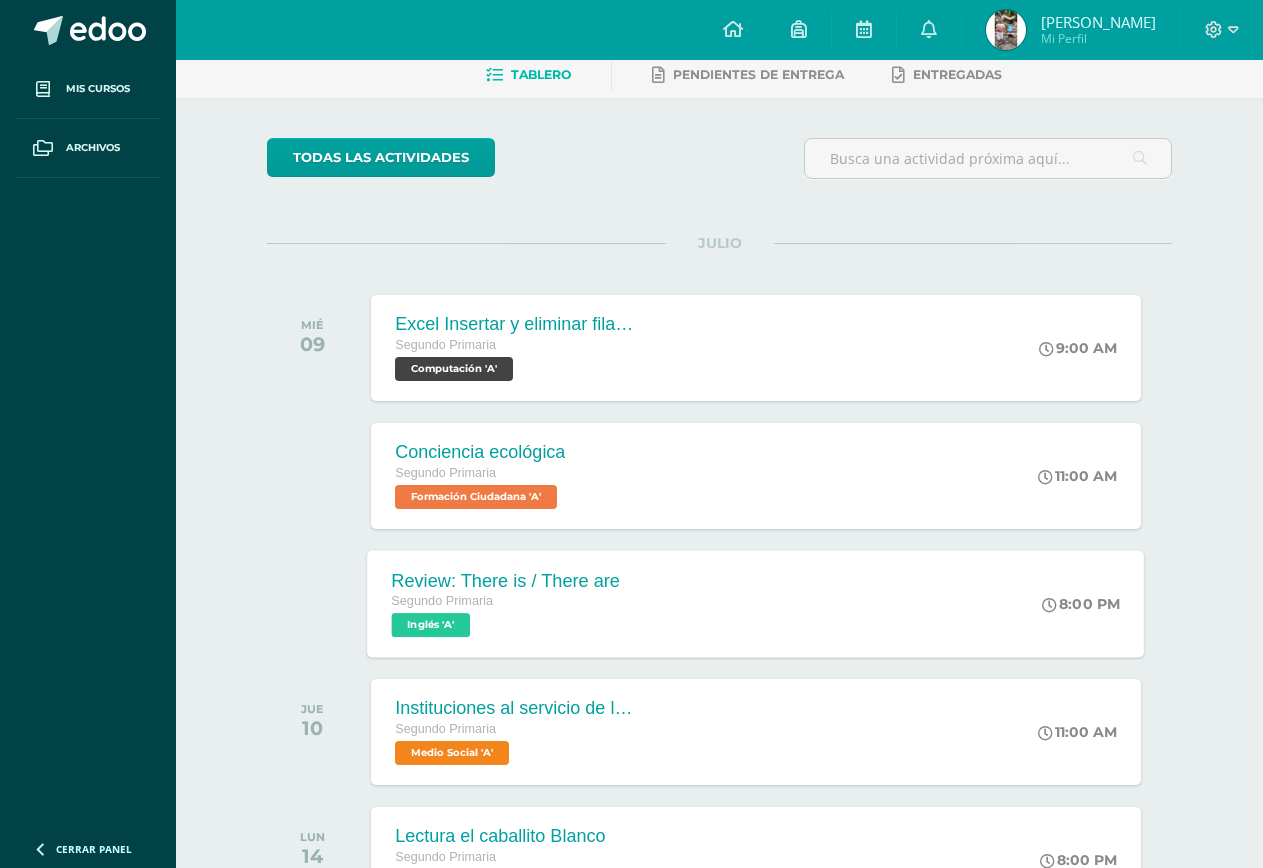 click on "Inglés 'A'" at bounding box center [431, 625] 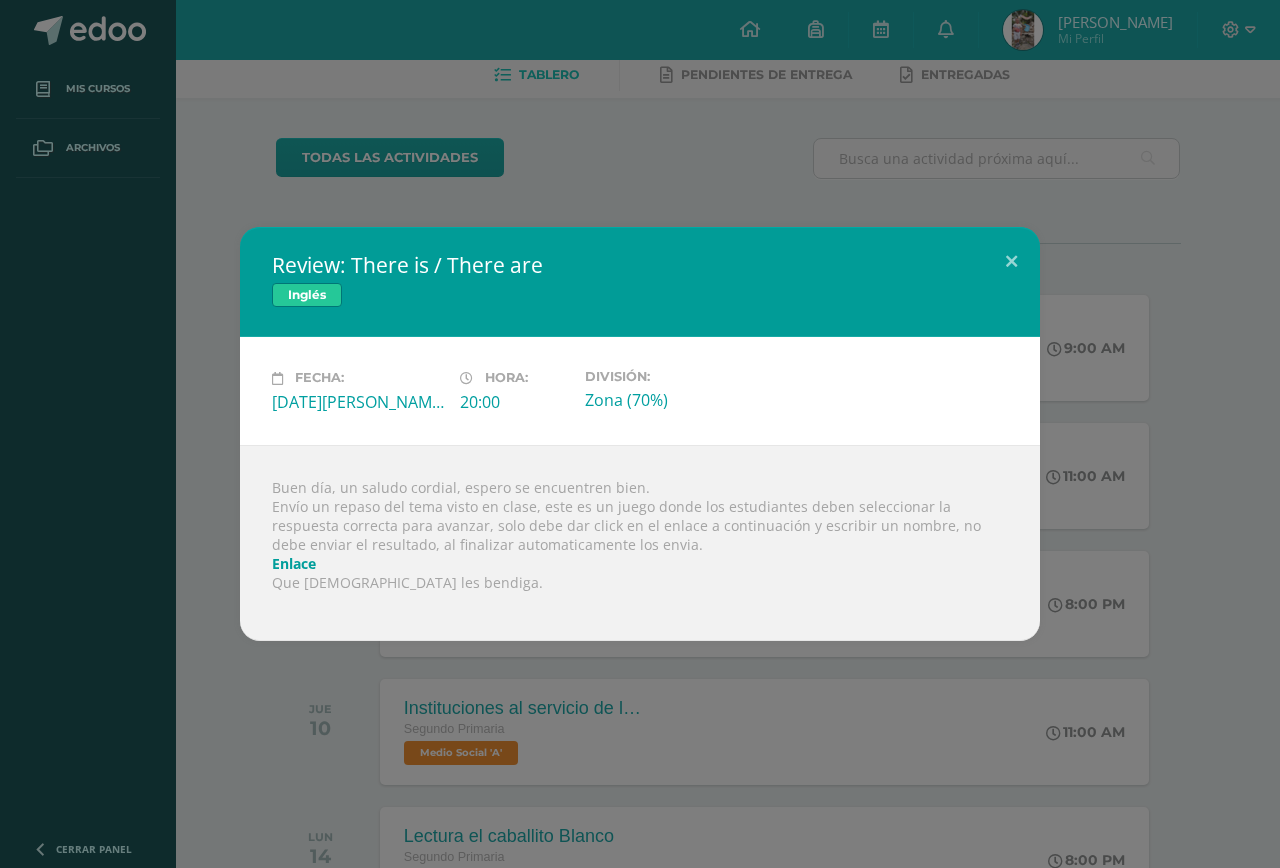 click on "Enlace" at bounding box center (294, 563) 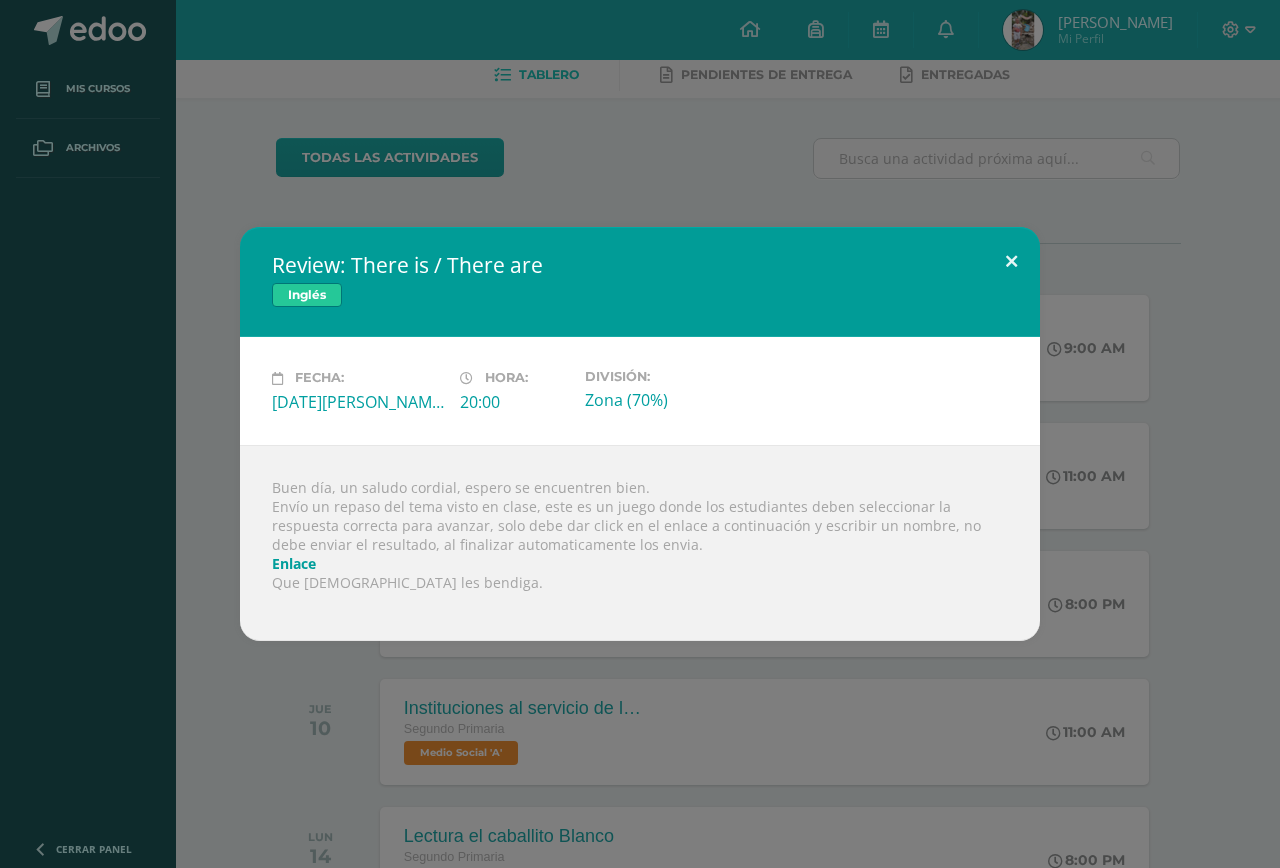 click at bounding box center [1011, 261] 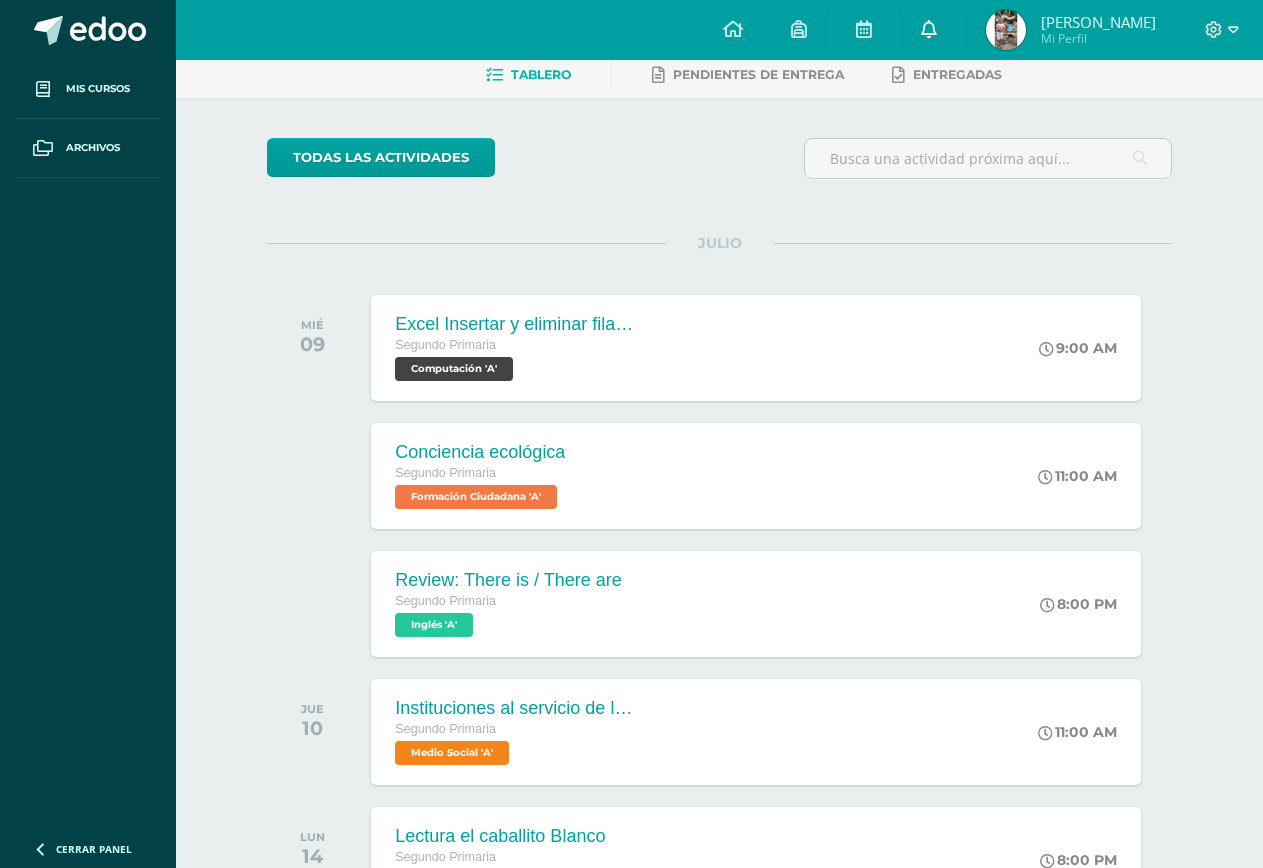 click at bounding box center (929, 30) 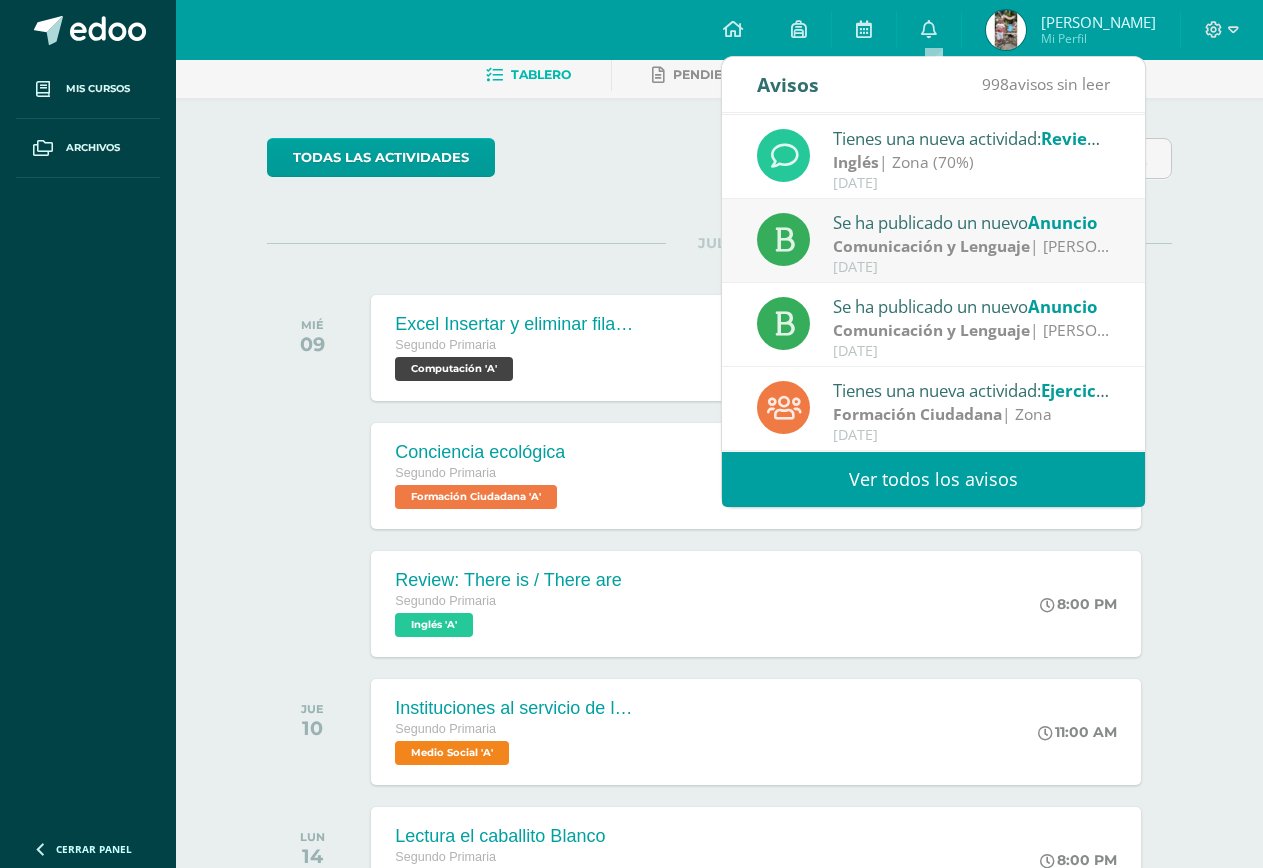 scroll, scrollTop: 200, scrollLeft: 0, axis: vertical 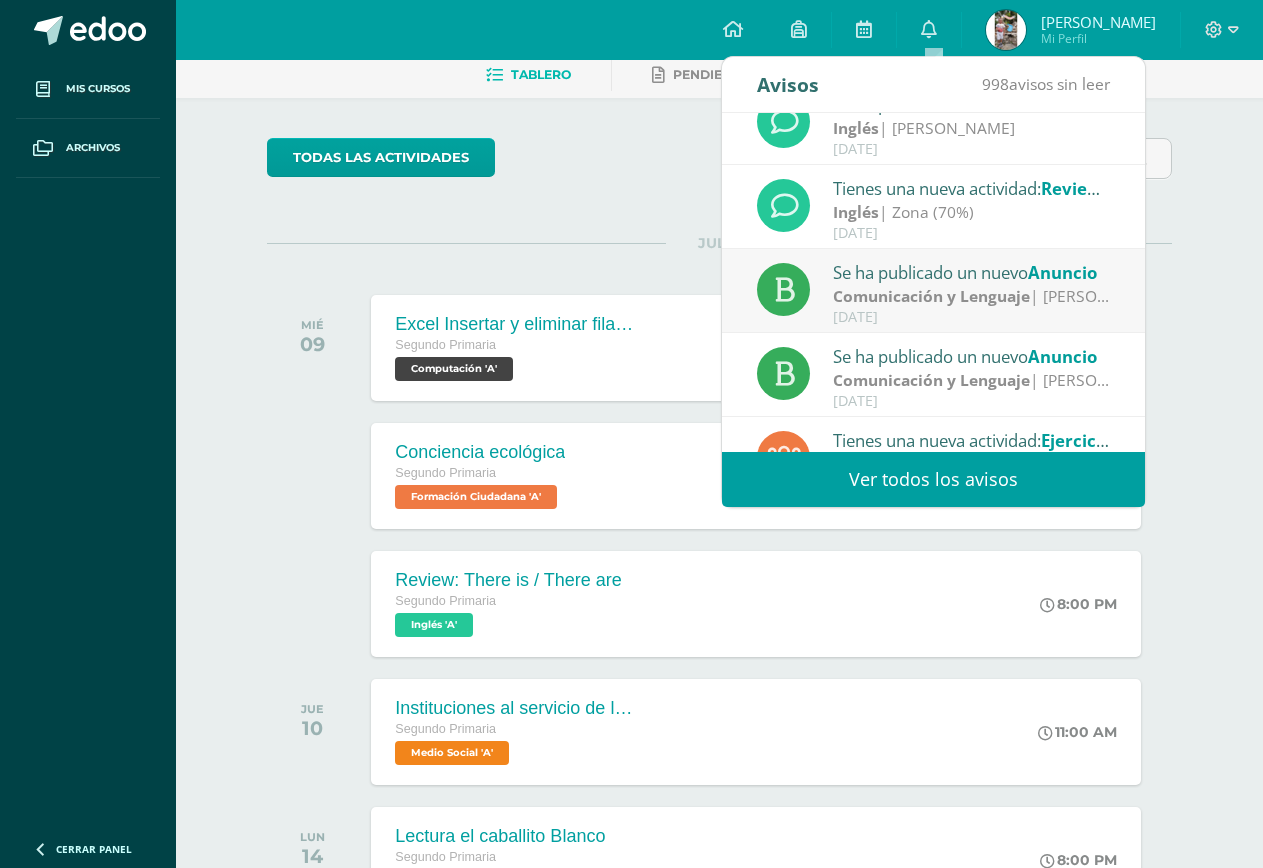 click on "Inglés
| Zona (70%)" at bounding box center [972, 212] 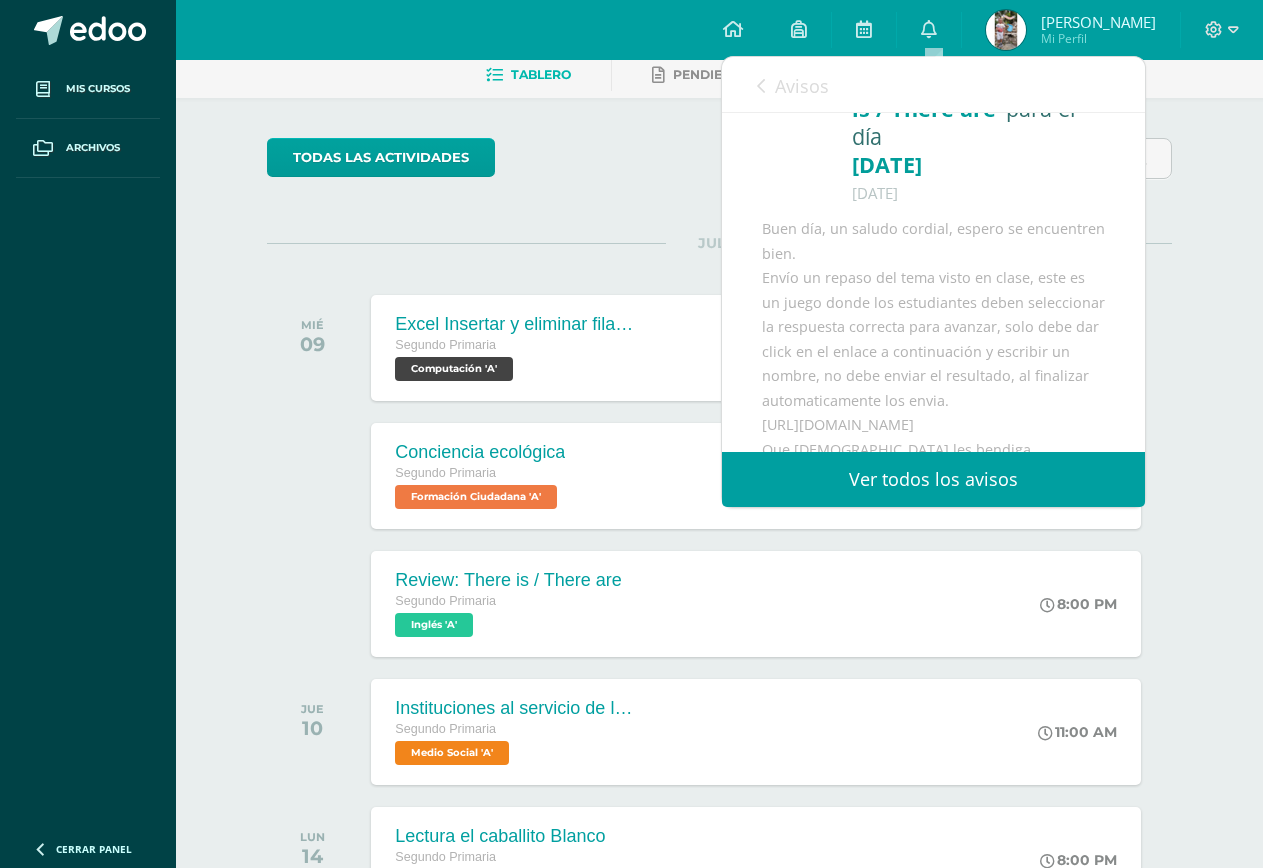 scroll, scrollTop: 173, scrollLeft: 0, axis: vertical 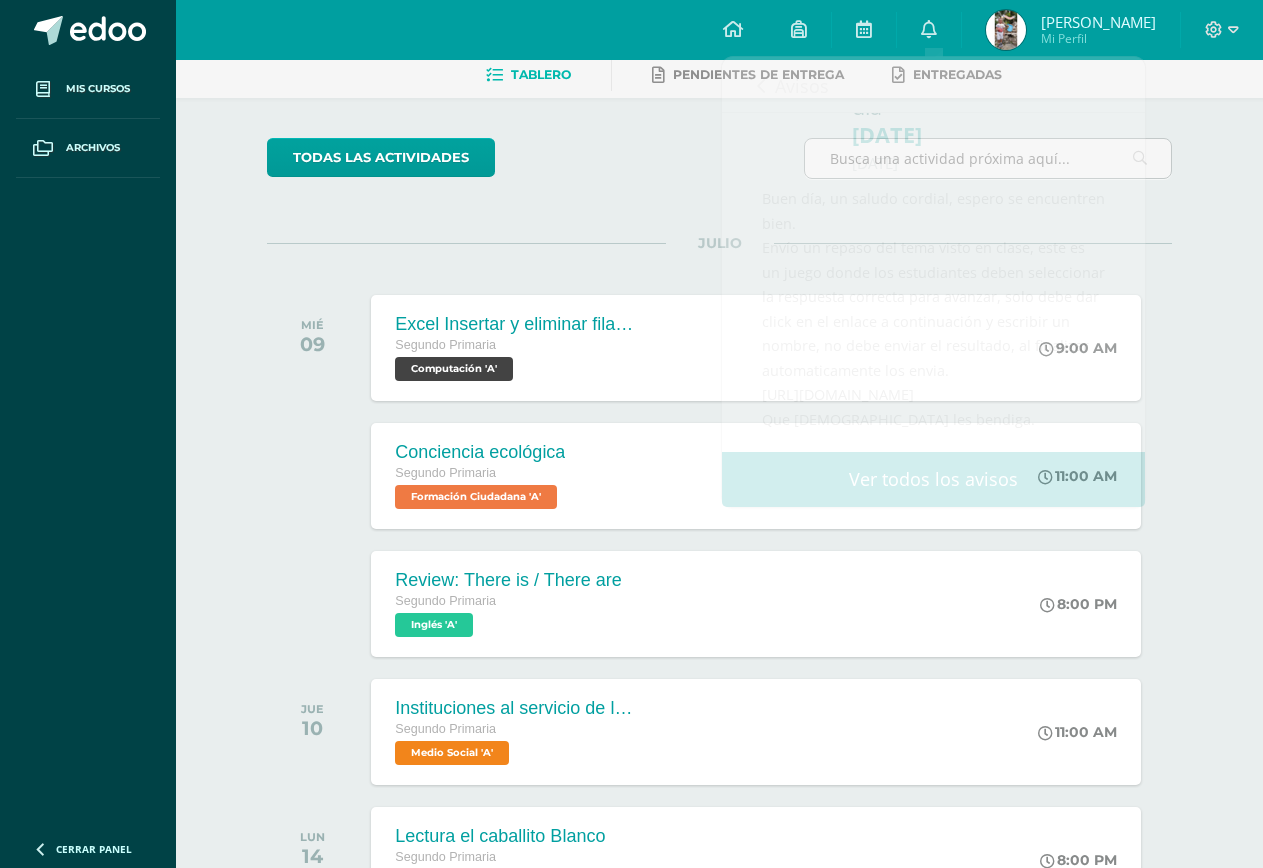 click on "todas las Actividades" at bounding box center (719, 166) 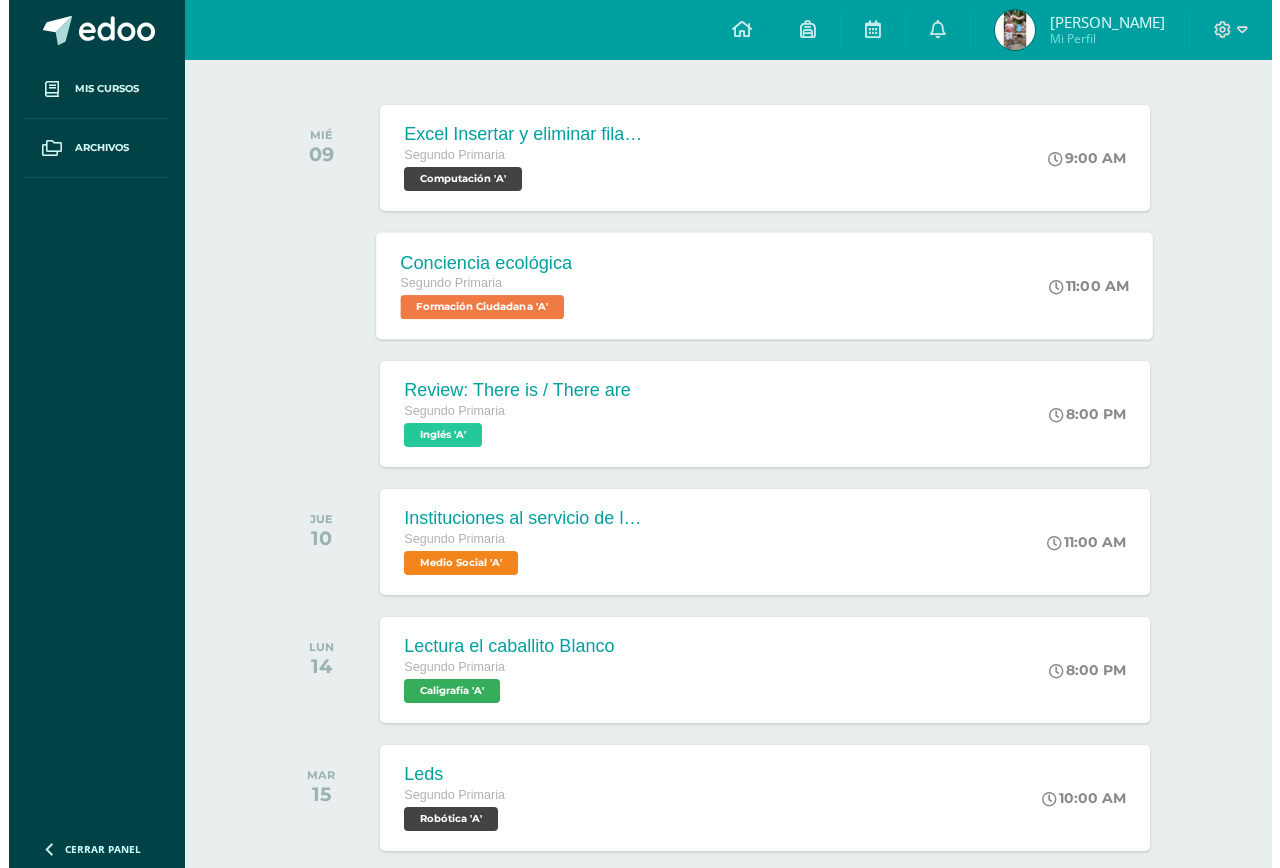 scroll, scrollTop: 300, scrollLeft: 0, axis: vertical 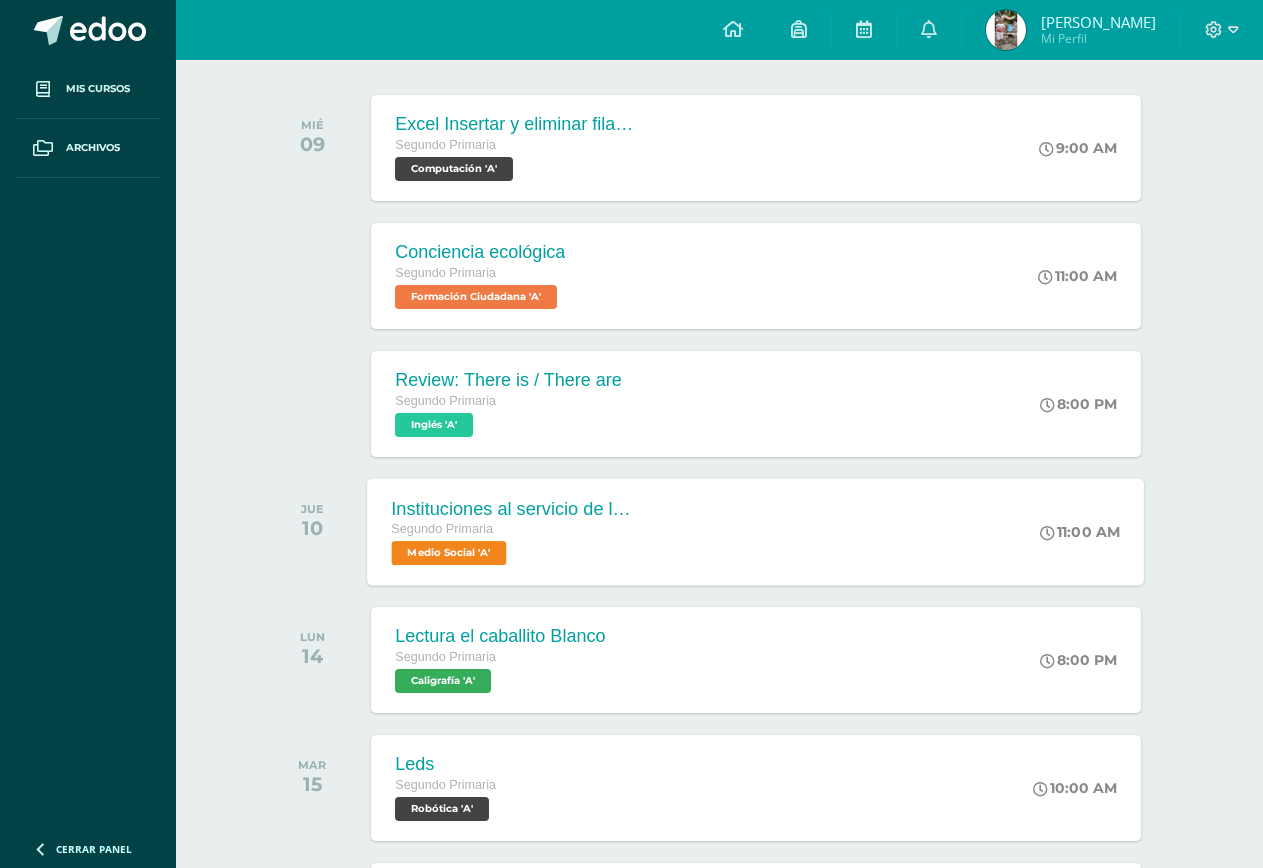 click on "Medio Social 'A'" at bounding box center [449, 553] 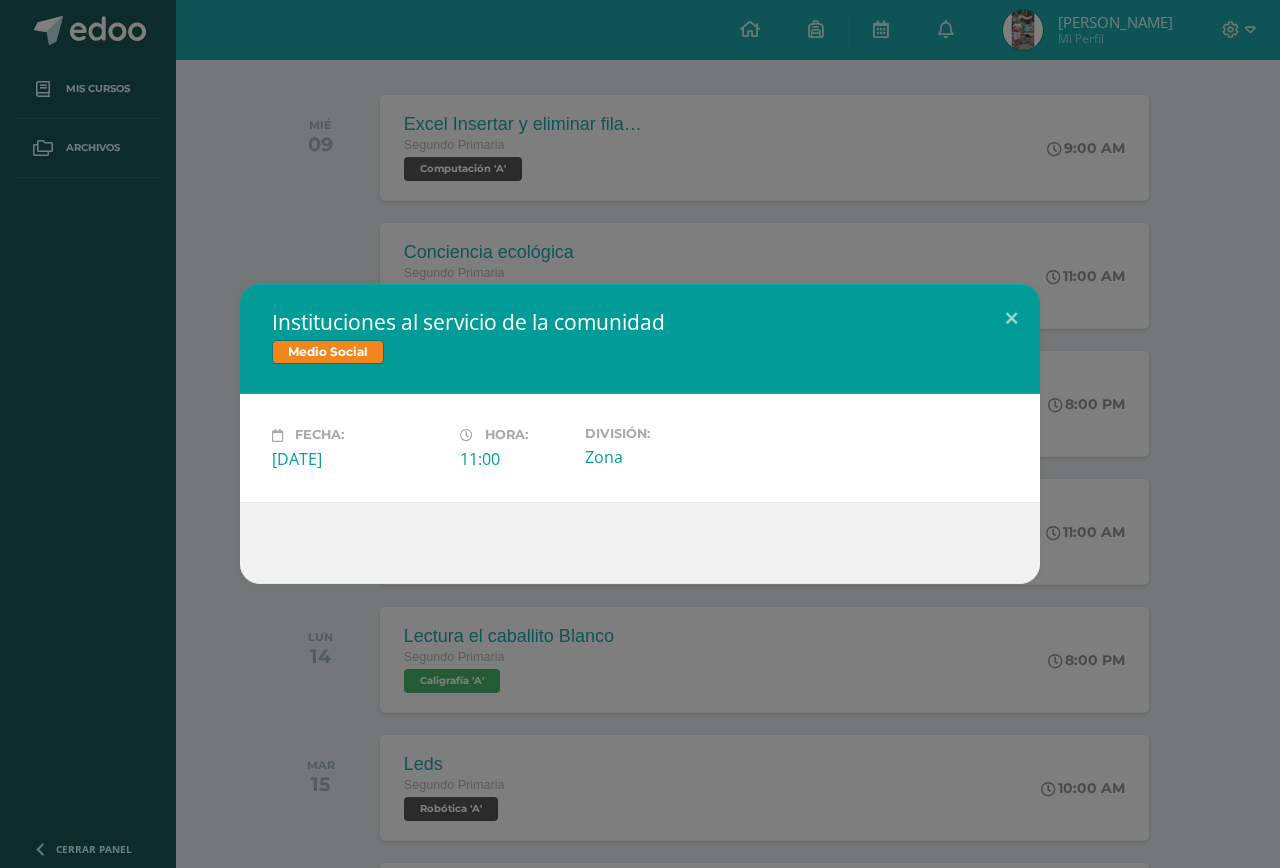 click on "Instituciones al servicio de la comunidad
Medio Social
Fecha:
Jueves 10 de Julio
Hora:
11:00
División:" at bounding box center [640, 434] 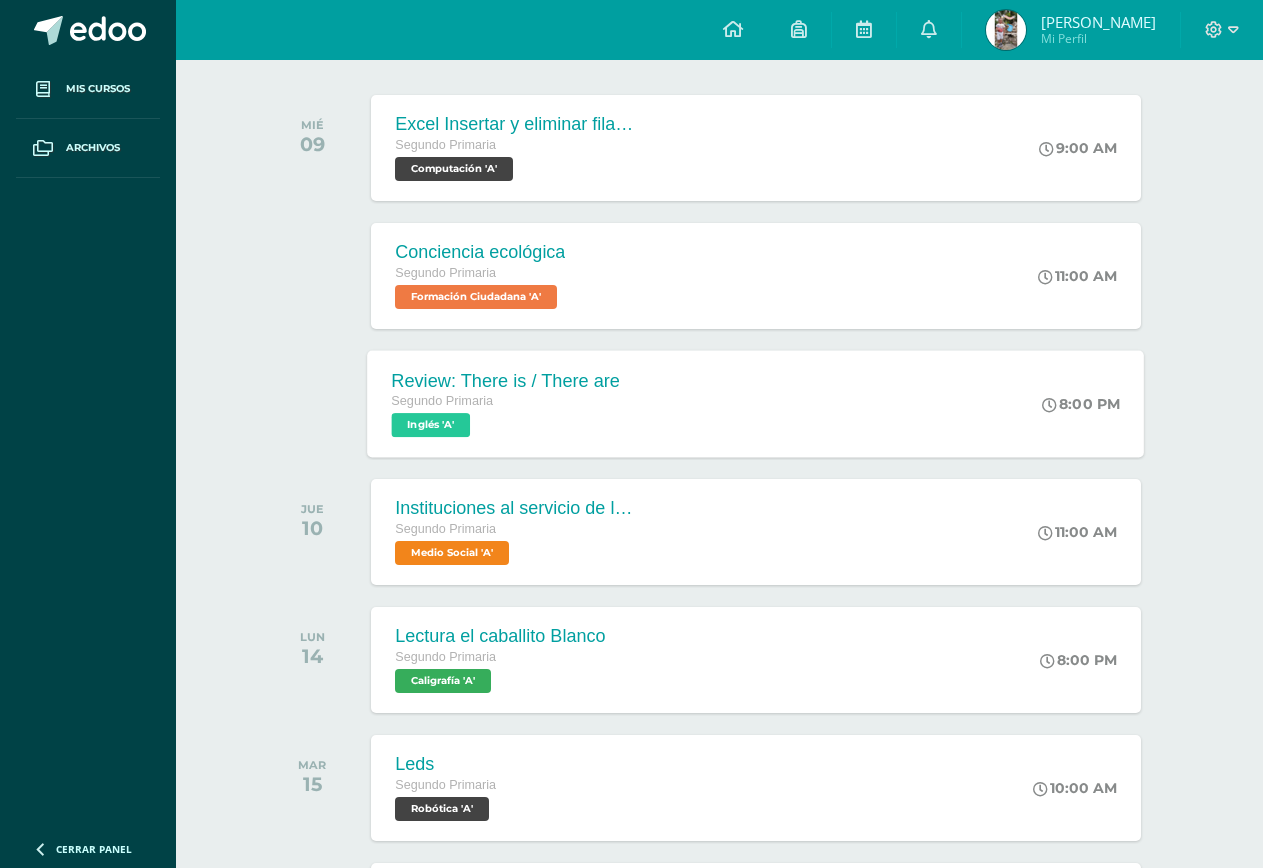 click on "Inglés 'A'" at bounding box center [431, 425] 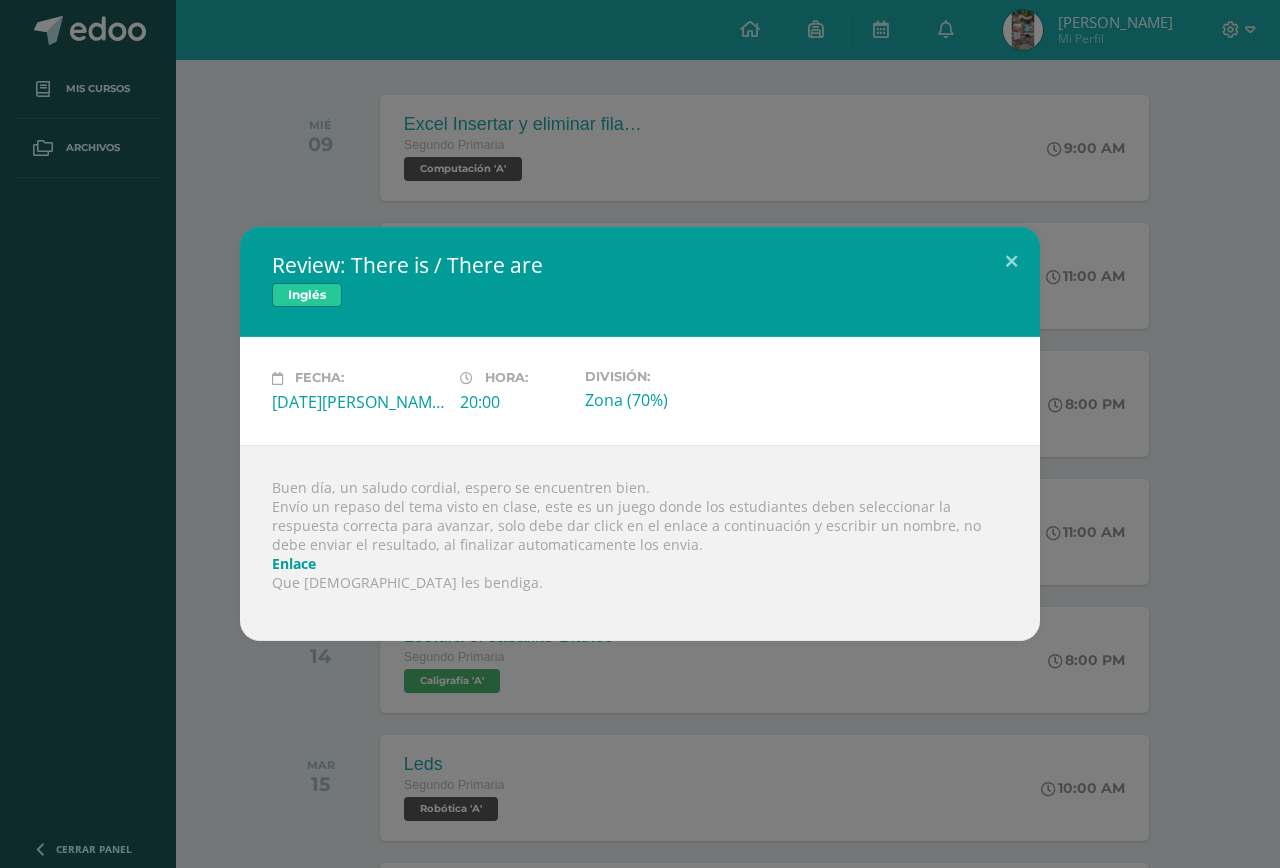 click on "Review: There is / There are
Inglés
Fecha:
Miércoles 09 de Julio
Hora:
20:00
División:" at bounding box center (640, 434) 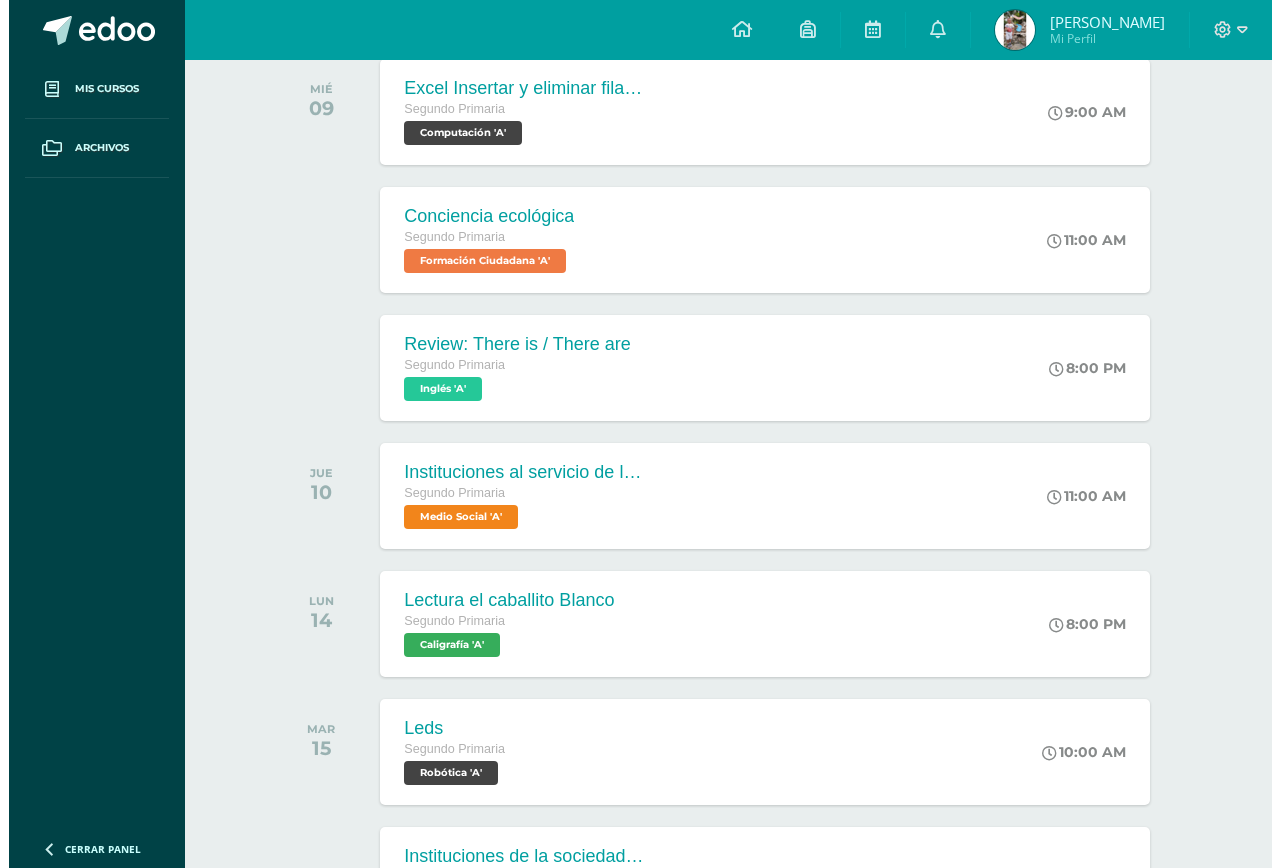 scroll, scrollTop: 500, scrollLeft: 0, axis: vertical 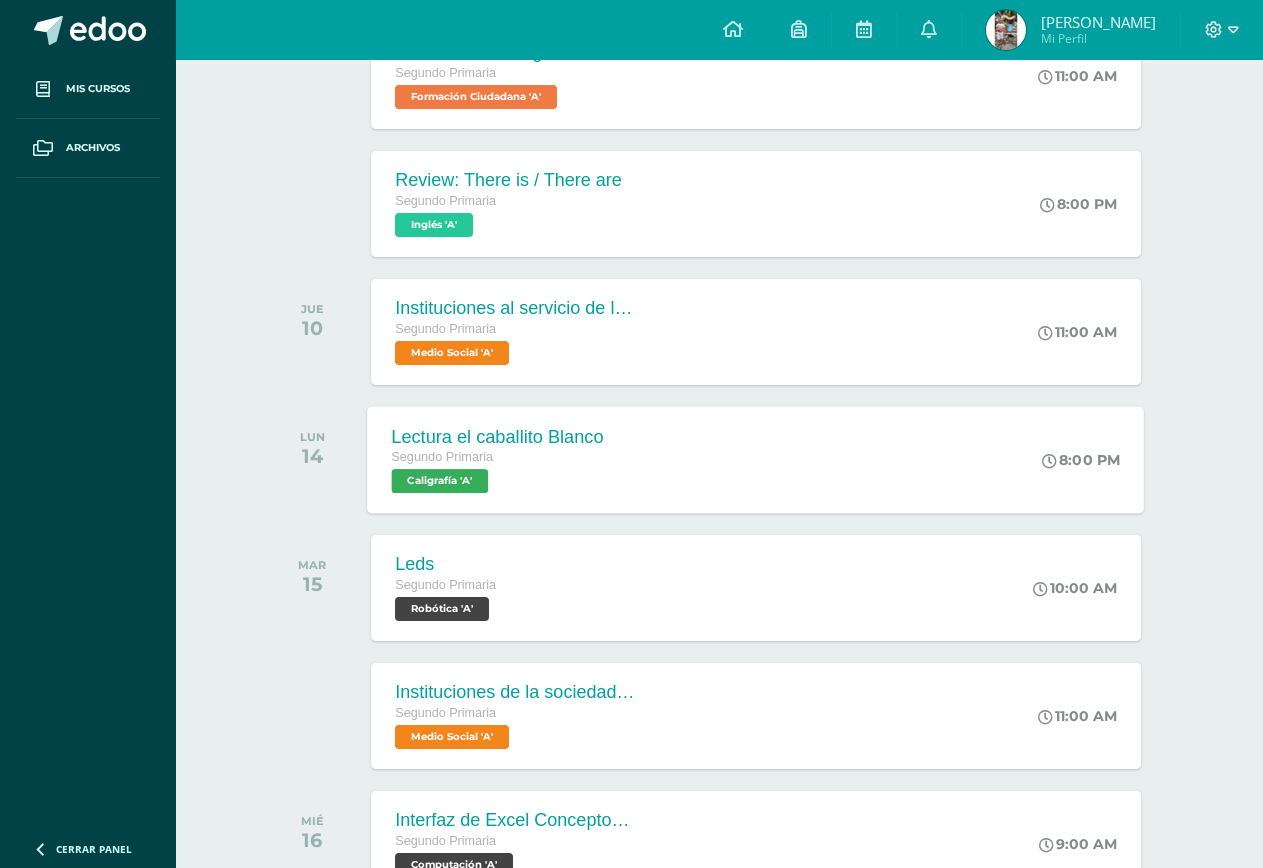 click on "Caligrafía 'A'" at bounding box center (440, 481) 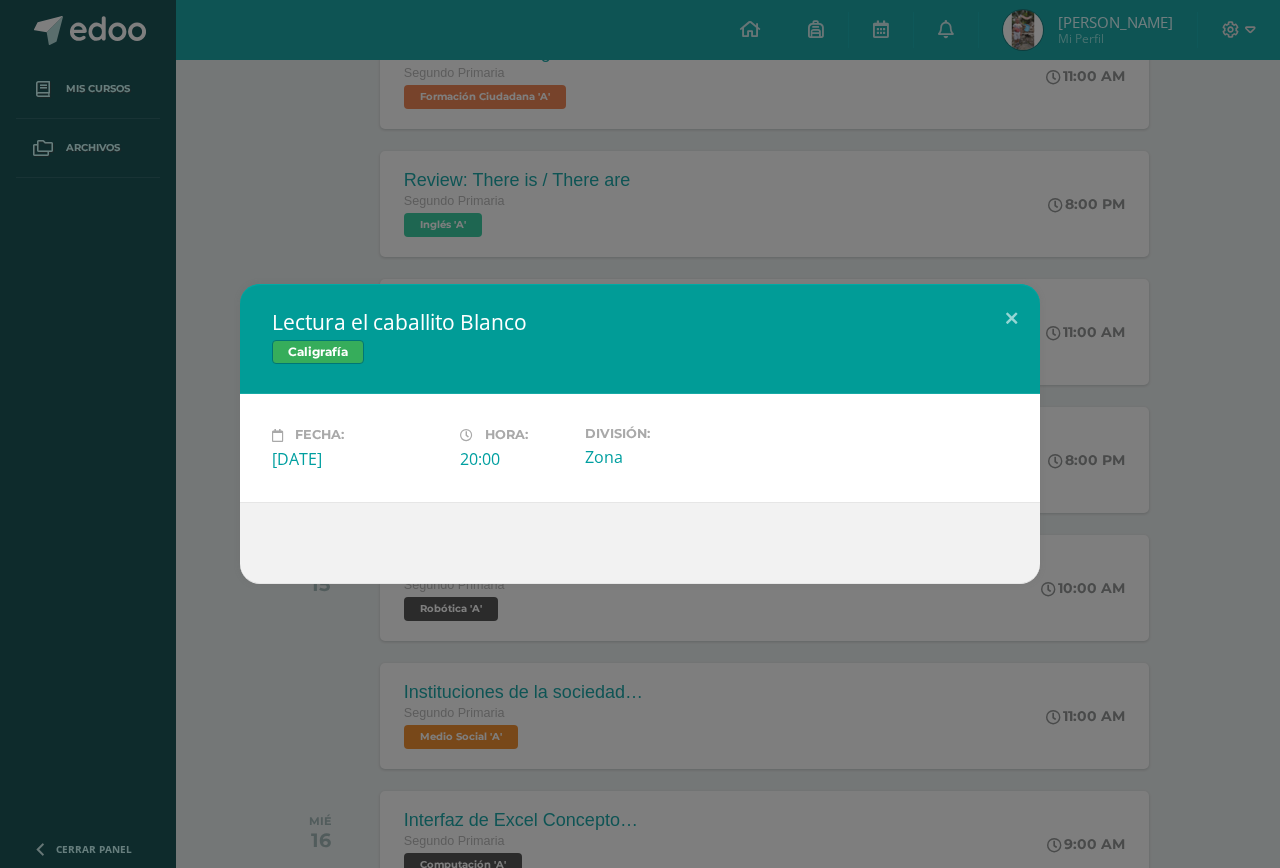 click on "Lectura el caballito Blanco
Caligrafía
Fecha:
Lunes 14 de Julio
Hora:
20:00
División:" at bounding box center (640, 434) 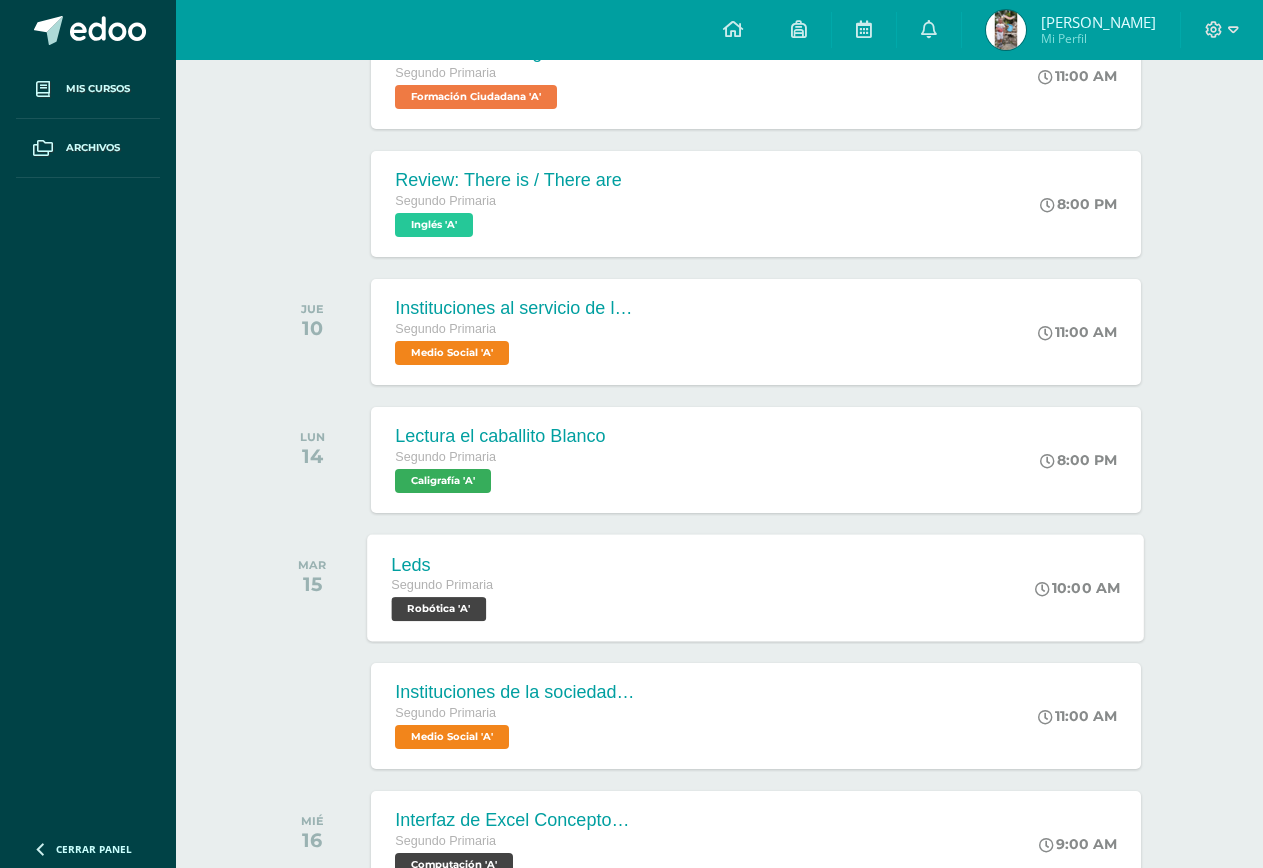 click on "Robótica 'A'" at bounding box center (439, 609) 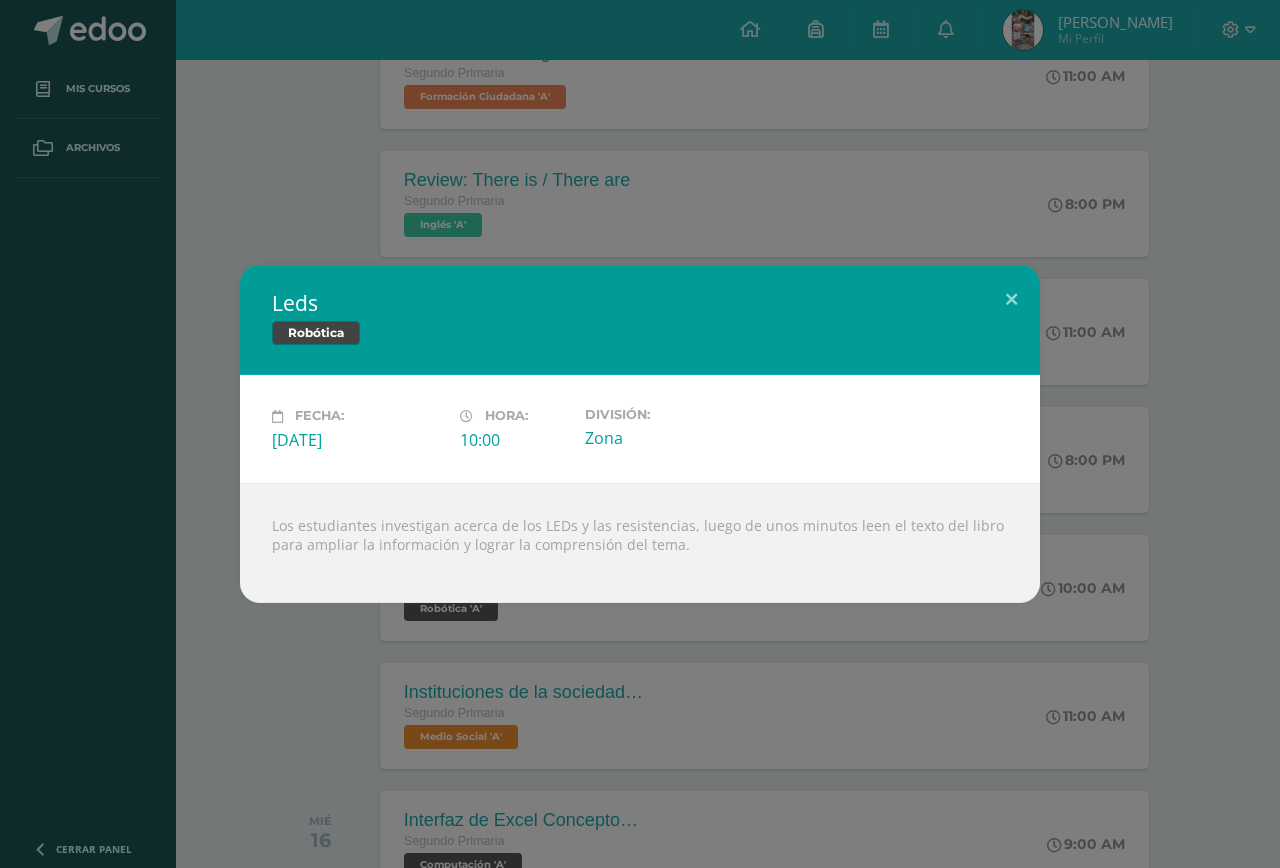 click on "Leds
Robótica
Fecha:
Martes 15 de Julio
Hora:
10:00
División:
Zona" at bounding box center [640, 434] 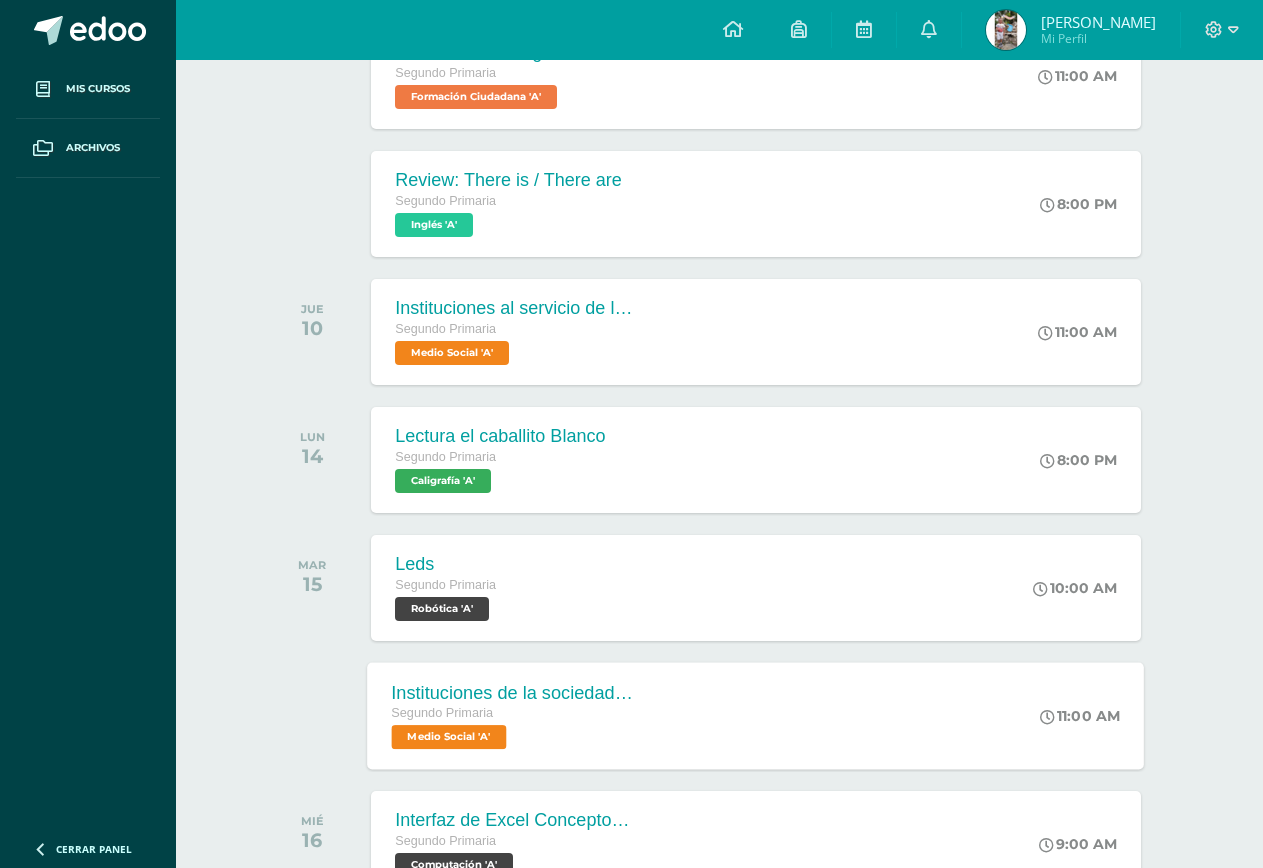 click on "Medio Social 'A'" at bounding box center [449, 737] 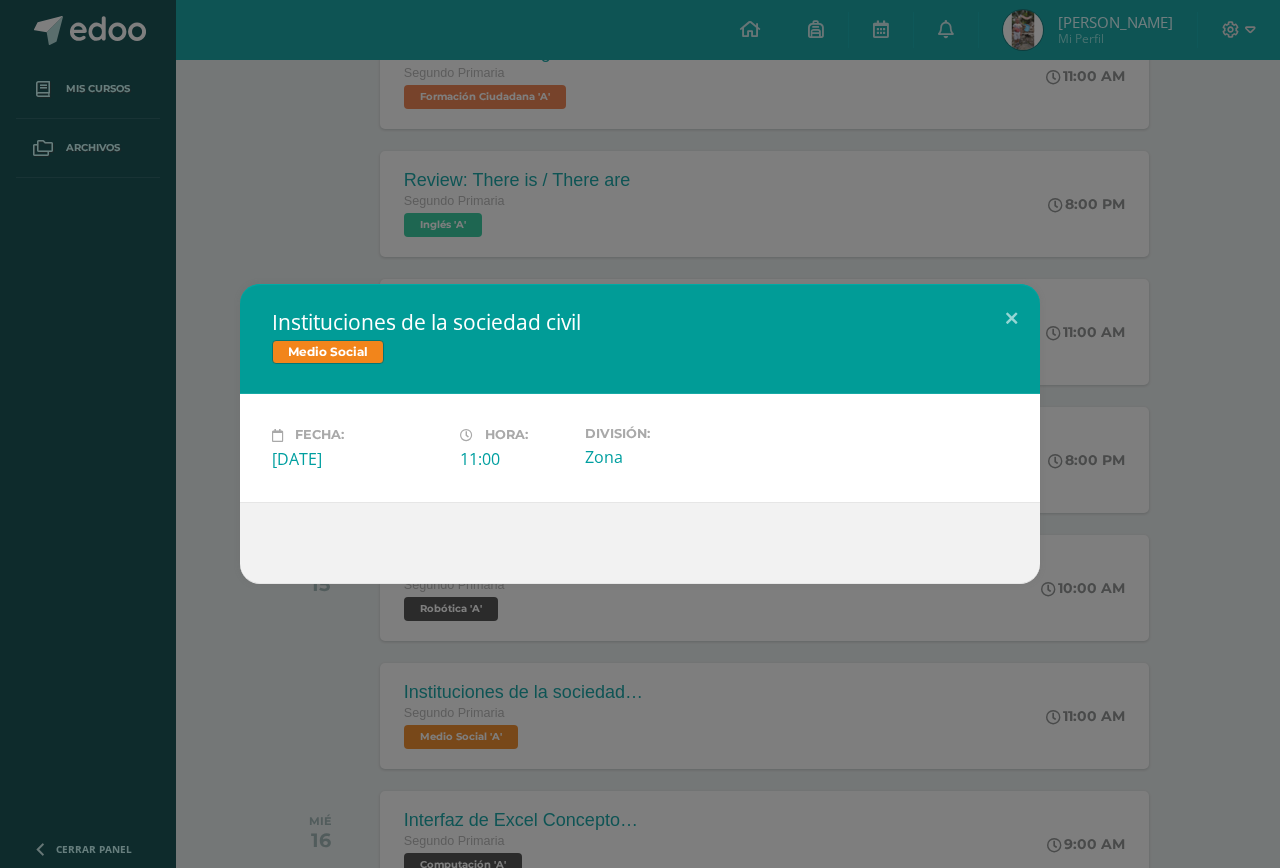 click on "Instituciones de la sociedad civil
Medio Social
Fecha:
Martes 15 de Julio
Hora:
11:00
División:" at bounding box center [640, 434] 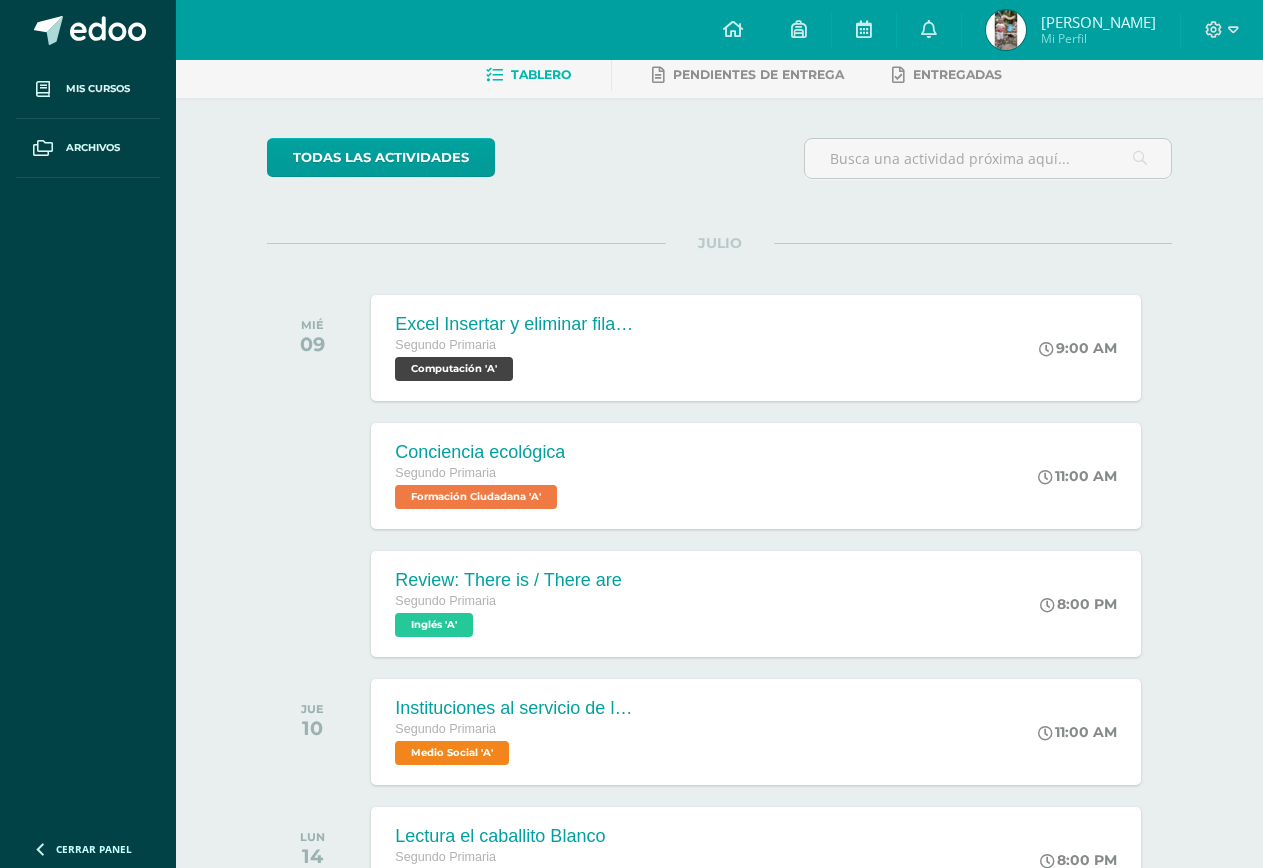 scroll, scrollTop: 0, scrollLeft: 0, axis: both 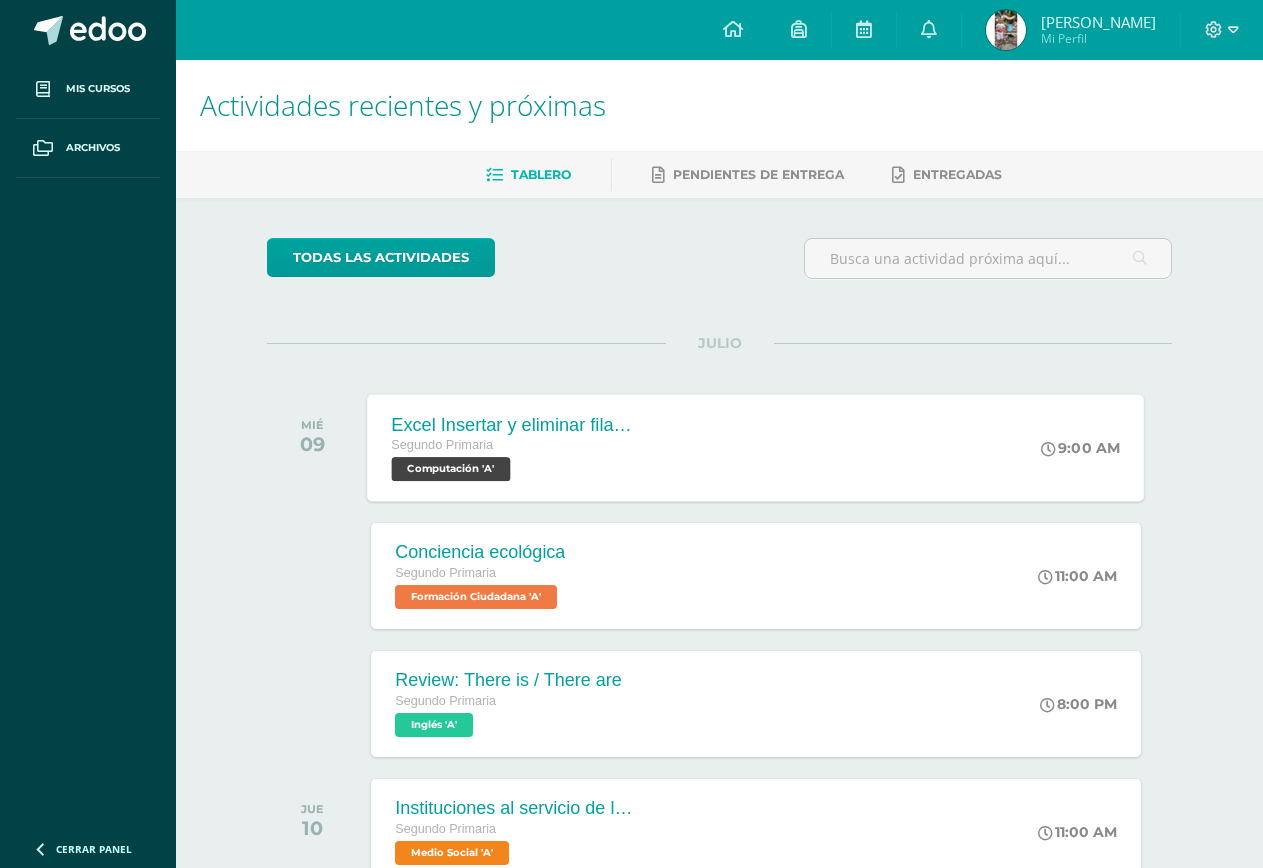 click on "Computación 'A'" at bounding box center (451, 469) 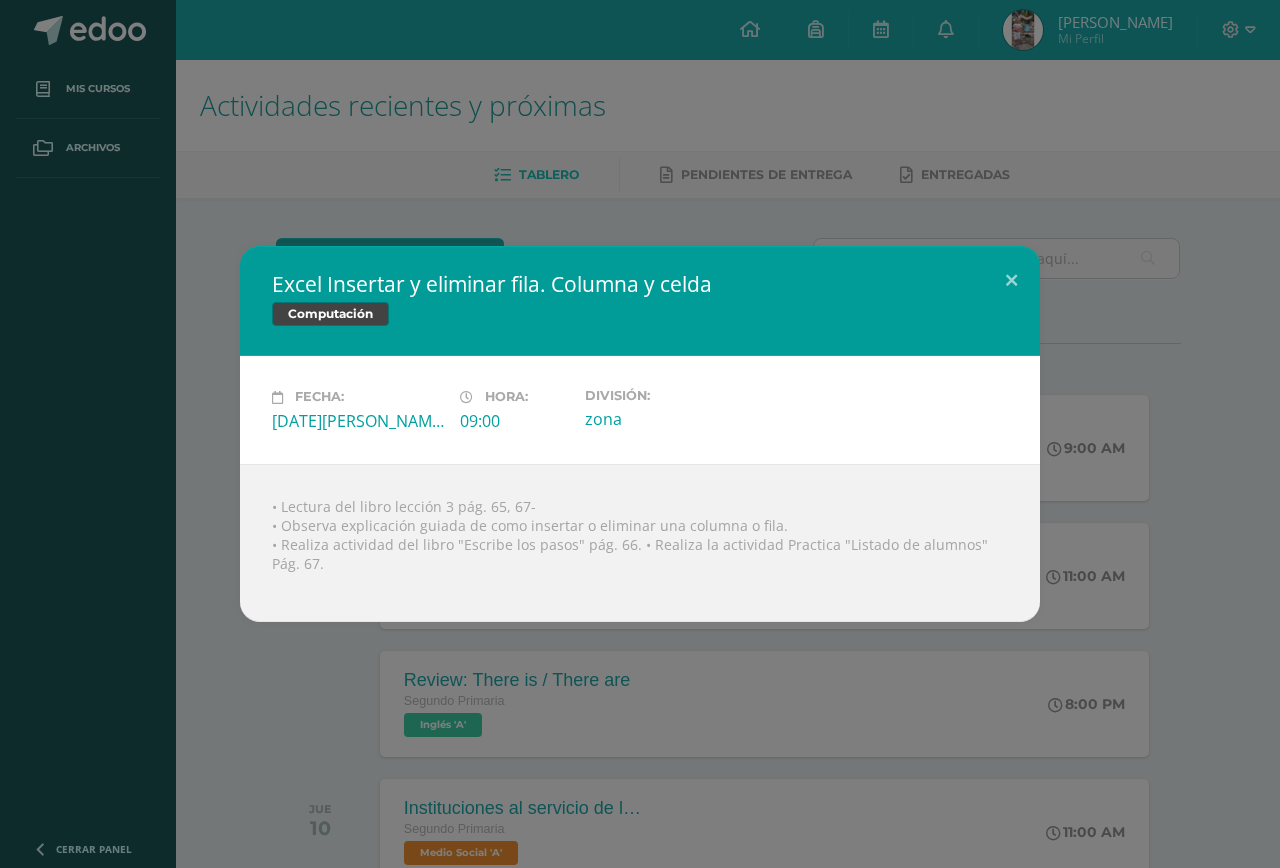 click on "Excel  Insertar y eliminar fila. Columna y celda
Computación
Fecha:
Miércoles 09 de Julio
Hora:
09:00
División:" at bounding box center (640, 434) 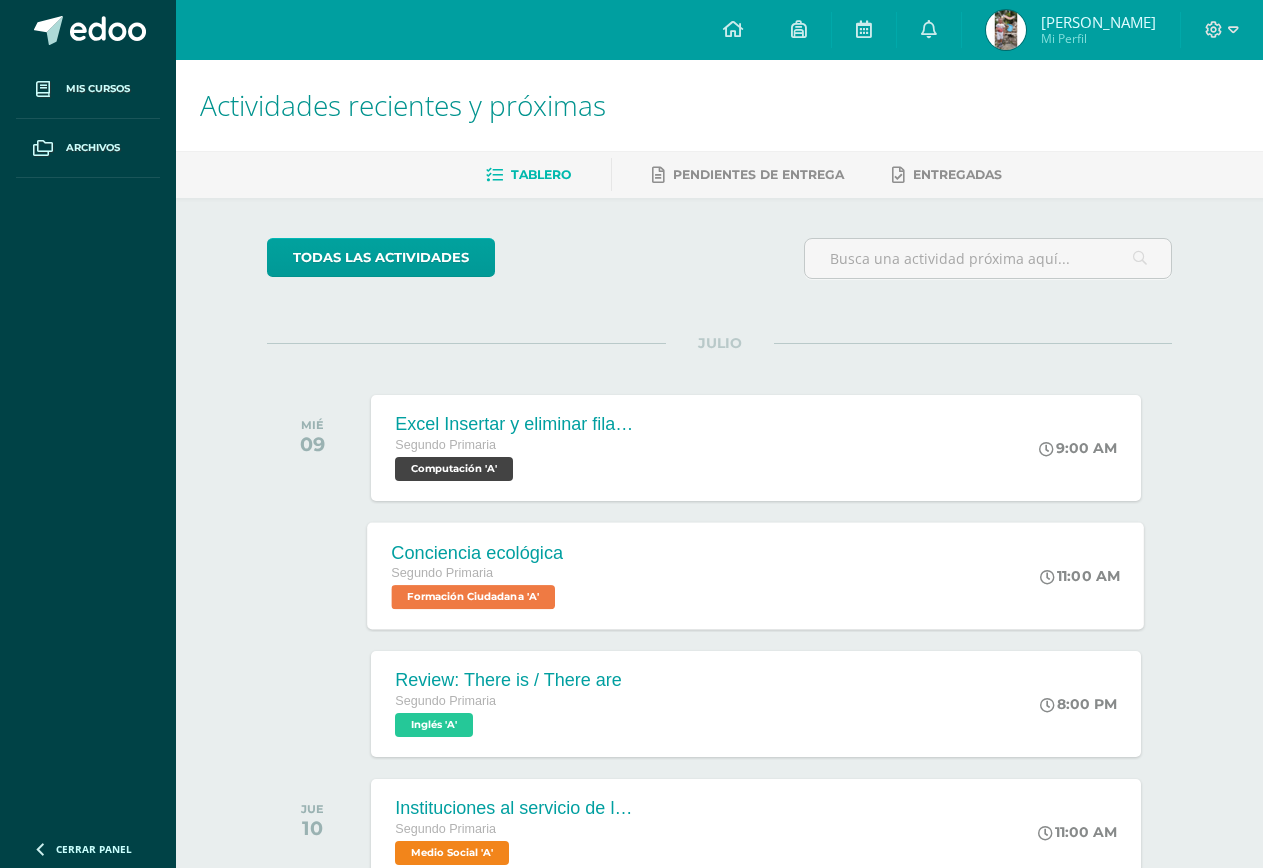 click on "Formación Ciudadana 'A'" at bounding box center (474, 597) 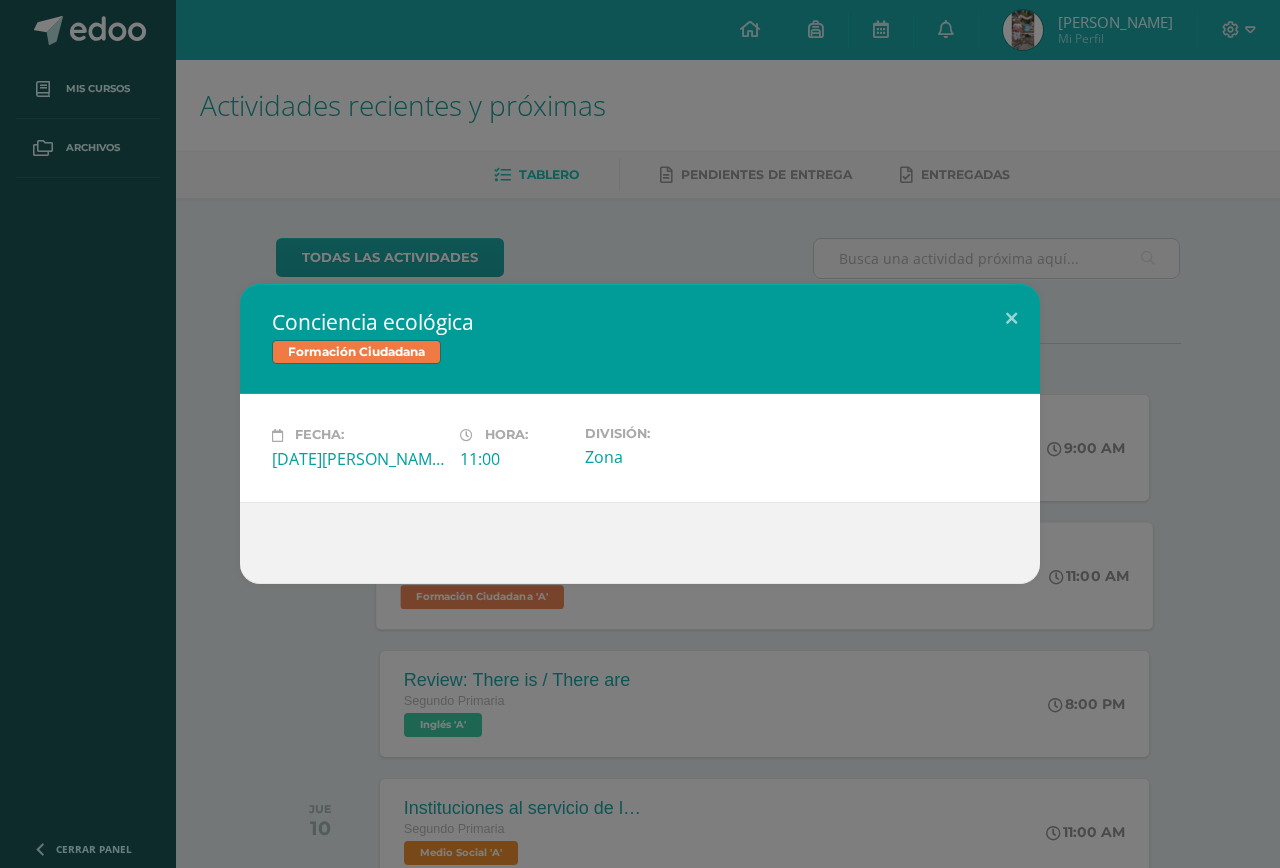 click on "Conciencia ecológica
Formación Ciudadana
Fecha:
Miércoles 09 de Julio
Hora:
11:00
División:" at bounding box center [640, 434] 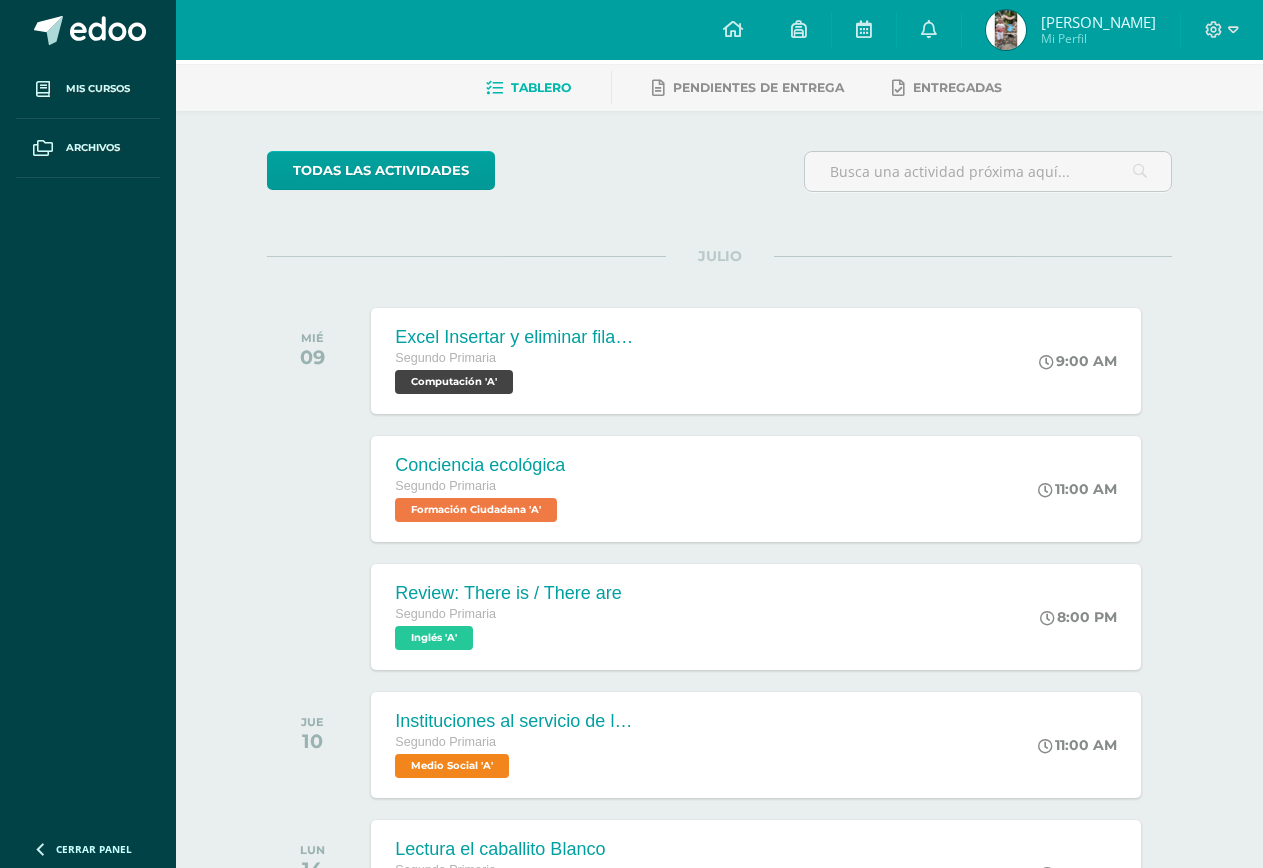 scroll, scrollTop: 0, scrollLeft: 0, axis: both 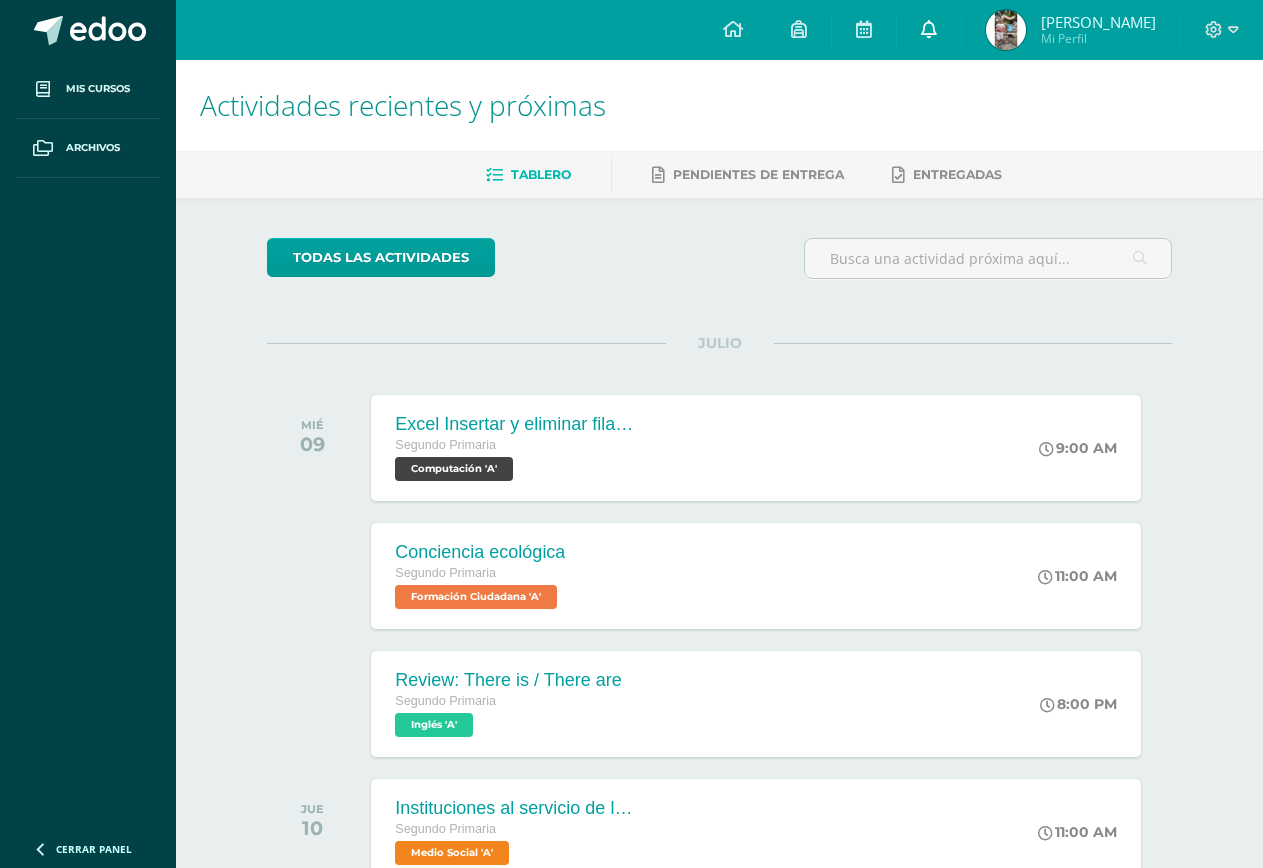 click at bounding box center [929, 29] 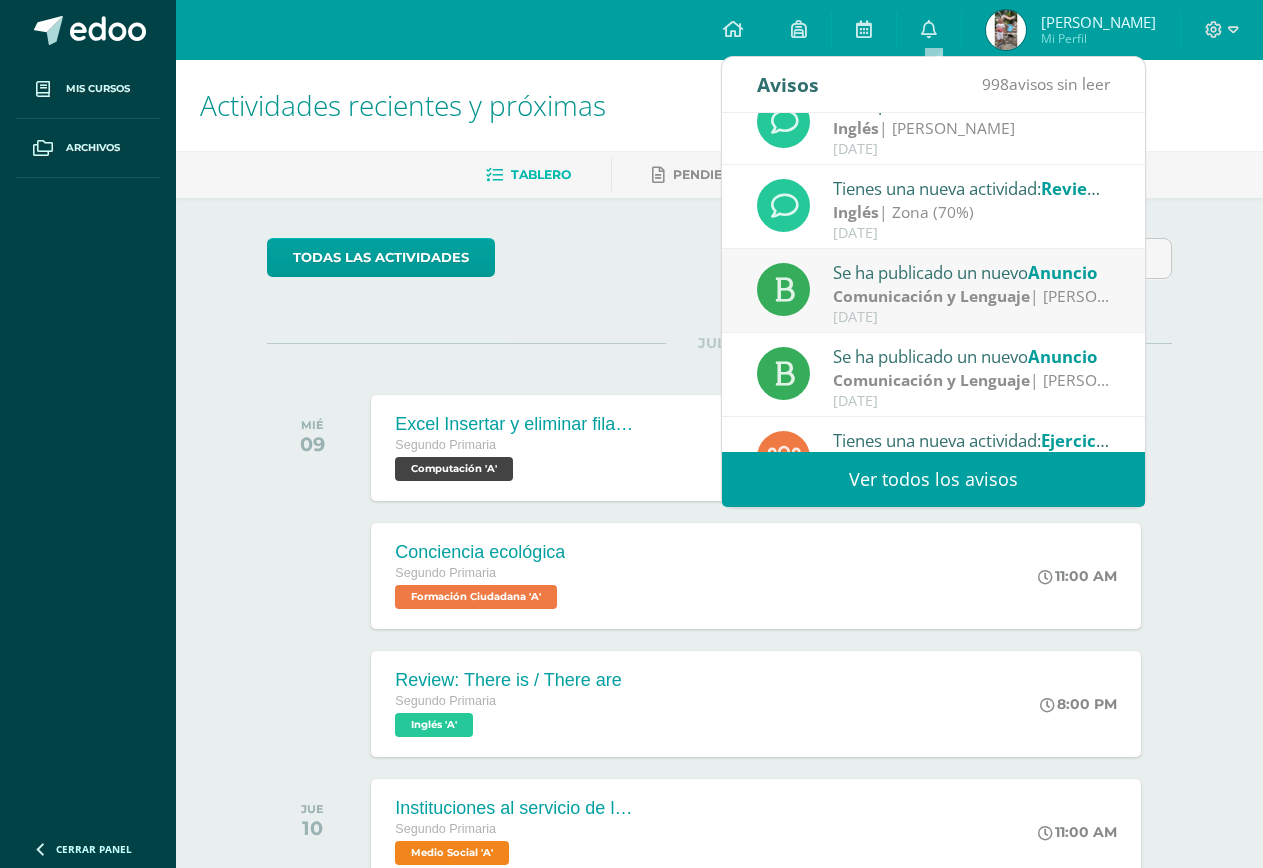 scroll, scrollTop: 333, scrollLeft: 0, axis: vertical 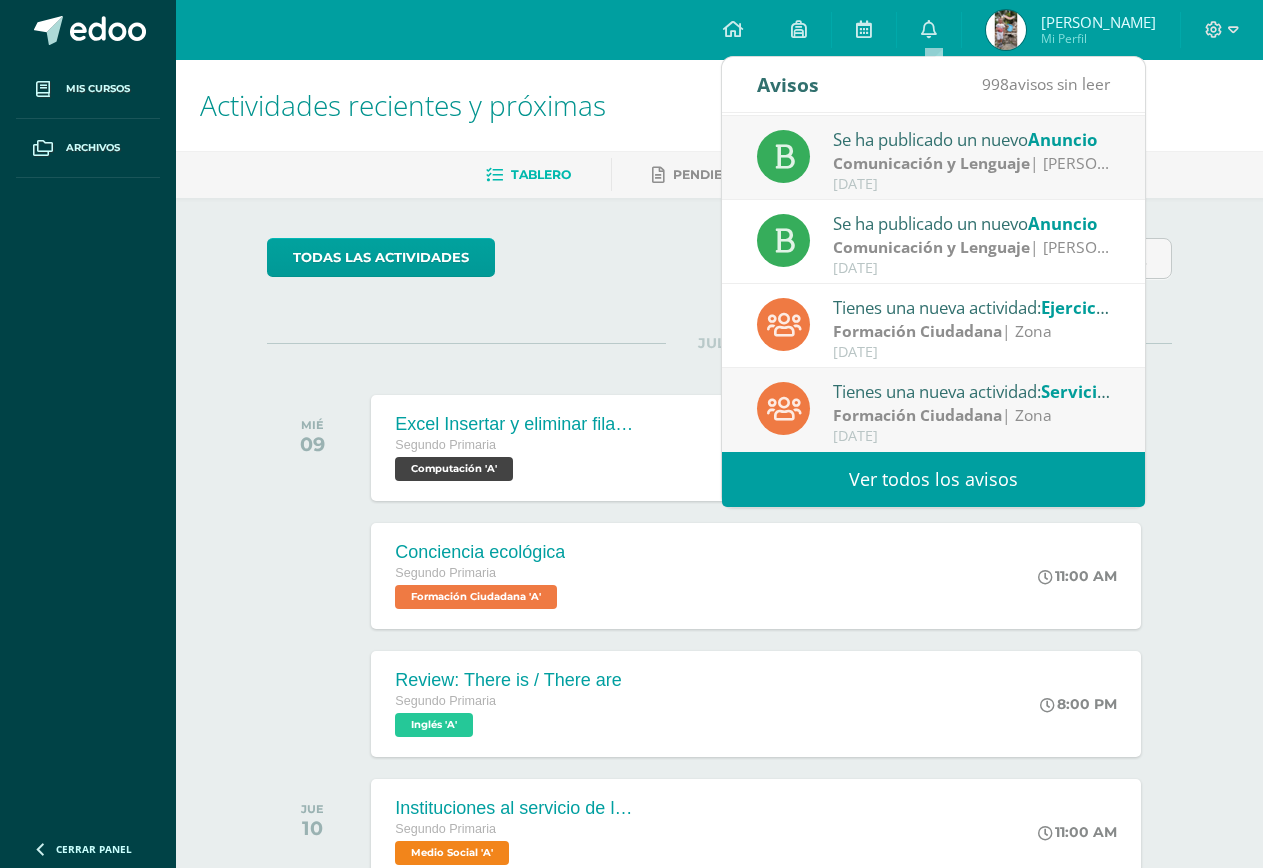 click on "Comunicación y Lenguaje" at bounding box center [931, 247] 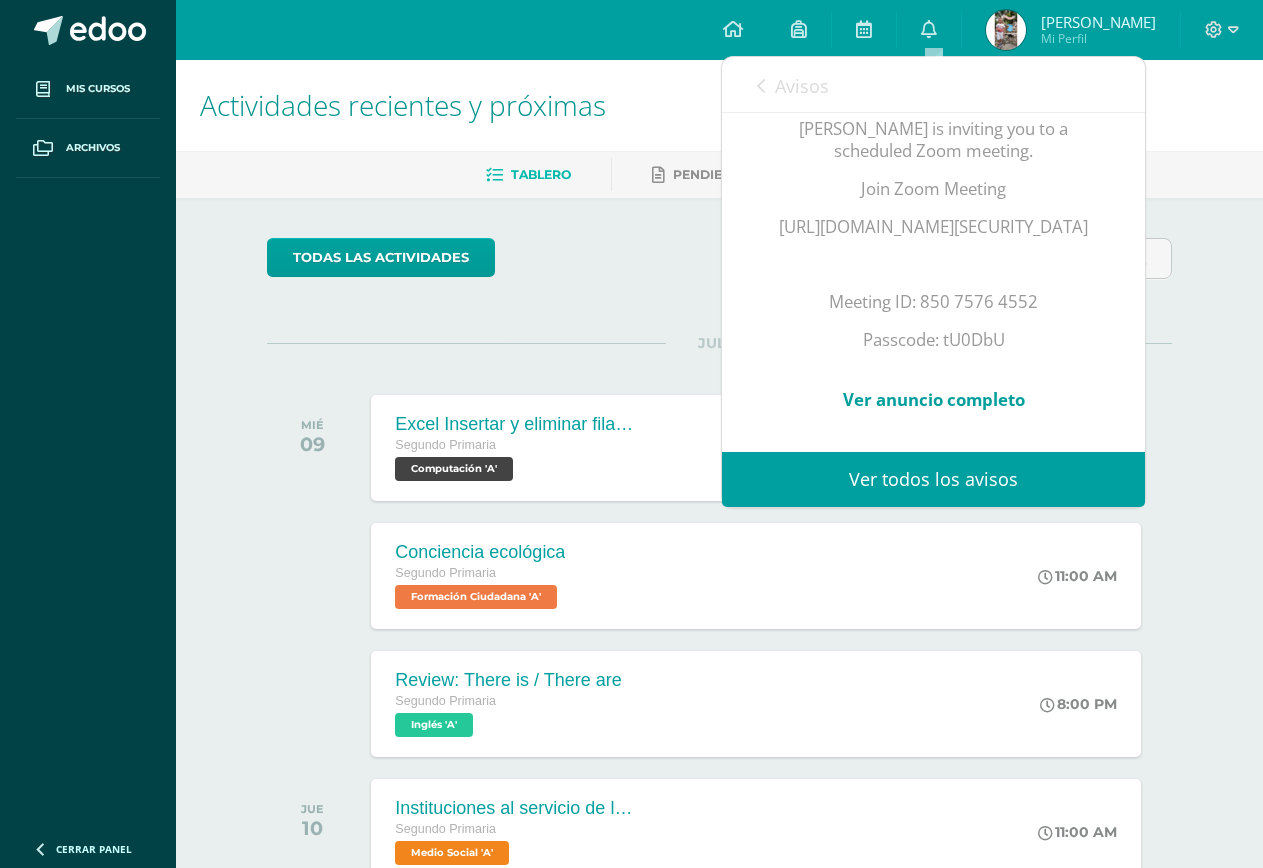 scroll, scrollTop: 525, scrollLeft: 0, axis: vertical 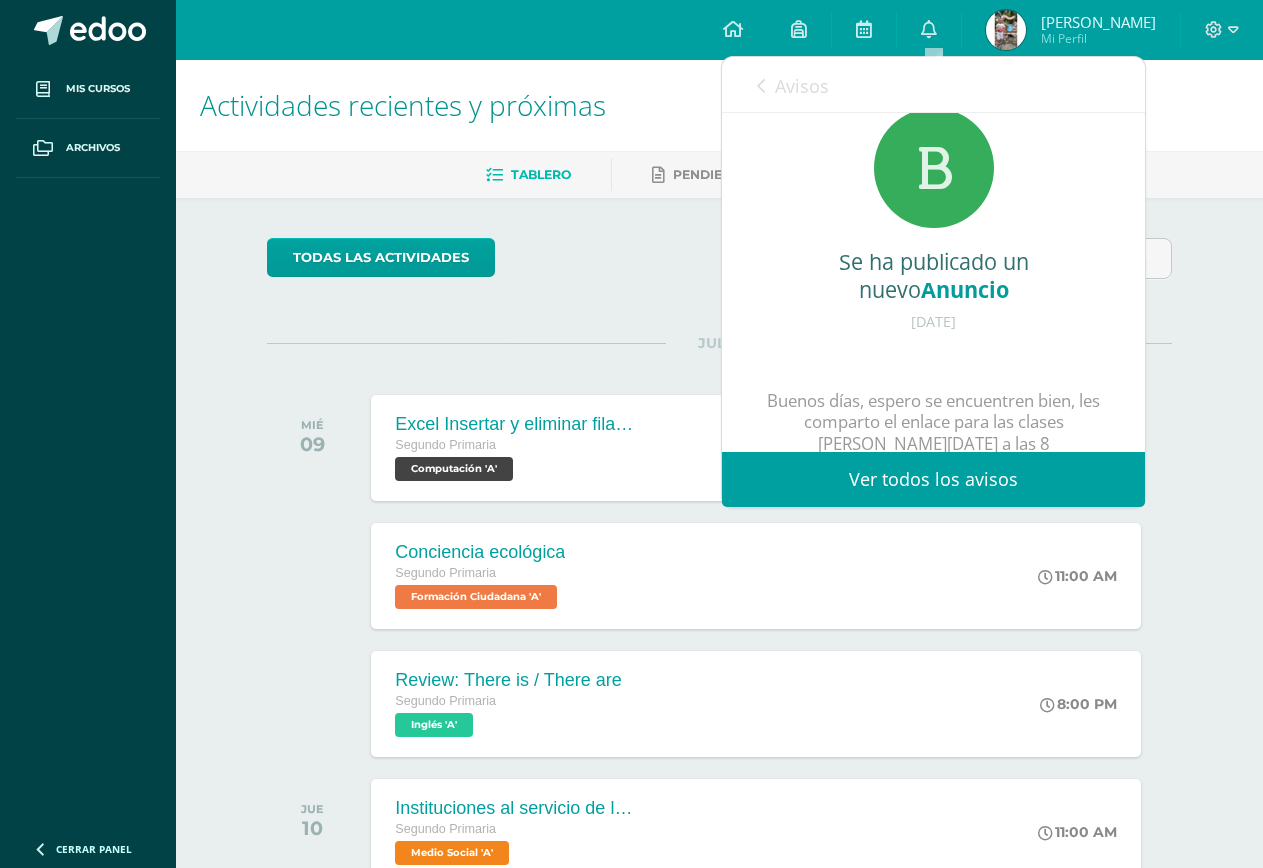 click on "Avisos" at bounding box center (793, 85) 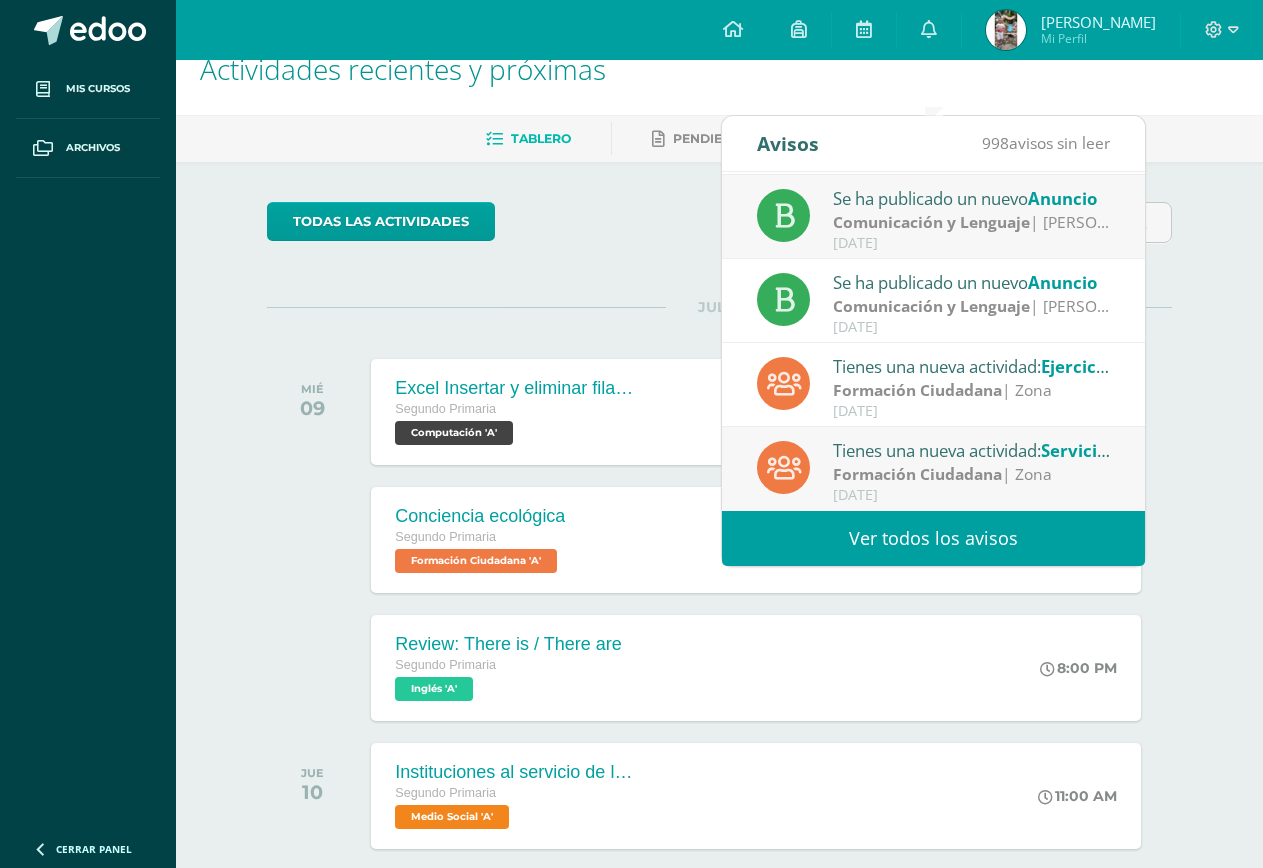 scroll, scrollTop: 0, scrollLeft: 0, axis: both 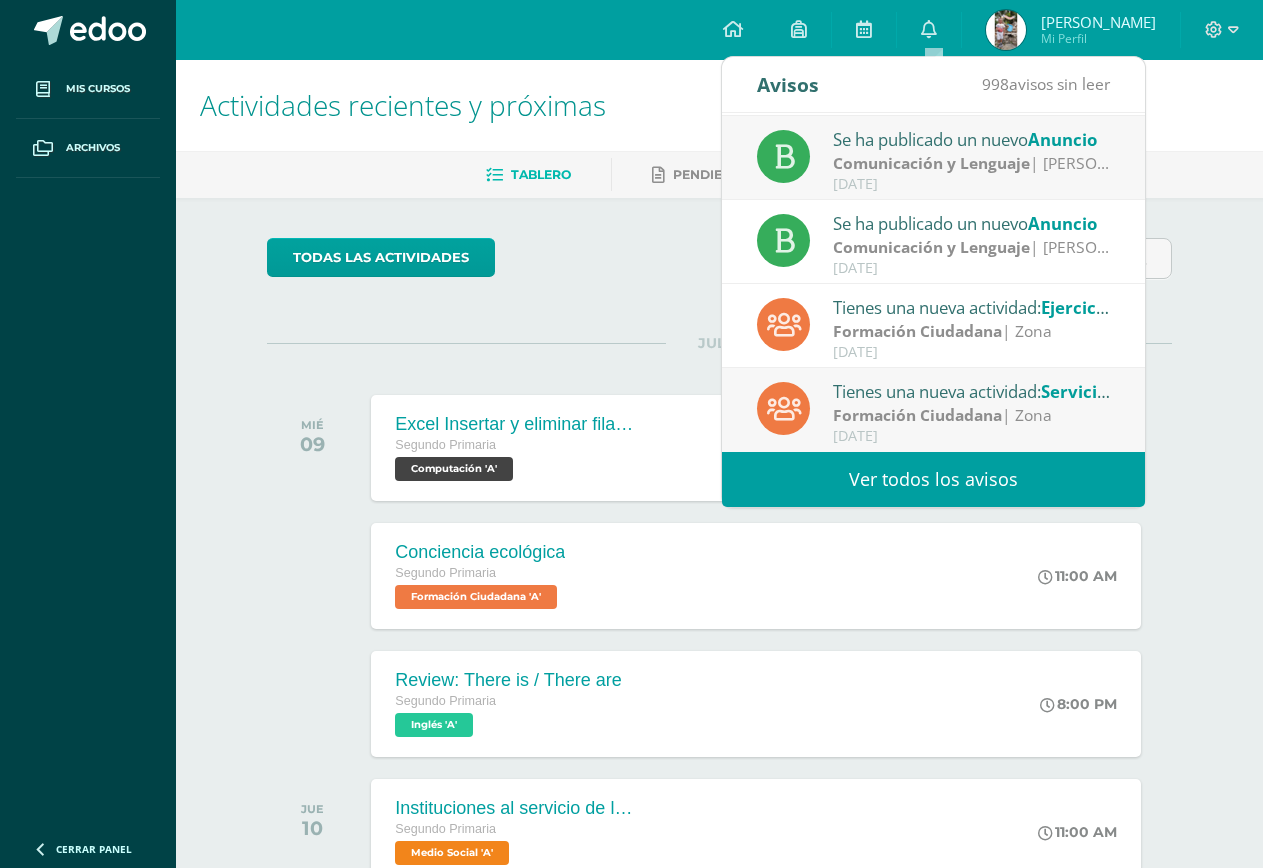 click on "Comunicación y Lenguaje" at bounding box center (931, 163) 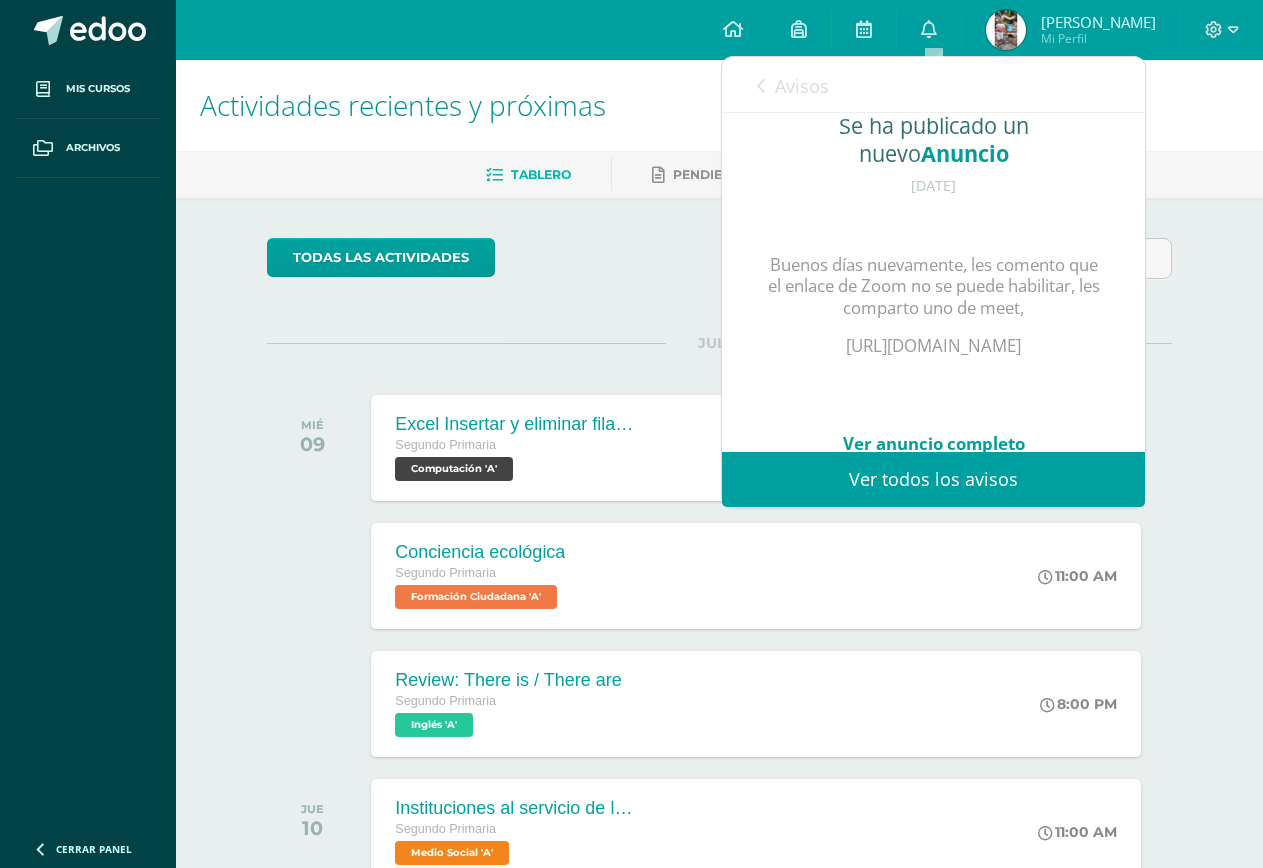 scroll, scrollTop: 225, scrollLeft: 0, axis: vertical 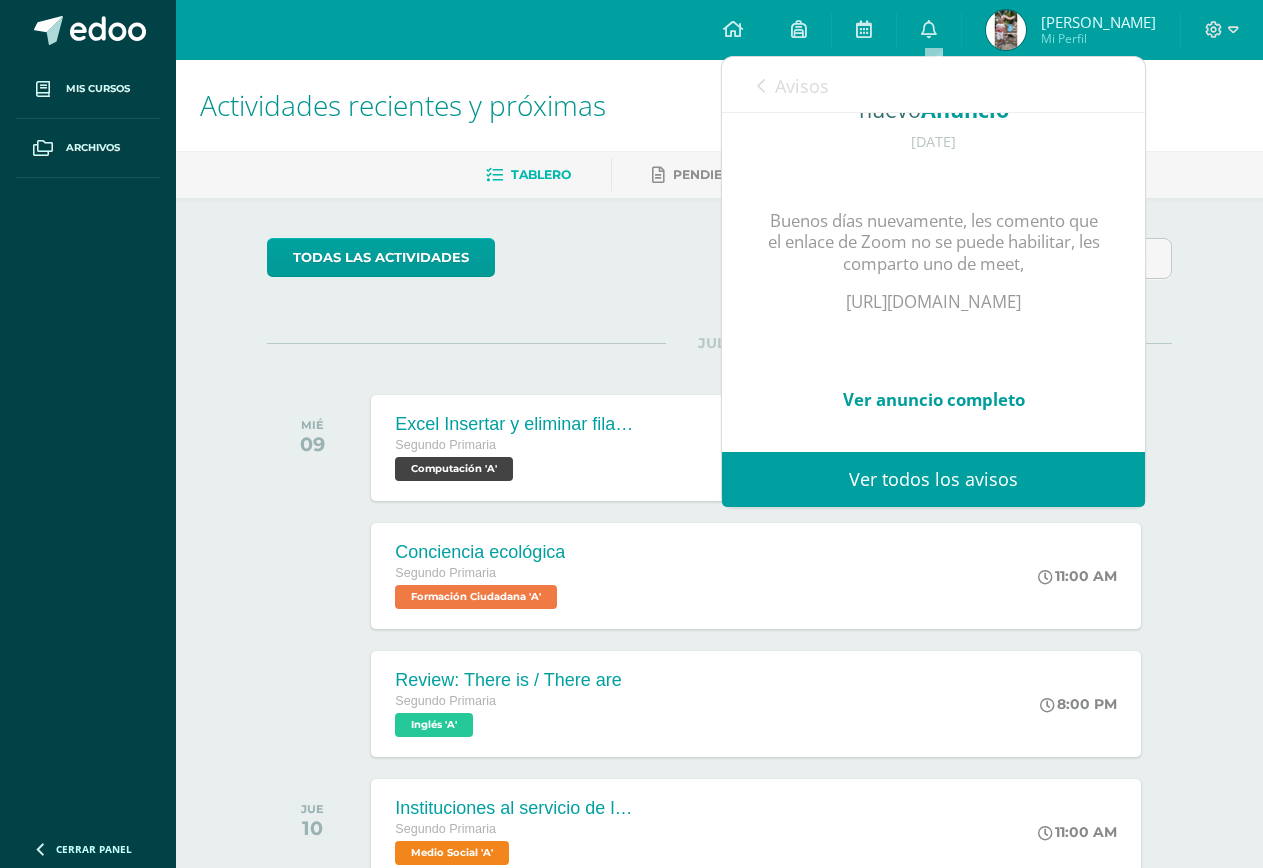 click on "Avisos 997  avisos sin leer
Avisos" at bounding box center (933, 85) 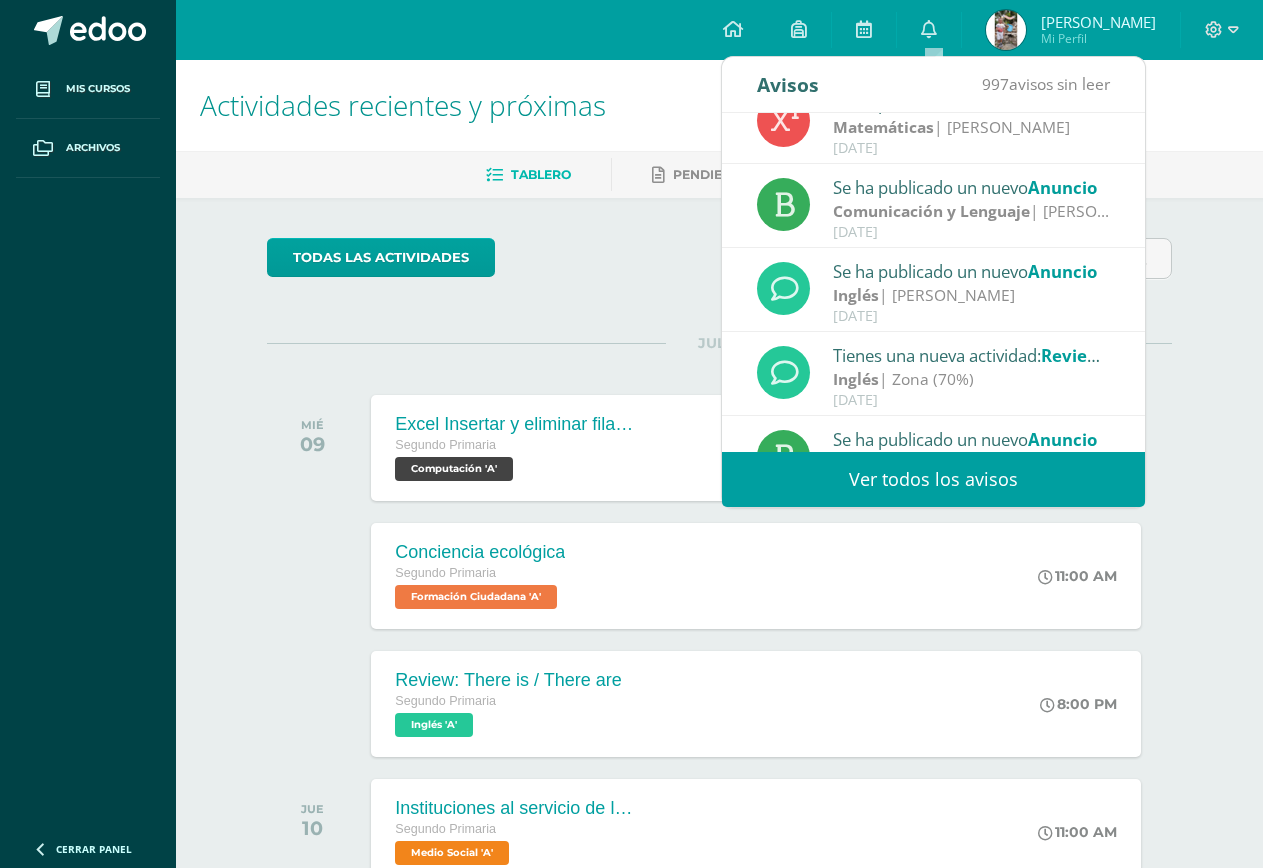 scroll, scrollTop: 173, scrollLeft: 0, axis: vertical 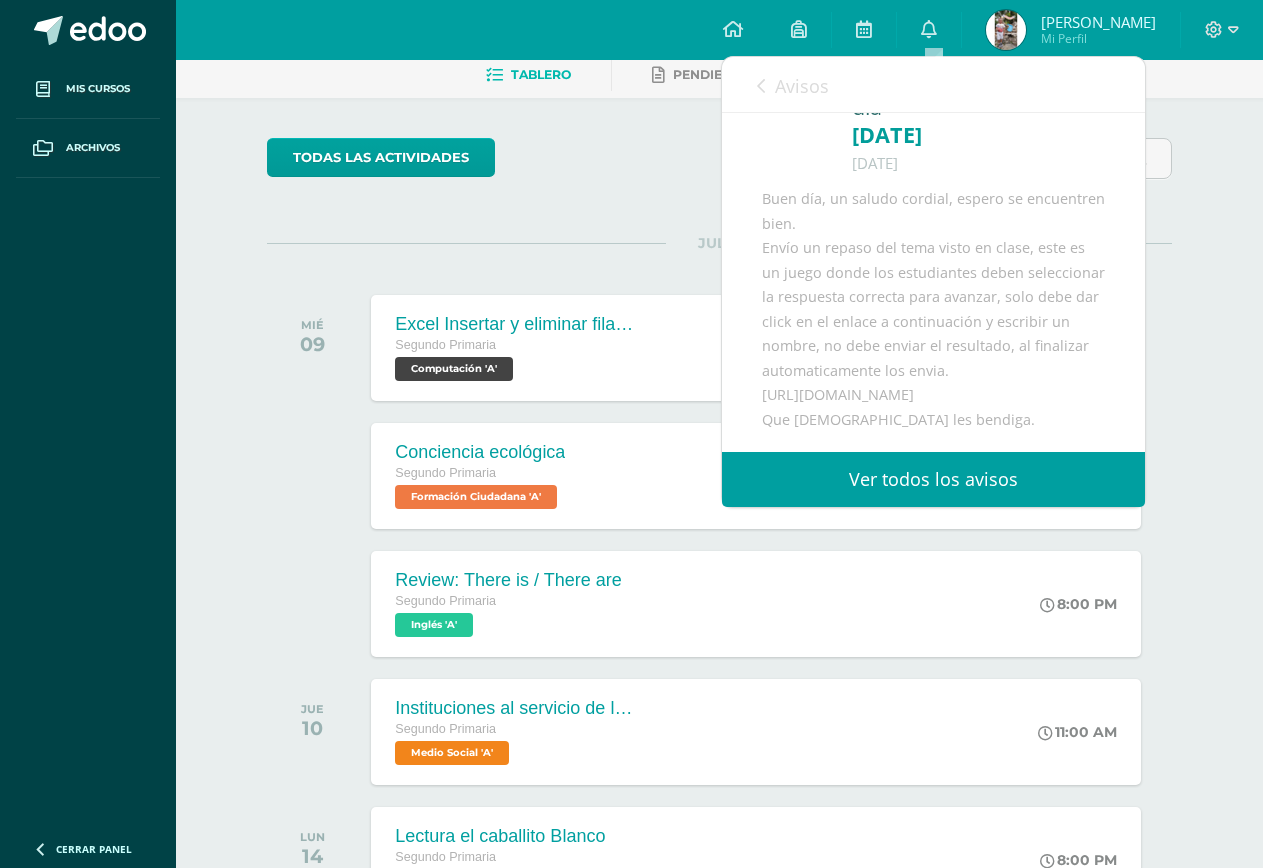 click on "Avisos" at bounding box center (802, 86) 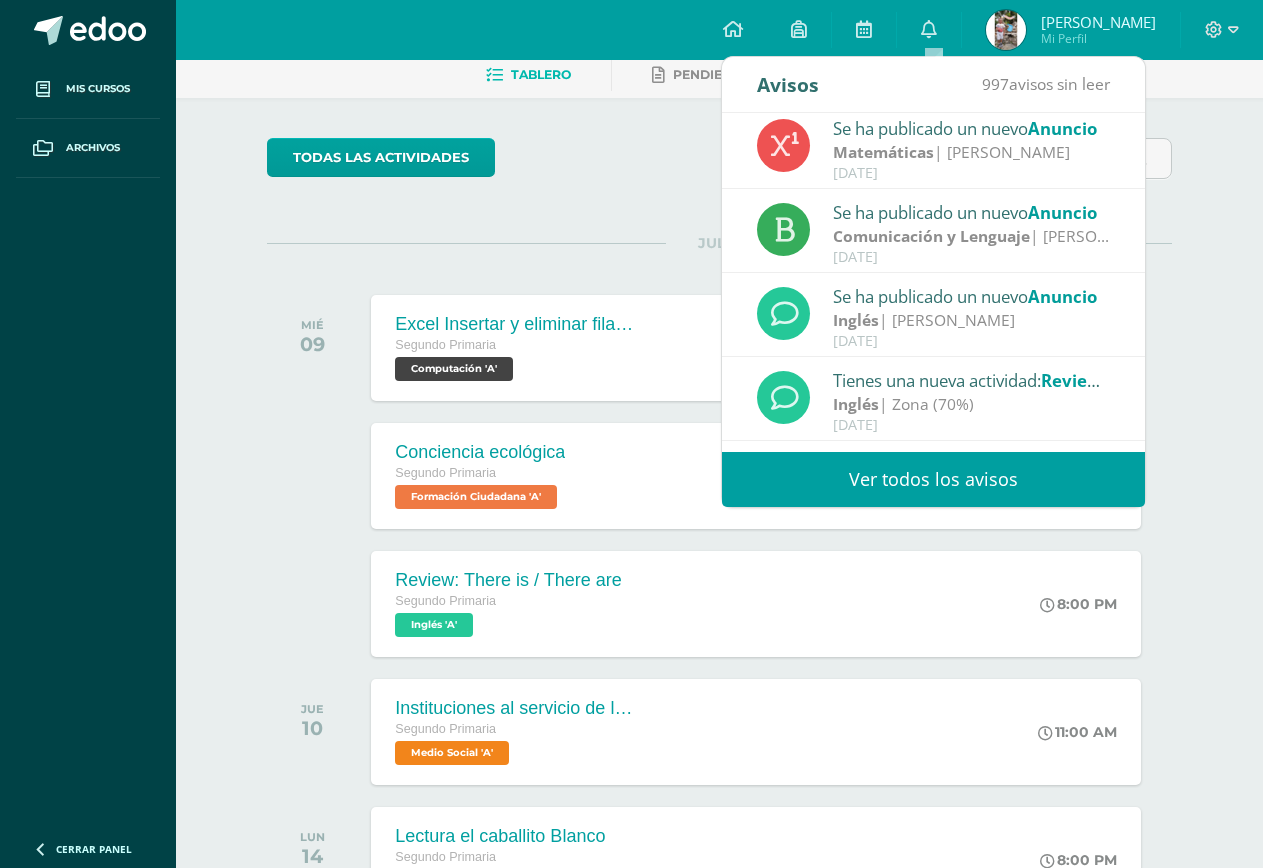 scroll, scrollTop: 0, scrollLeft: 0, axis: both 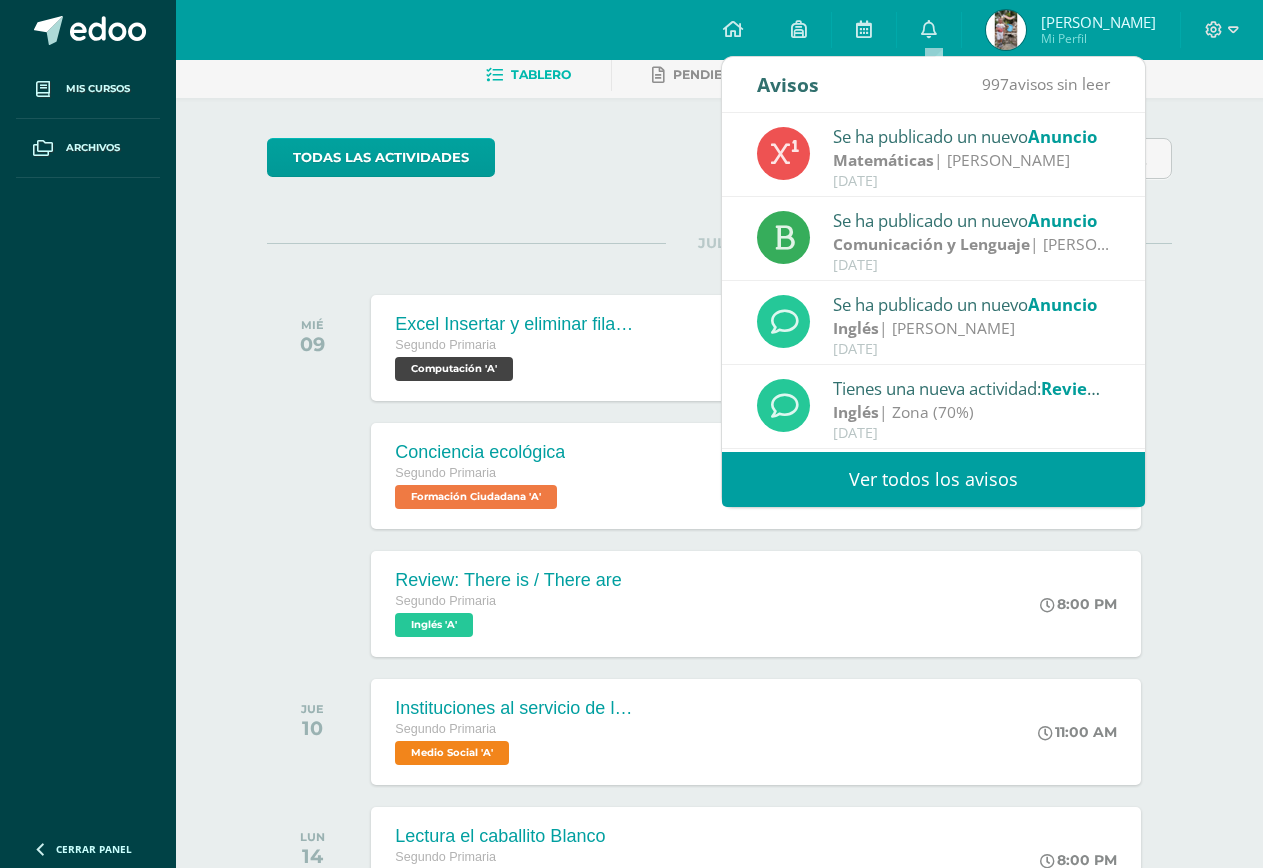 click on "Julio 09" at bounding box center (972, 181) 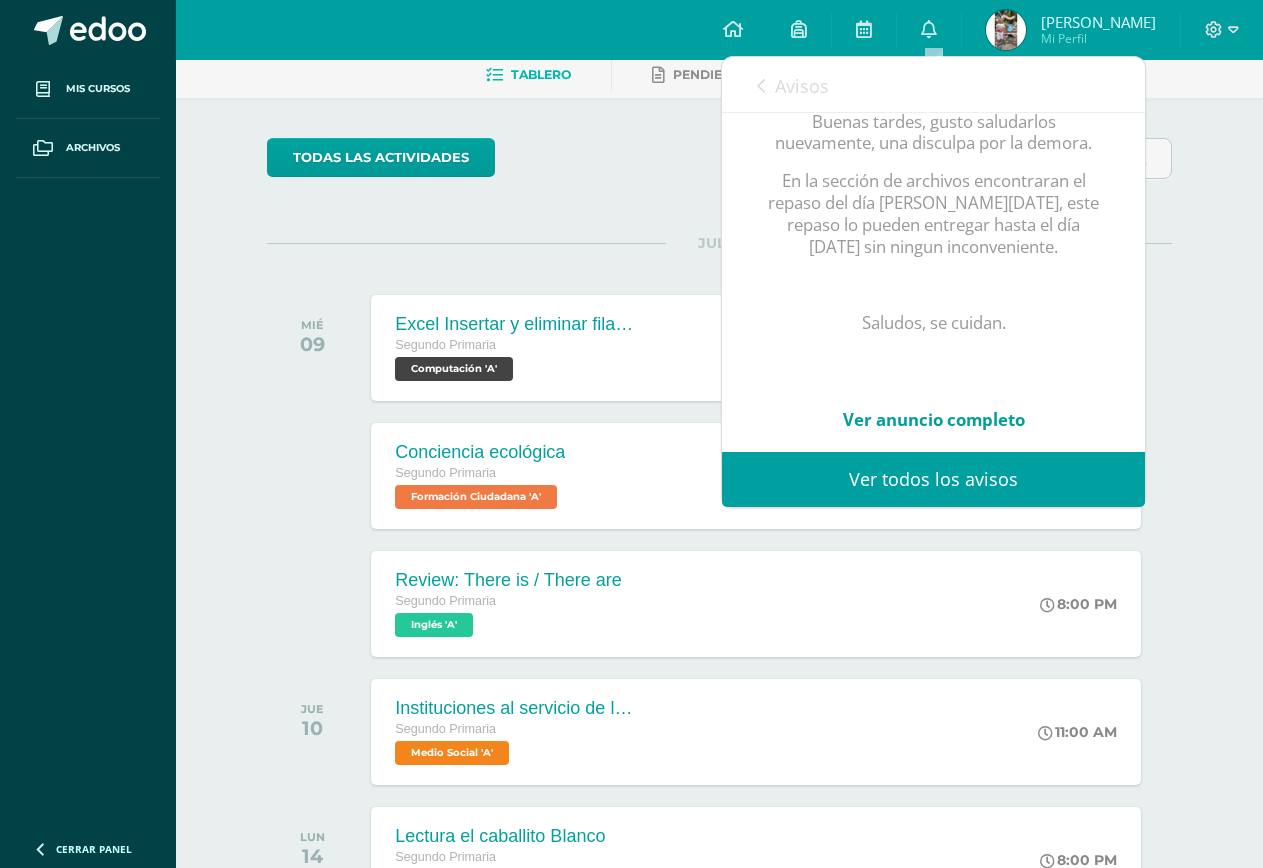 scroll, scrollTop: 268, scrollLeft: 0, axis: vertical 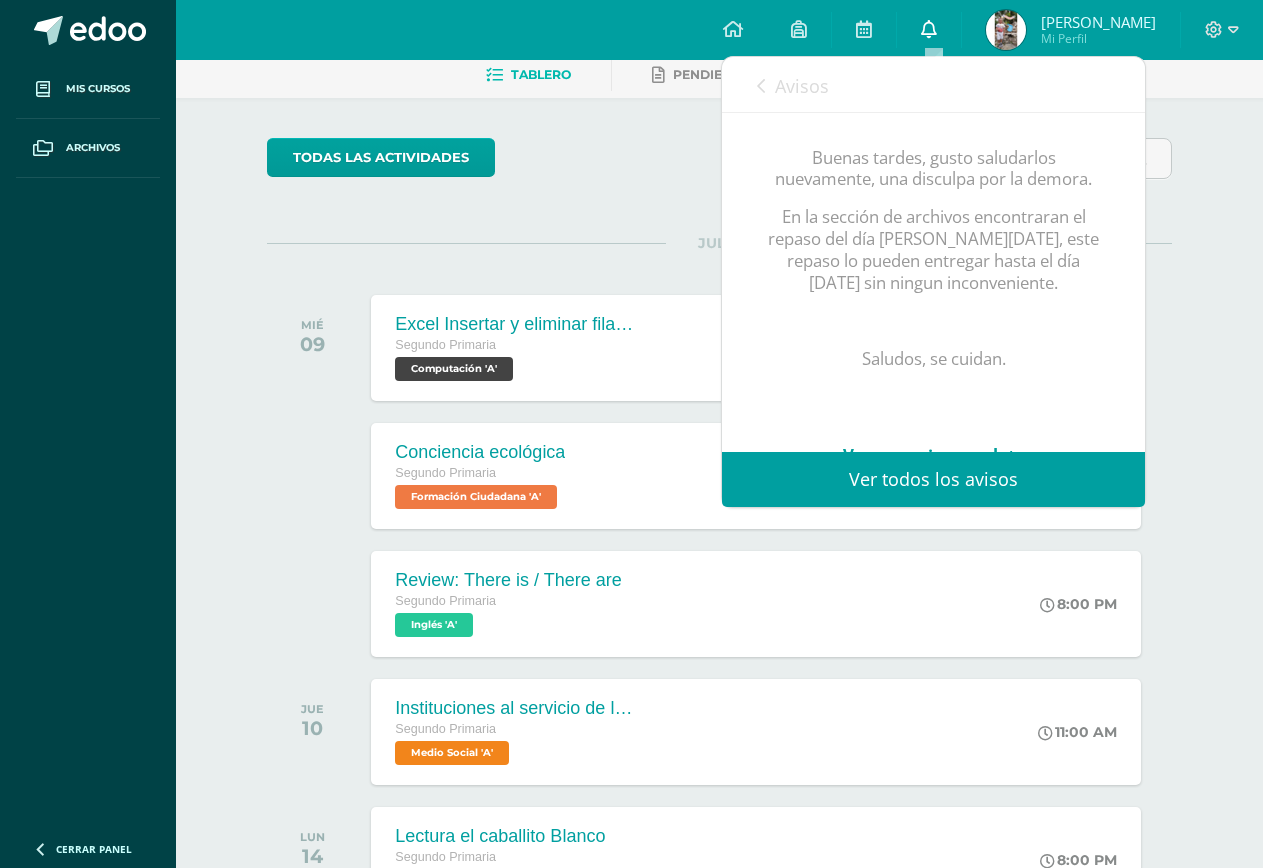 click at bounding box center [929, 30] 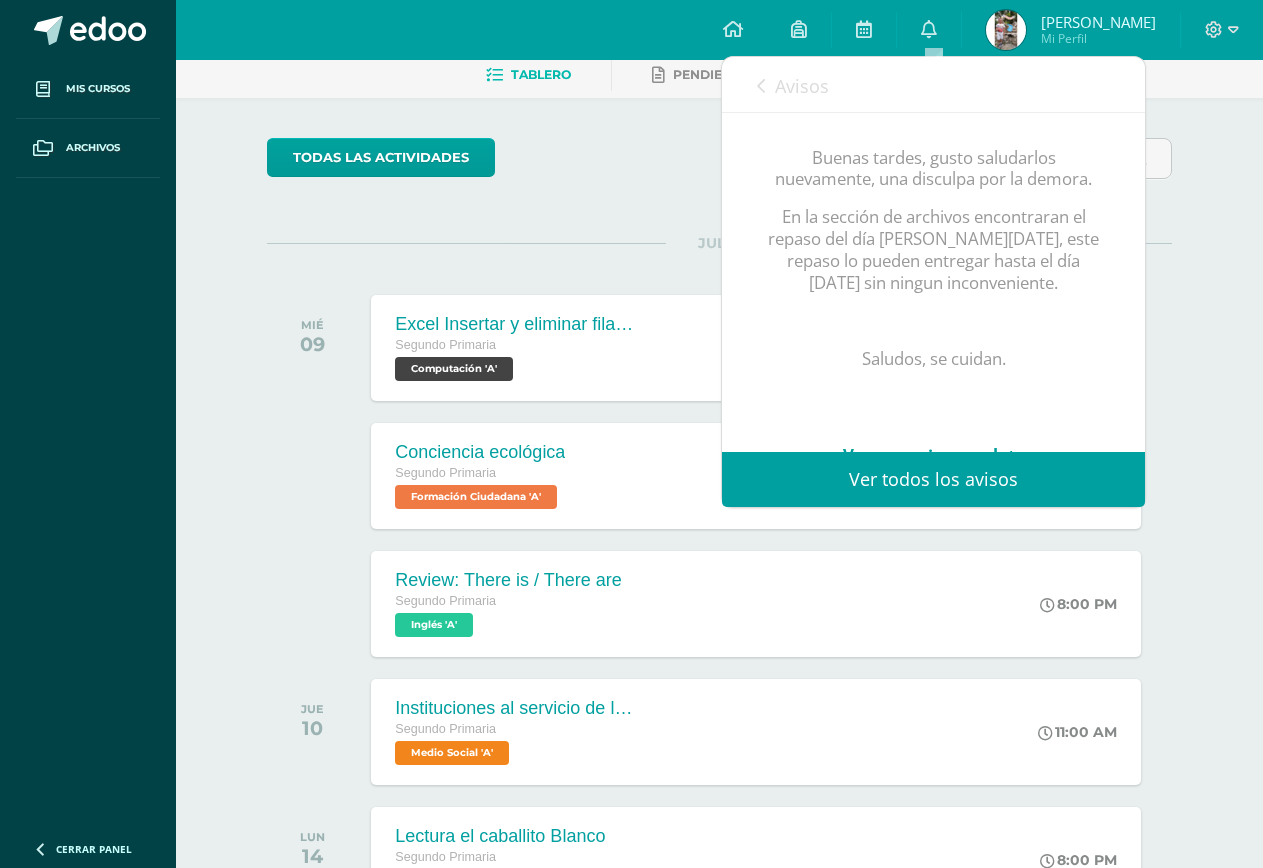click on "Avisos" at bounding box center [802, 86] 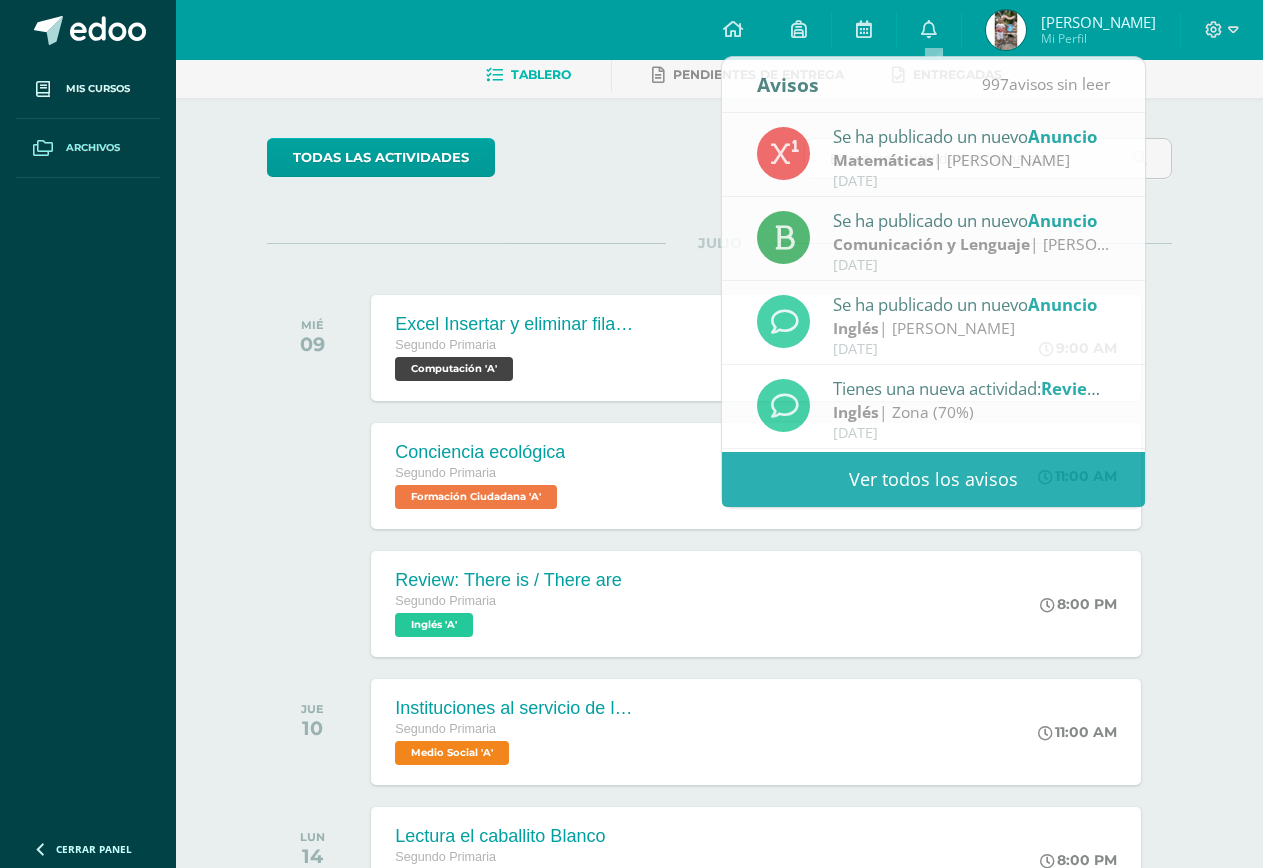 click on "Archivos" at bounding box center (88, 148) 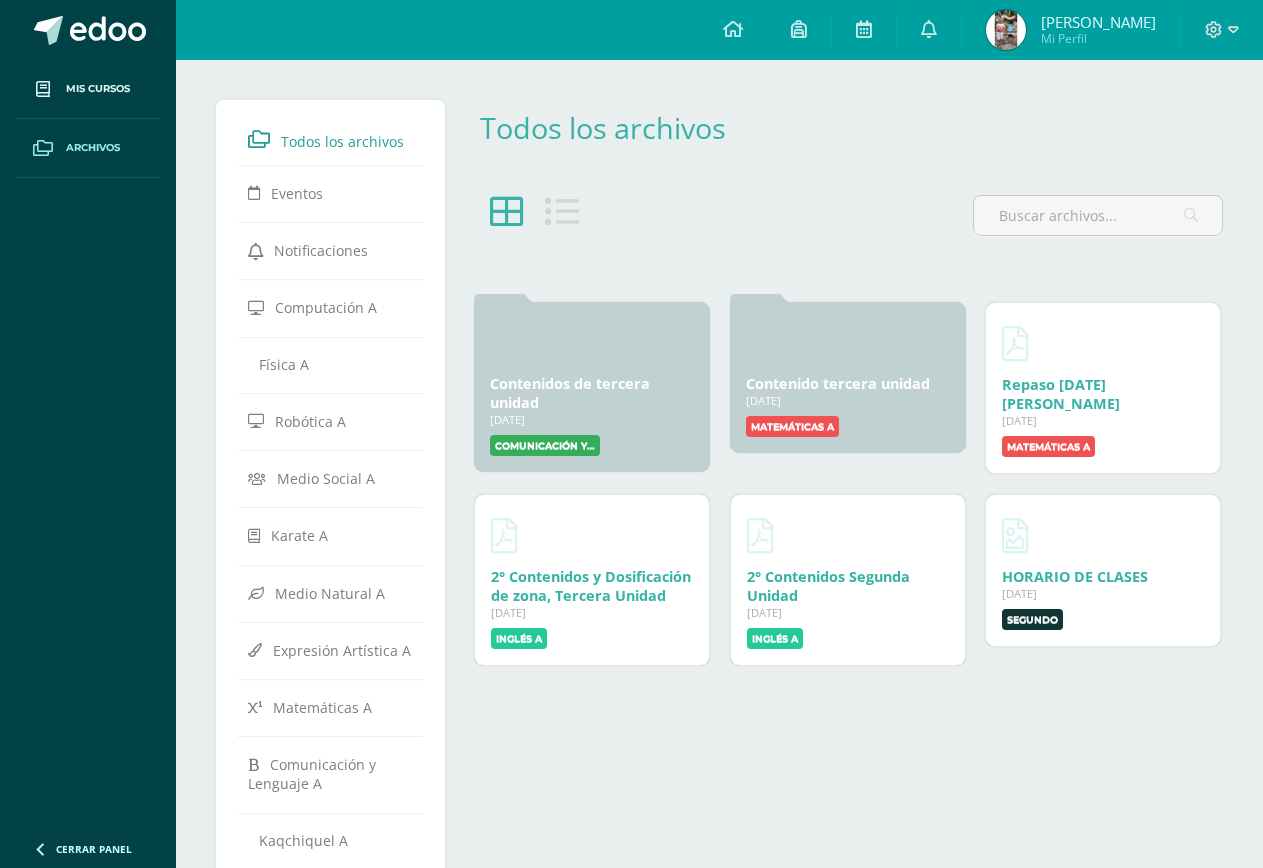 scroll, scrollTop: 0, scrollLeft: 0, axis: both 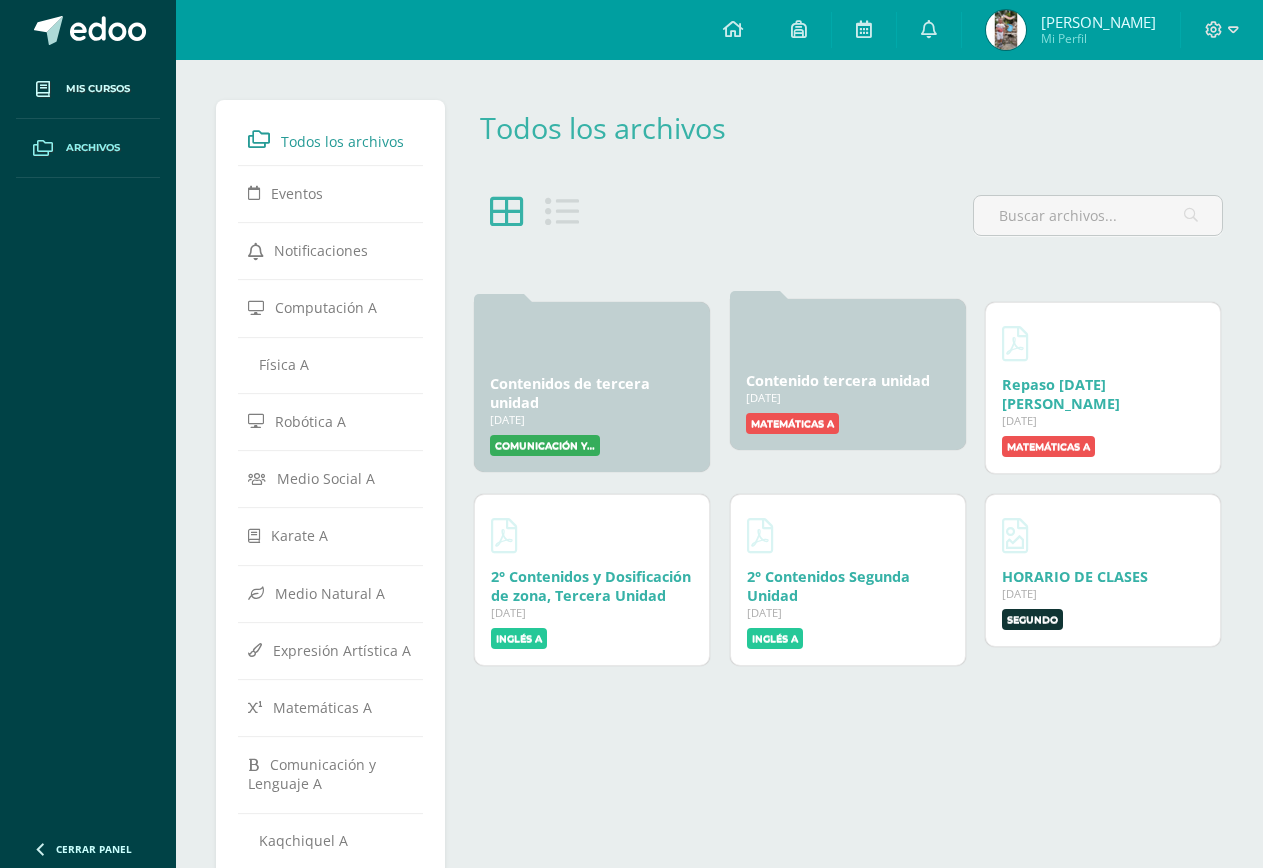 click on "Matemáticas A" at bounding box center [792, 423] 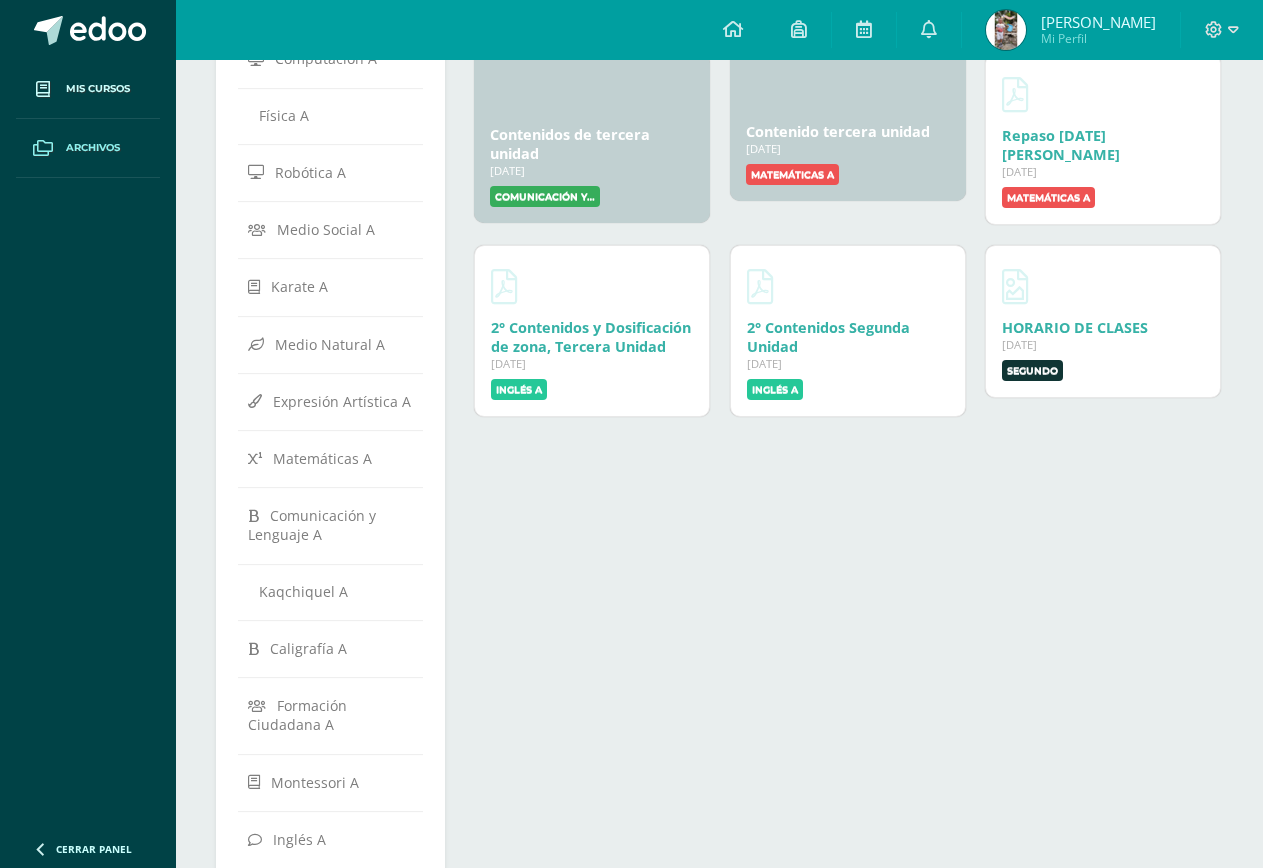 scroll, scrollTop: 0, scrollLeft: 0, axis: both 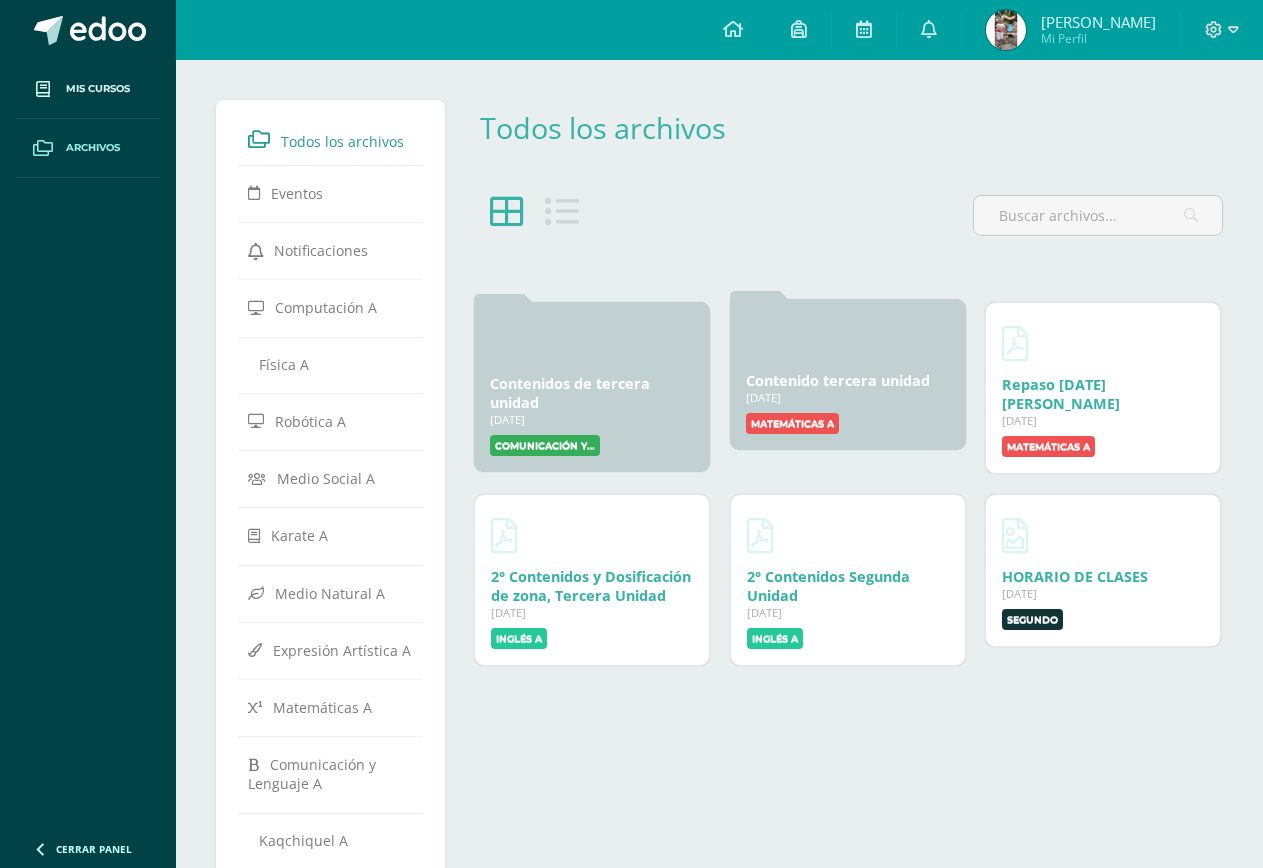 click on "Contenido tercera unidad
[DATE] [DATE] Creado por:
[PERSON_NAME] Matemáticas A" at bounding box center [848, 374] 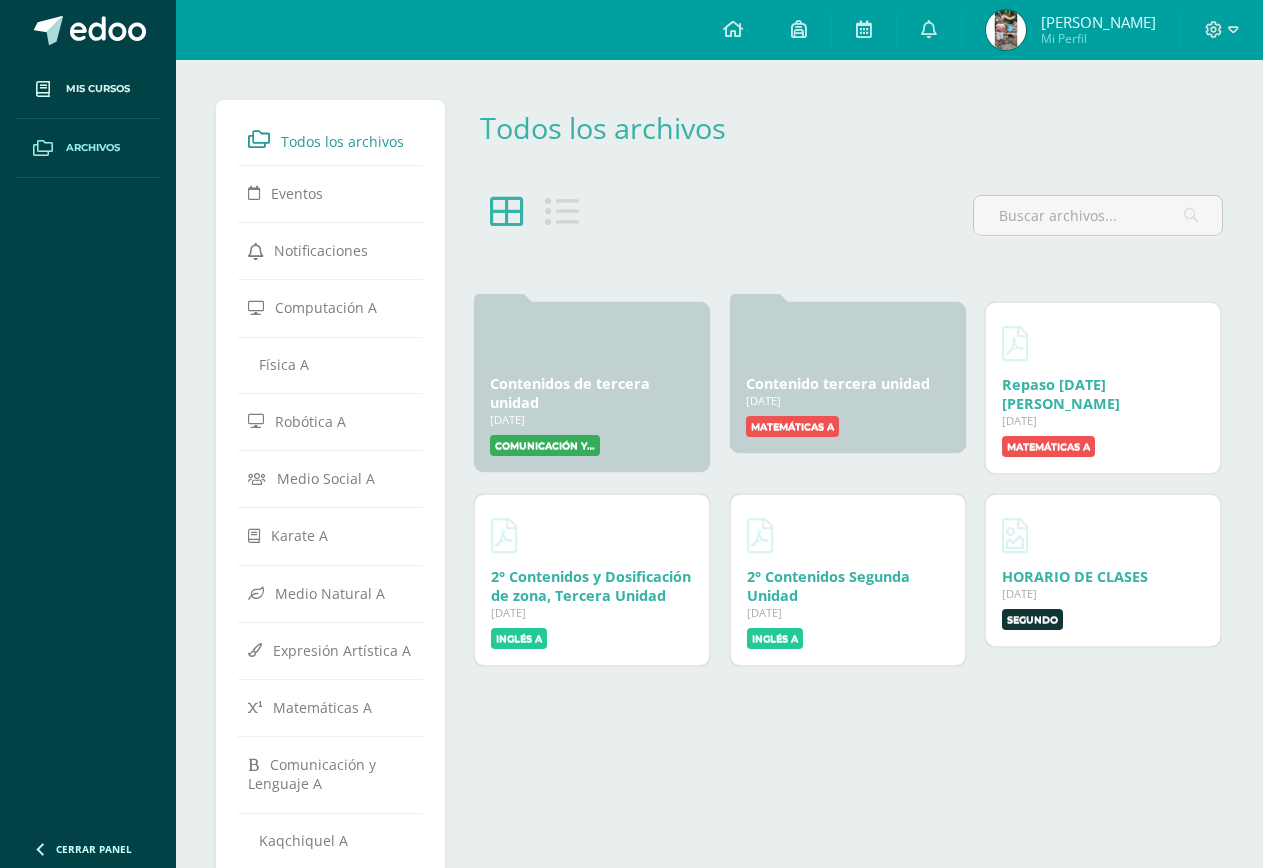 click on "Contenido tercera unidad
19 Jun, 2025 19 Jun, 2025 Creado por:
Guadalupe Arévalo Matemáticas A" at bounding box center [848, 388] 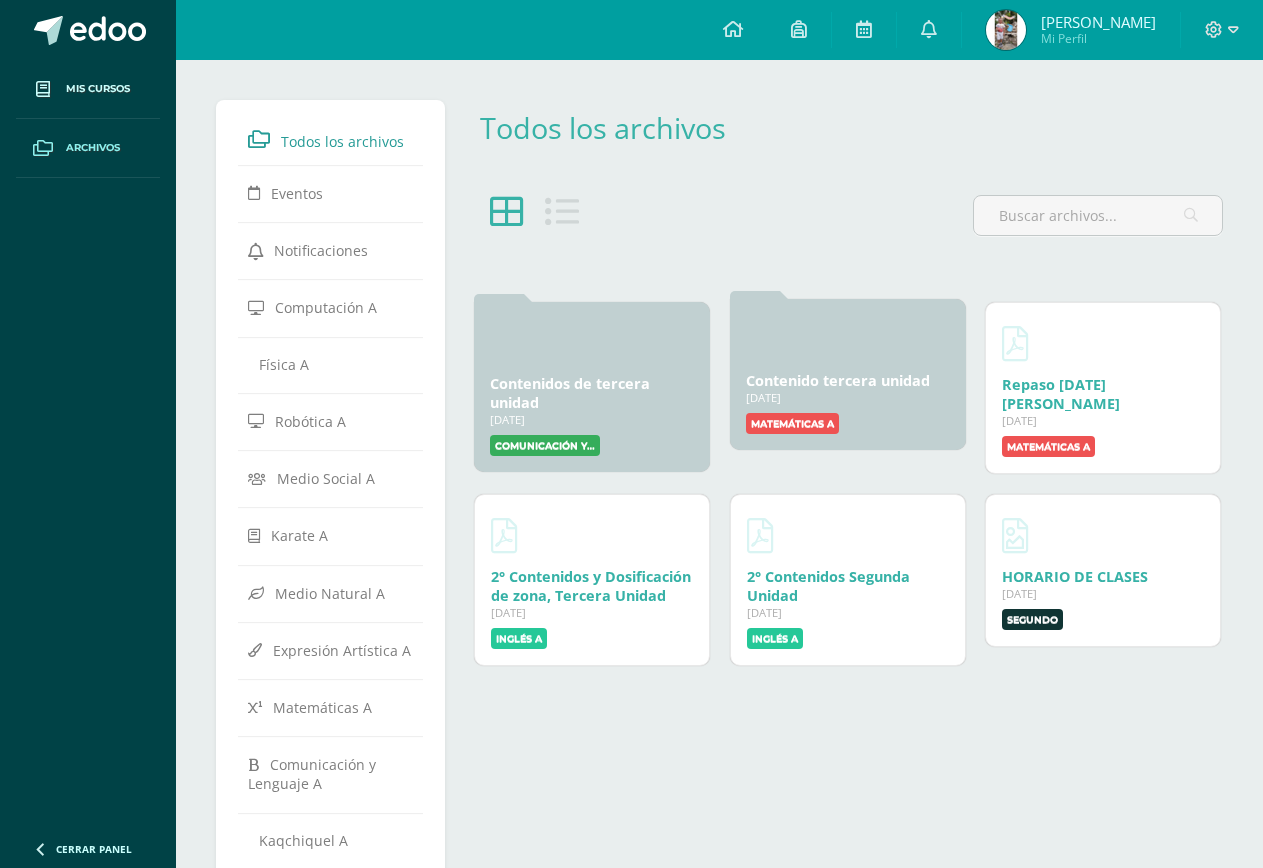 click at bounding box center [848, 339] 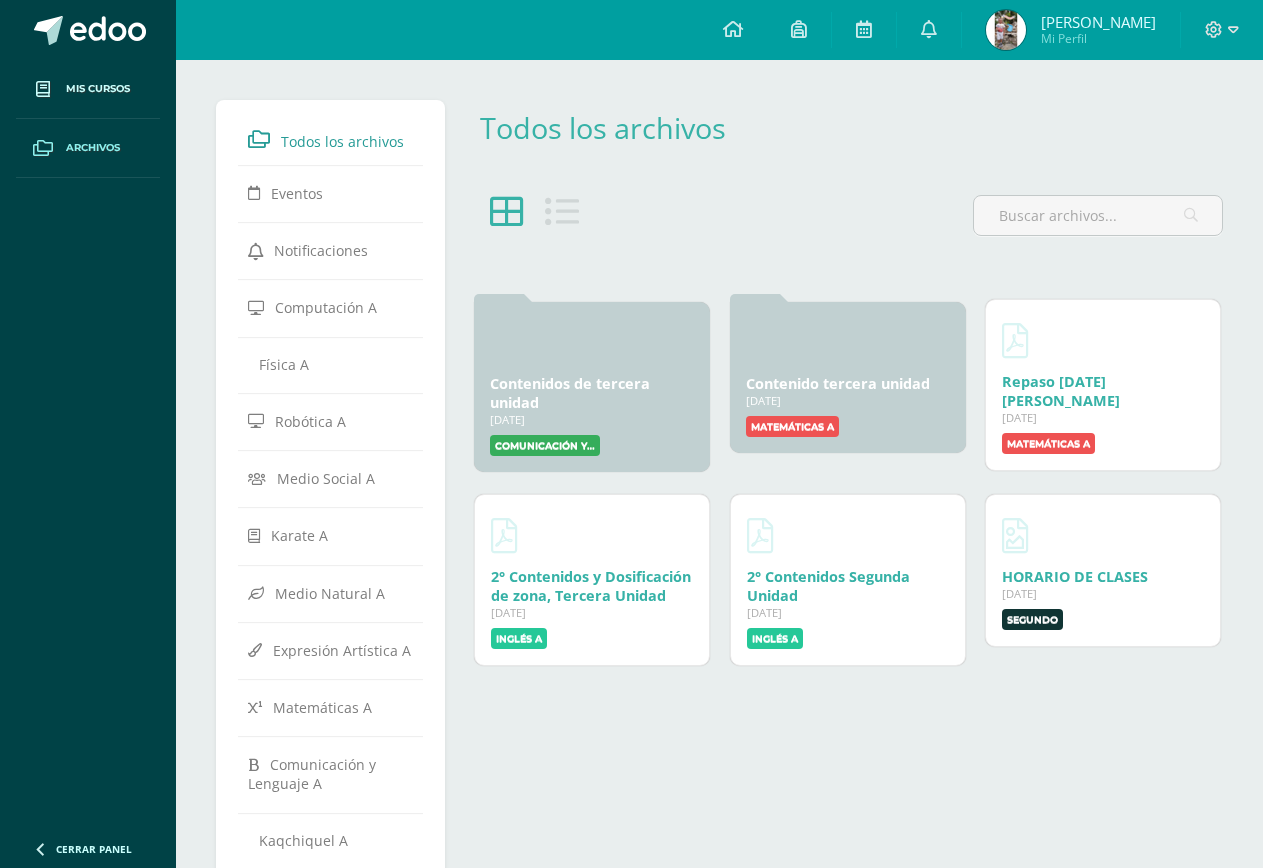 click at bounding box center [1015, 340] 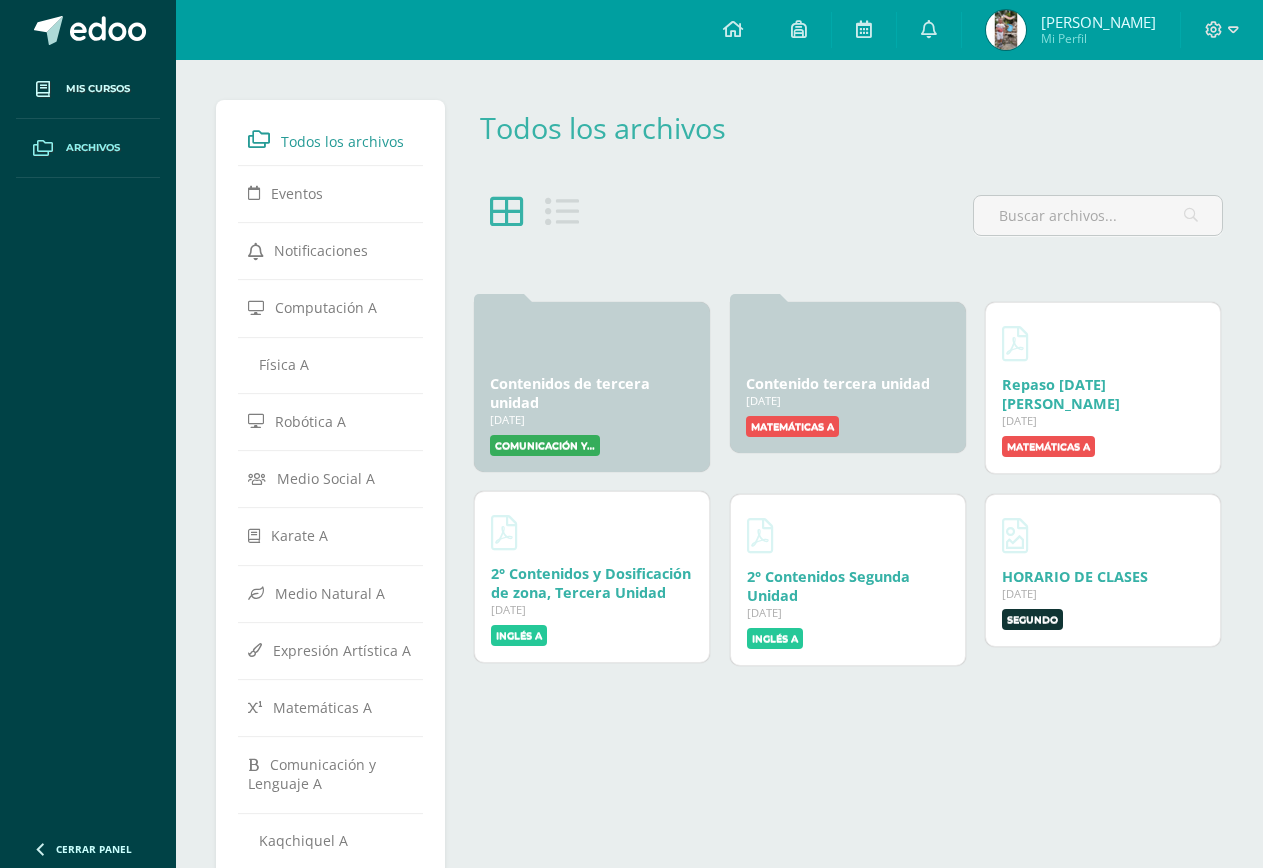 click on "Inglés A" at bounding box center (519, 635) 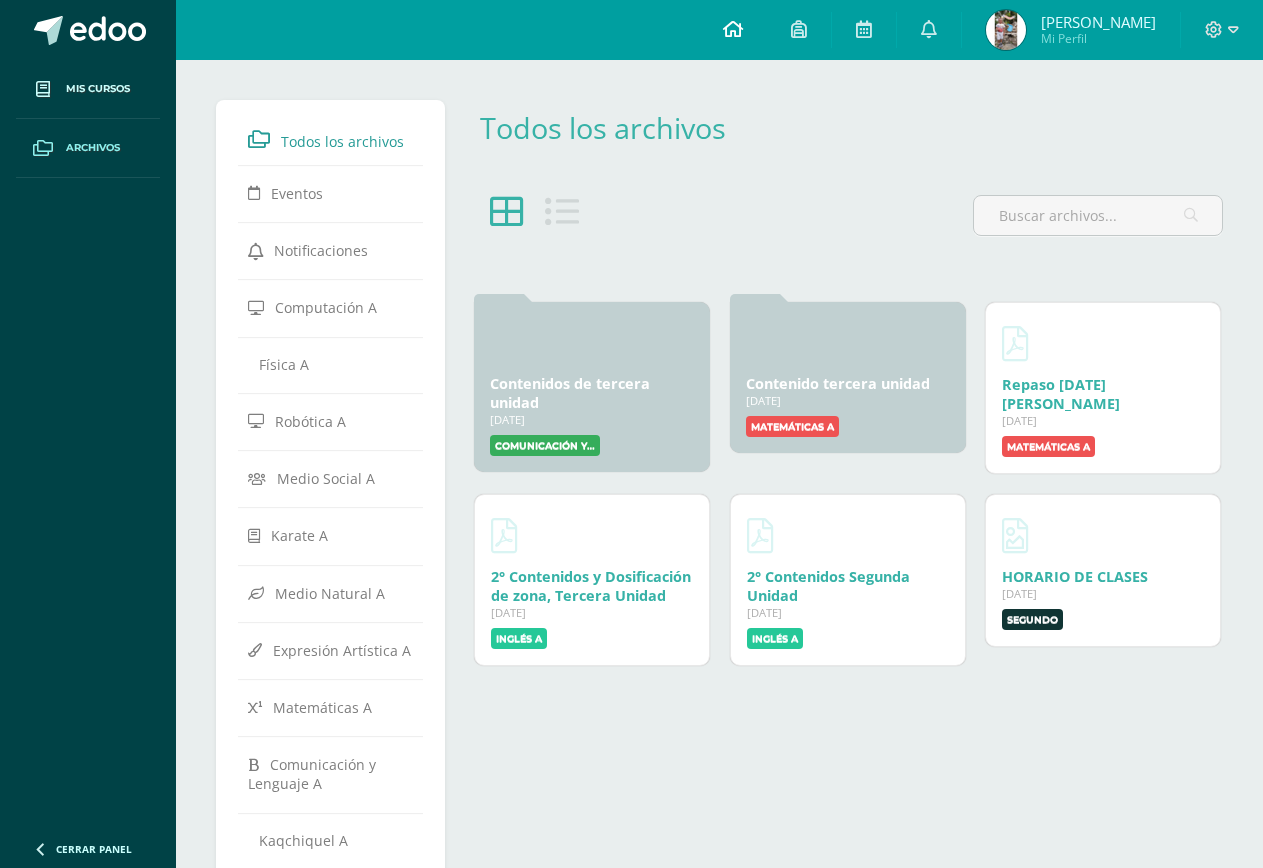 click at bounding box center (733, 30) 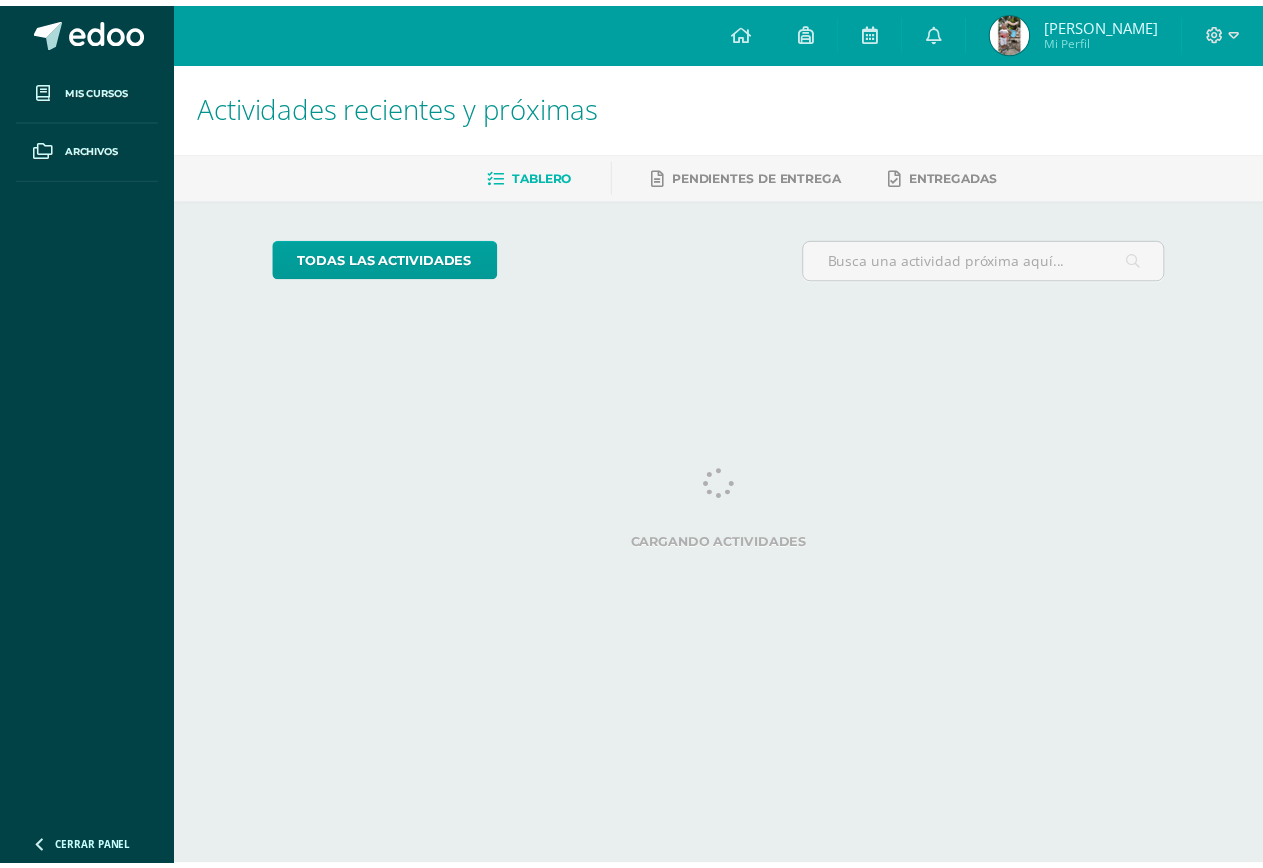 scroll, scrollTop: 0, scrollLeft: 0, axis: both 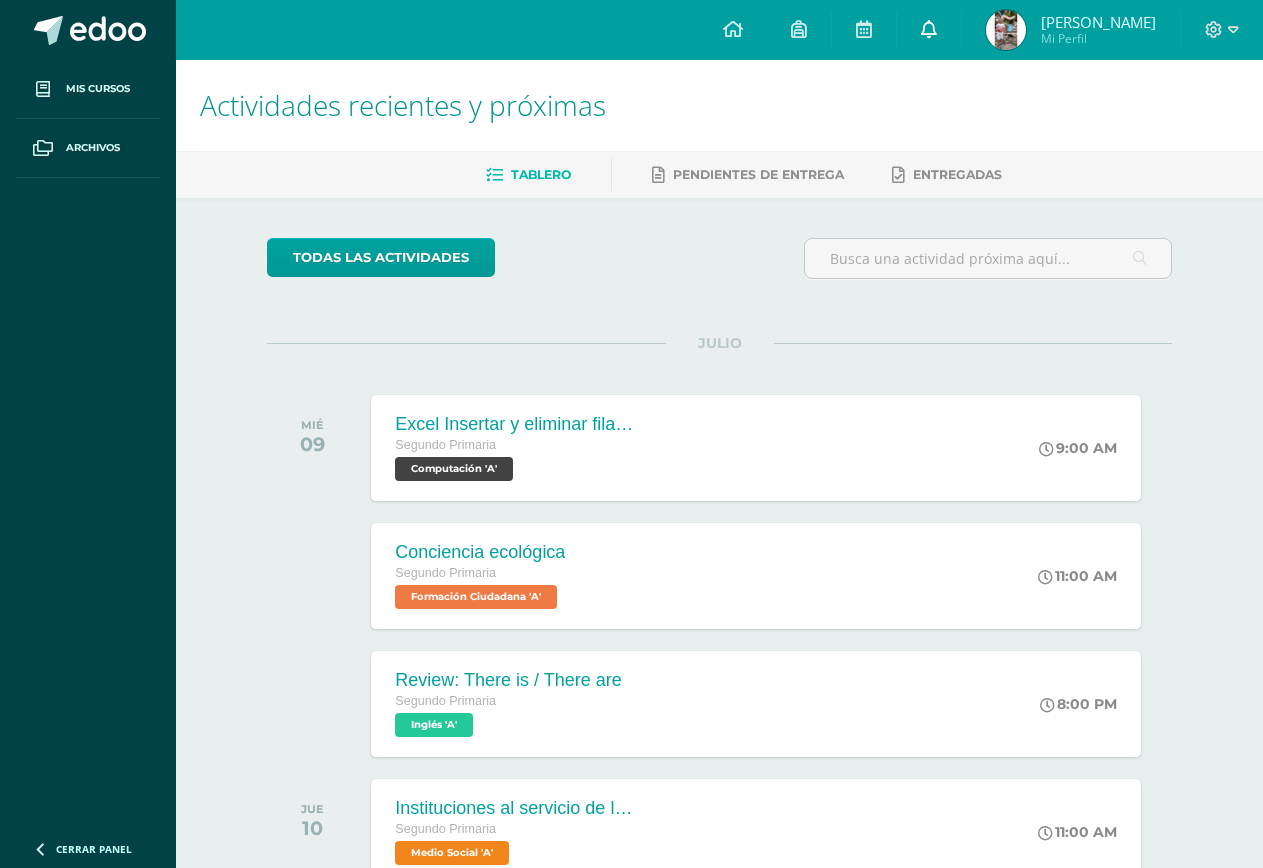 click at bounding box center [929, 30] 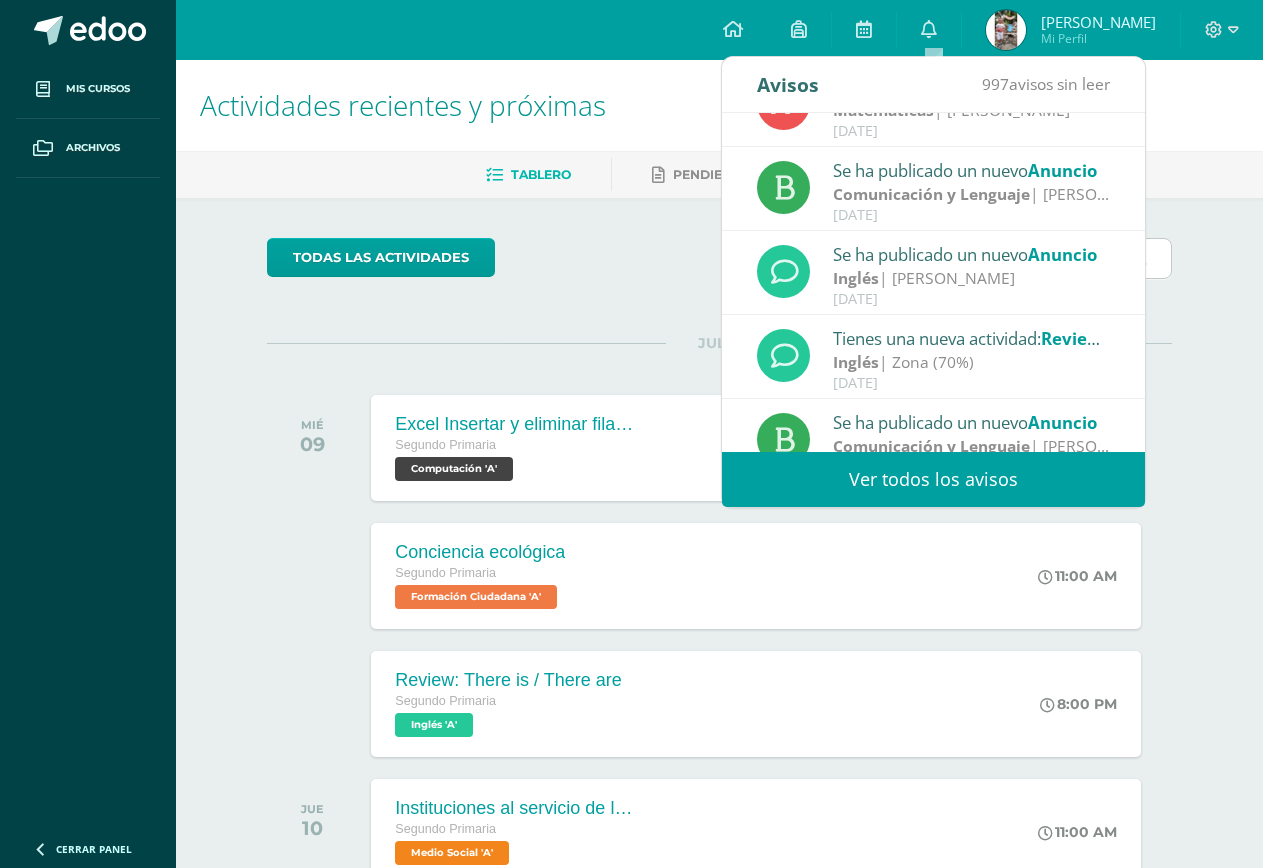 scroll, scrollTop: 0, scrollLeft: 0, axis: both 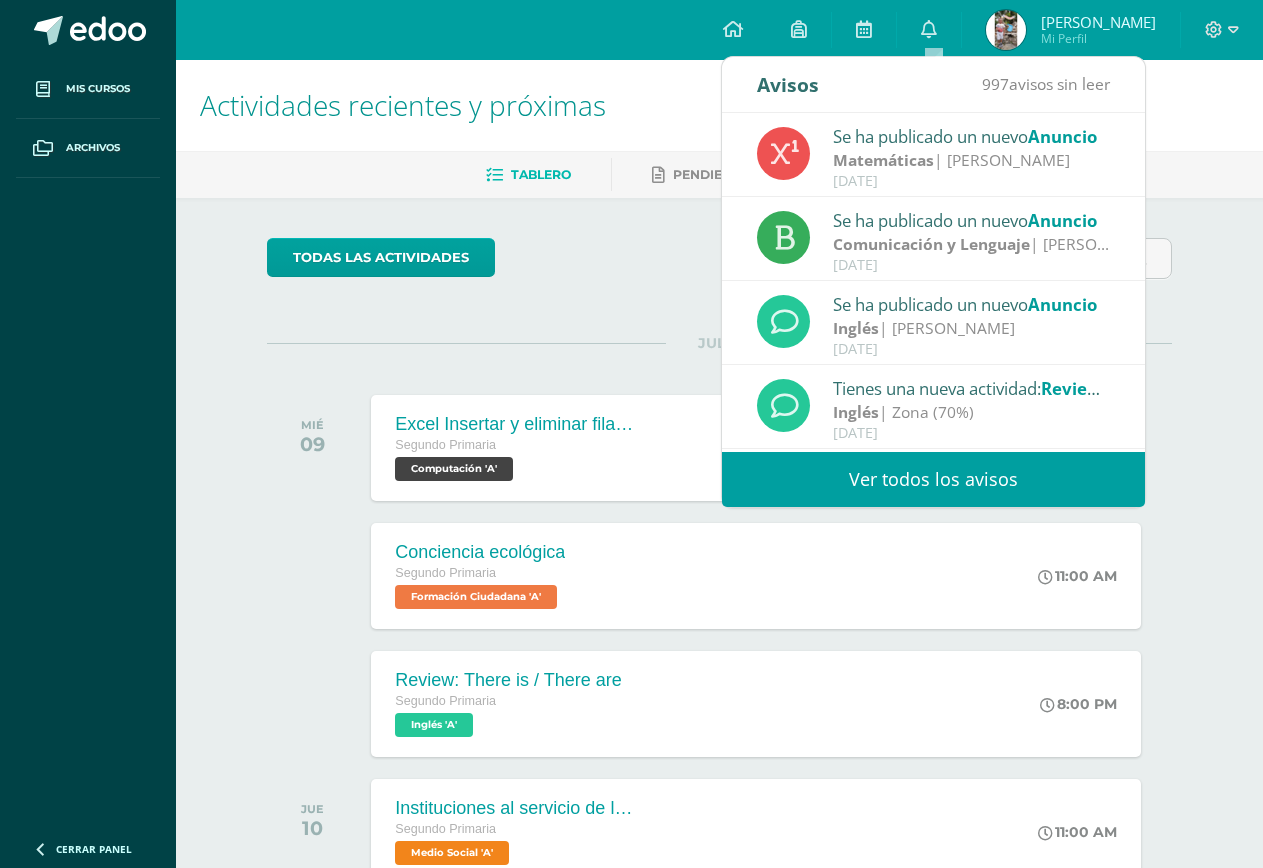 click on "Avisos
997
avisos sin leer
Avisos" at bounding box center [933, 85] 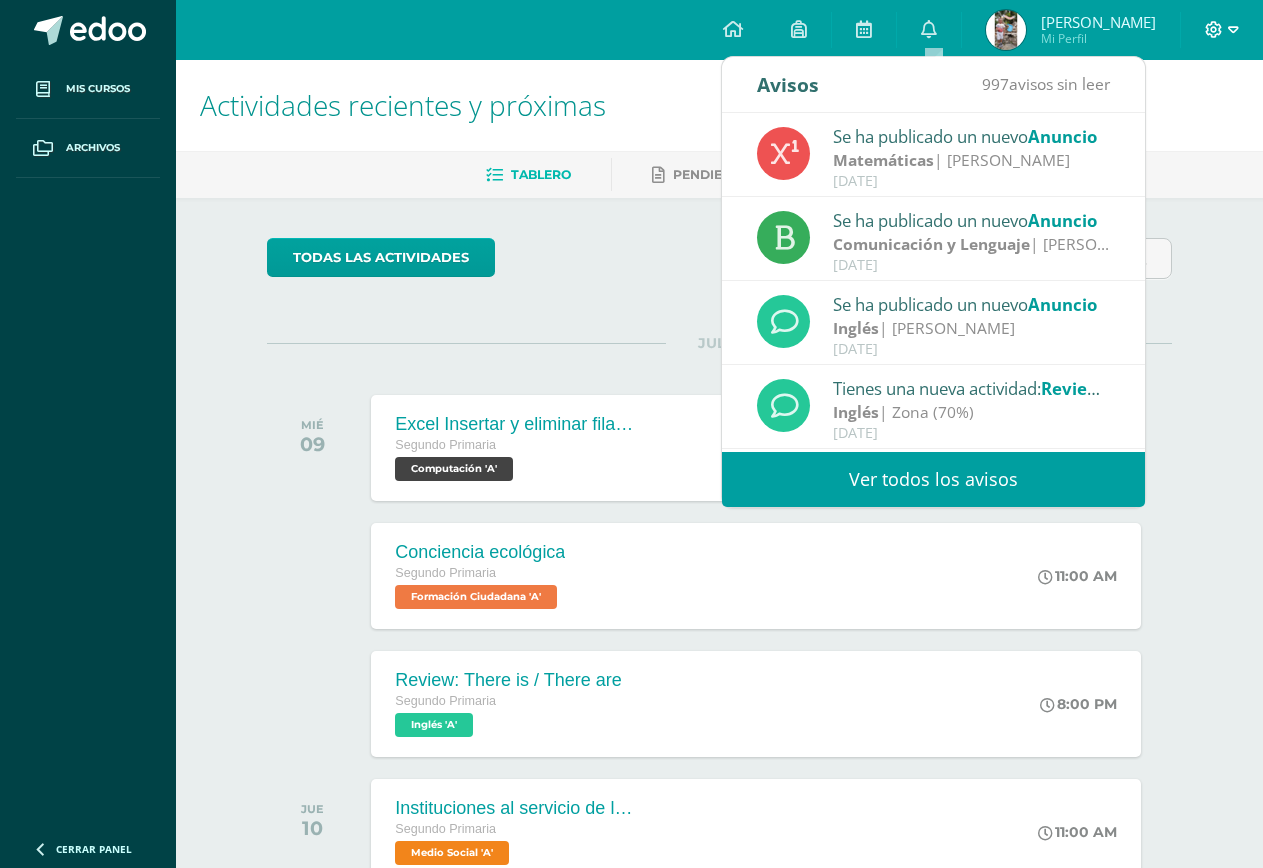 click at bounding box center [1222, 30] 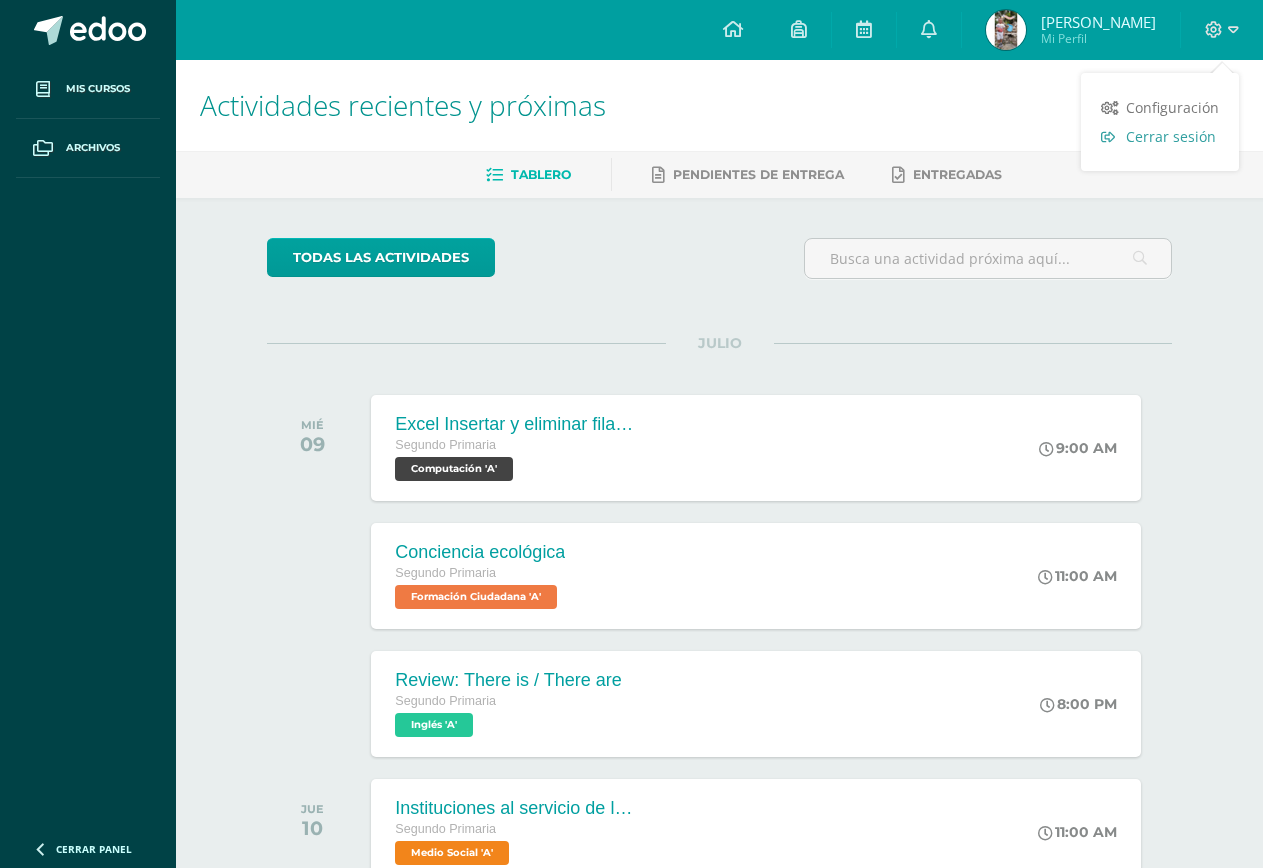 click on "Cerrar sesión" at bounding box center (1171, 136) 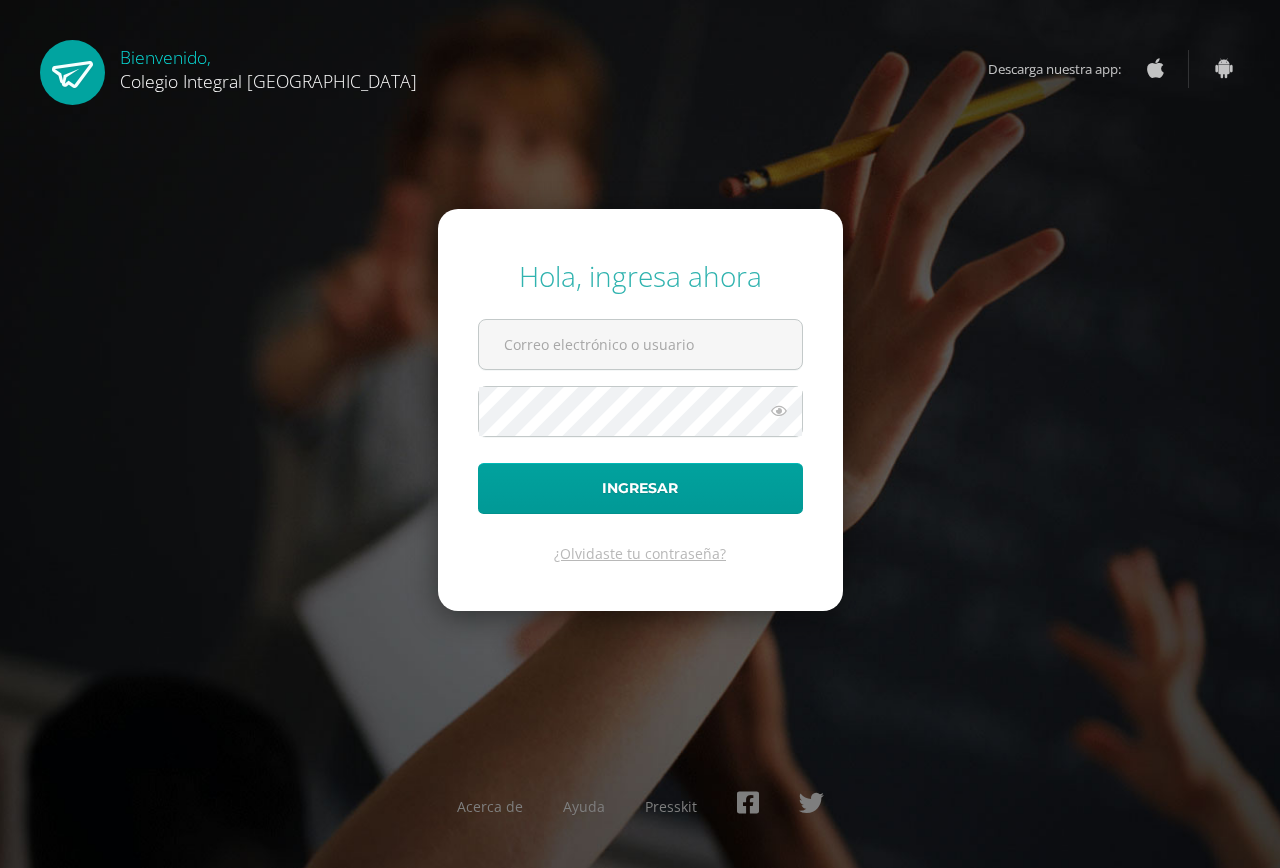 scroll, scrollTop: 0, scrollLeft: 0, axis: both 